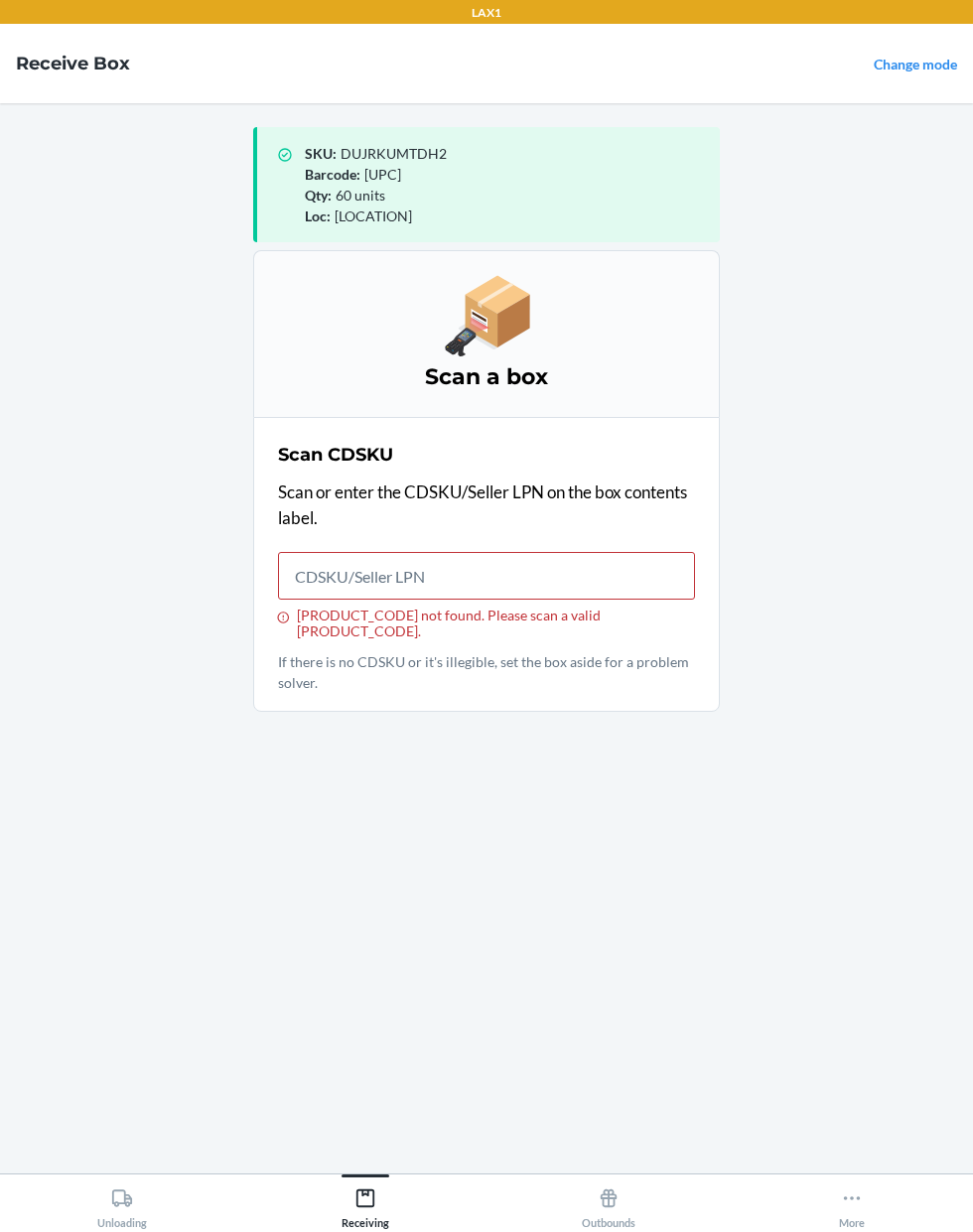 scroll, scrollTop: 131, scrollLeft: 0, axis: vertical 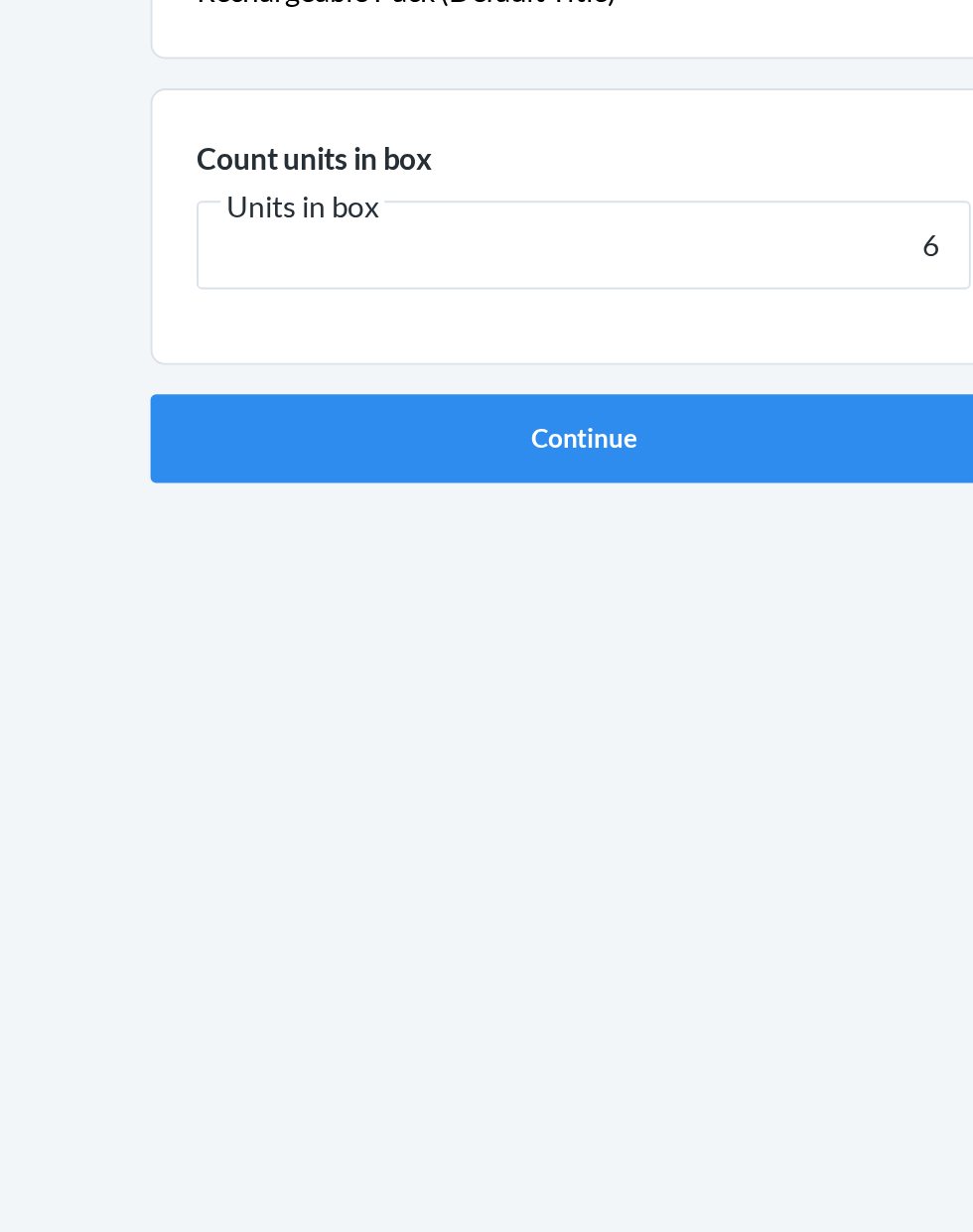 type on "60" 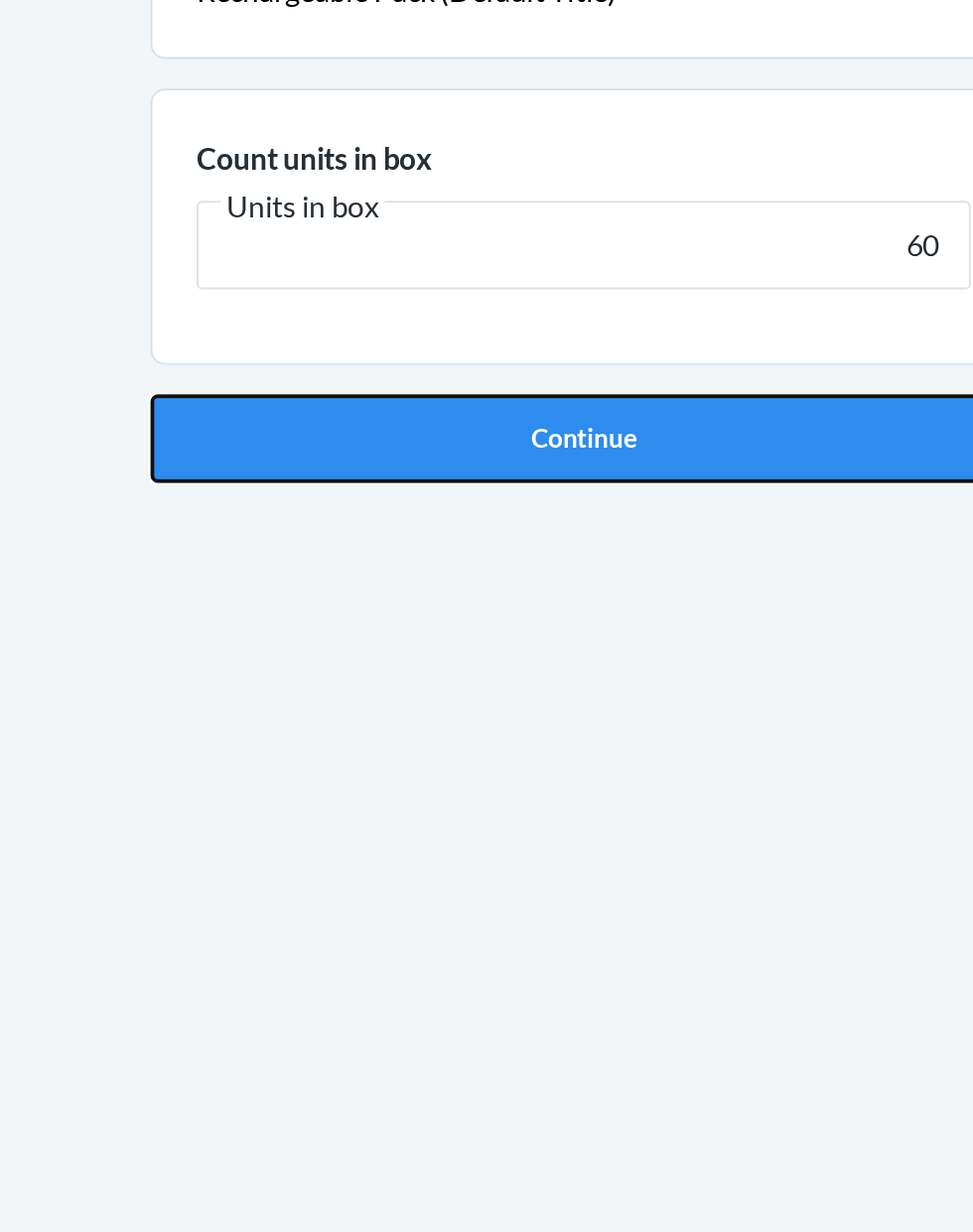click on "Continue" at bounding box center [486, 421] 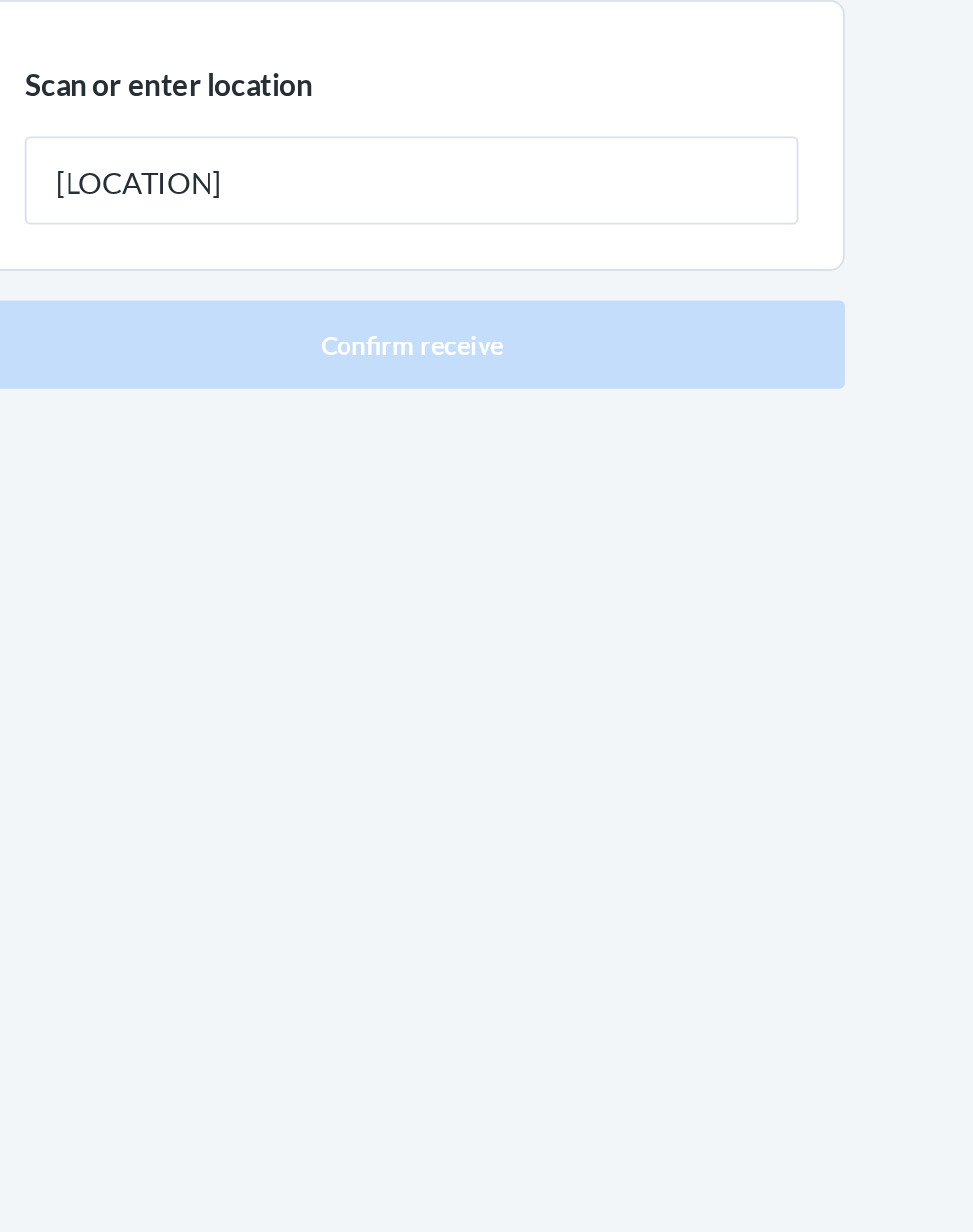 type on "[LOCATION]" 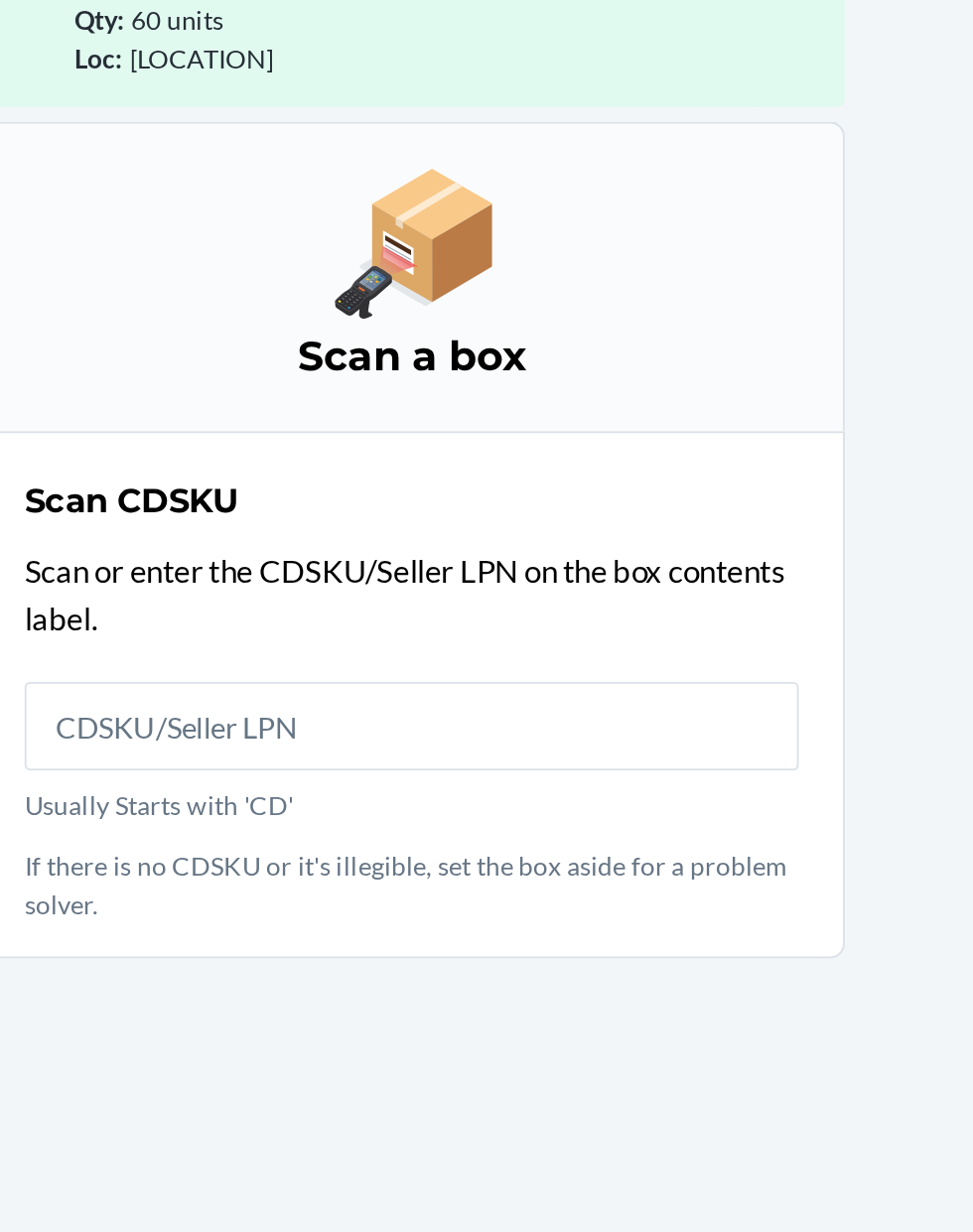 scroll, scrollTop: 131, scrollLeft: 0, axis: vertical 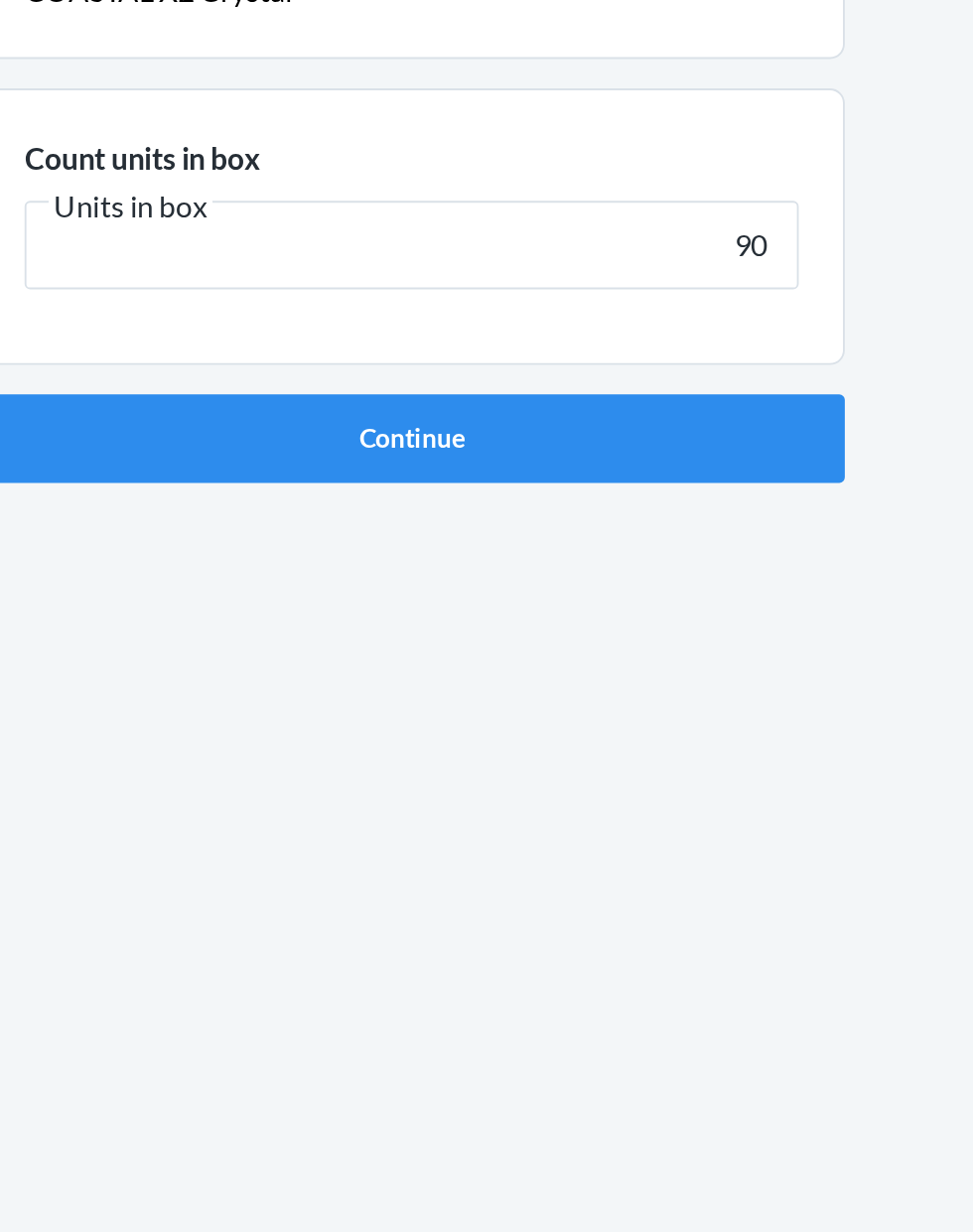 type on "90" 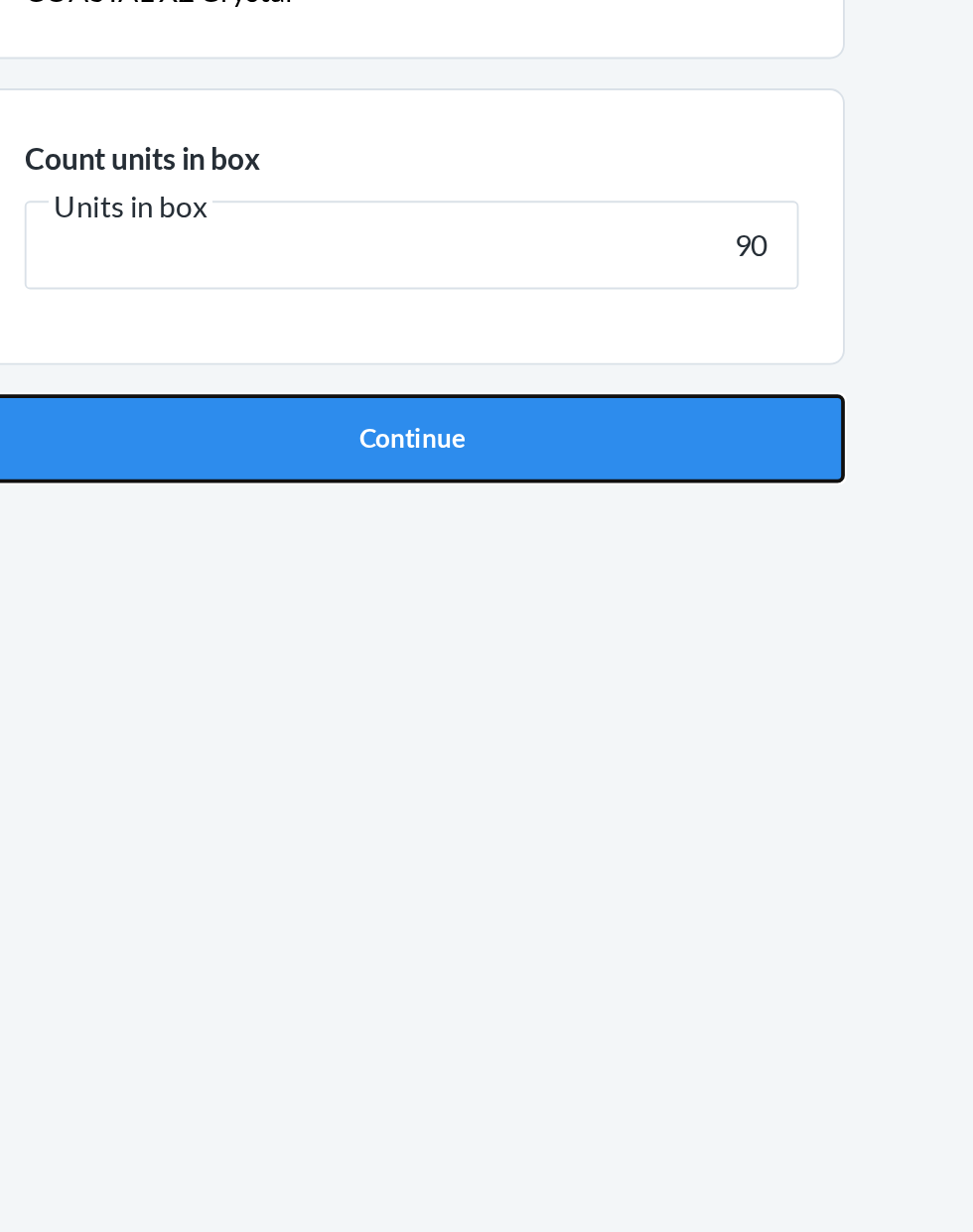 click on "Continue" at bounding box center [486, 421] 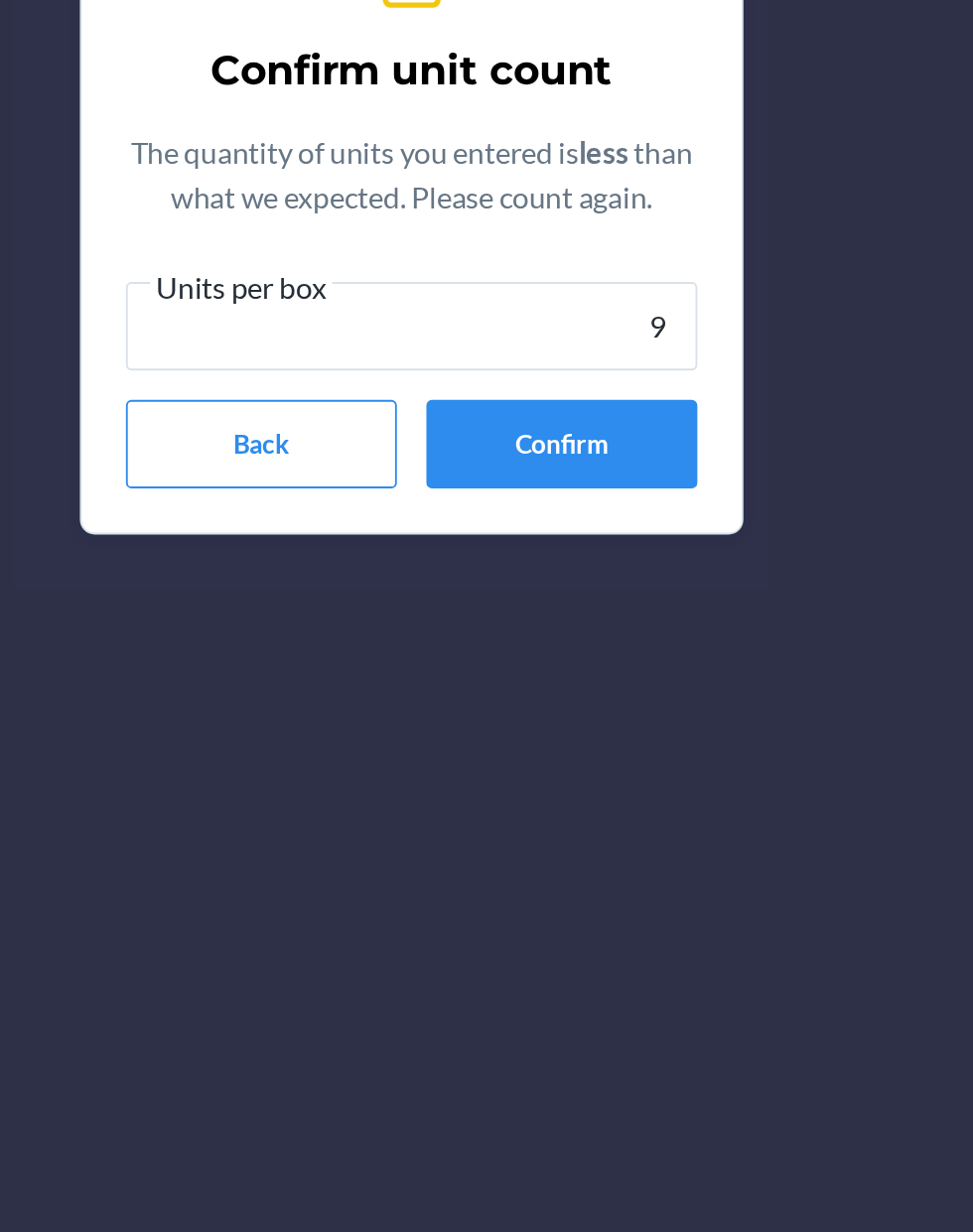 type on "90" 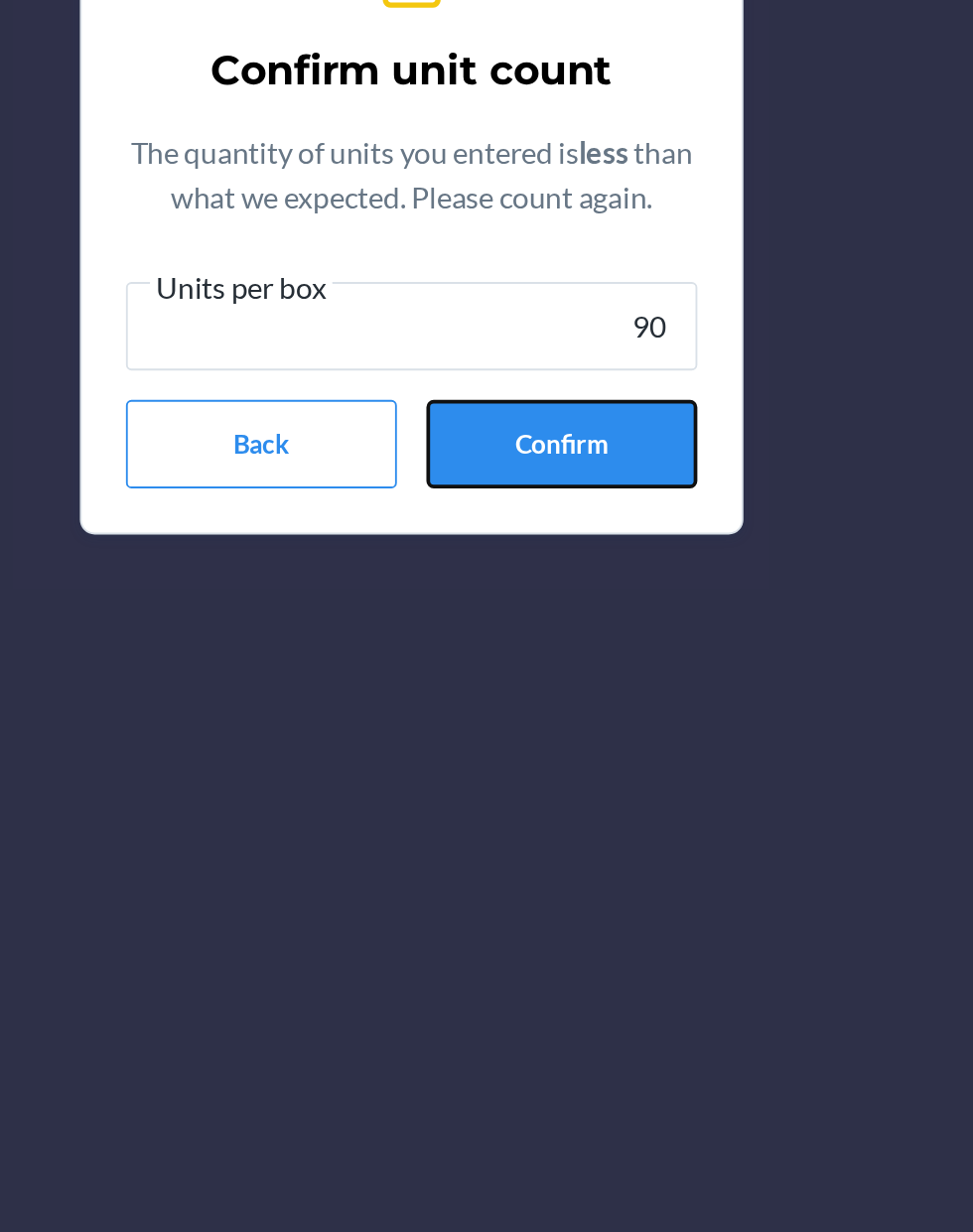 click on "Confirm" at bounding box center [567, 738] 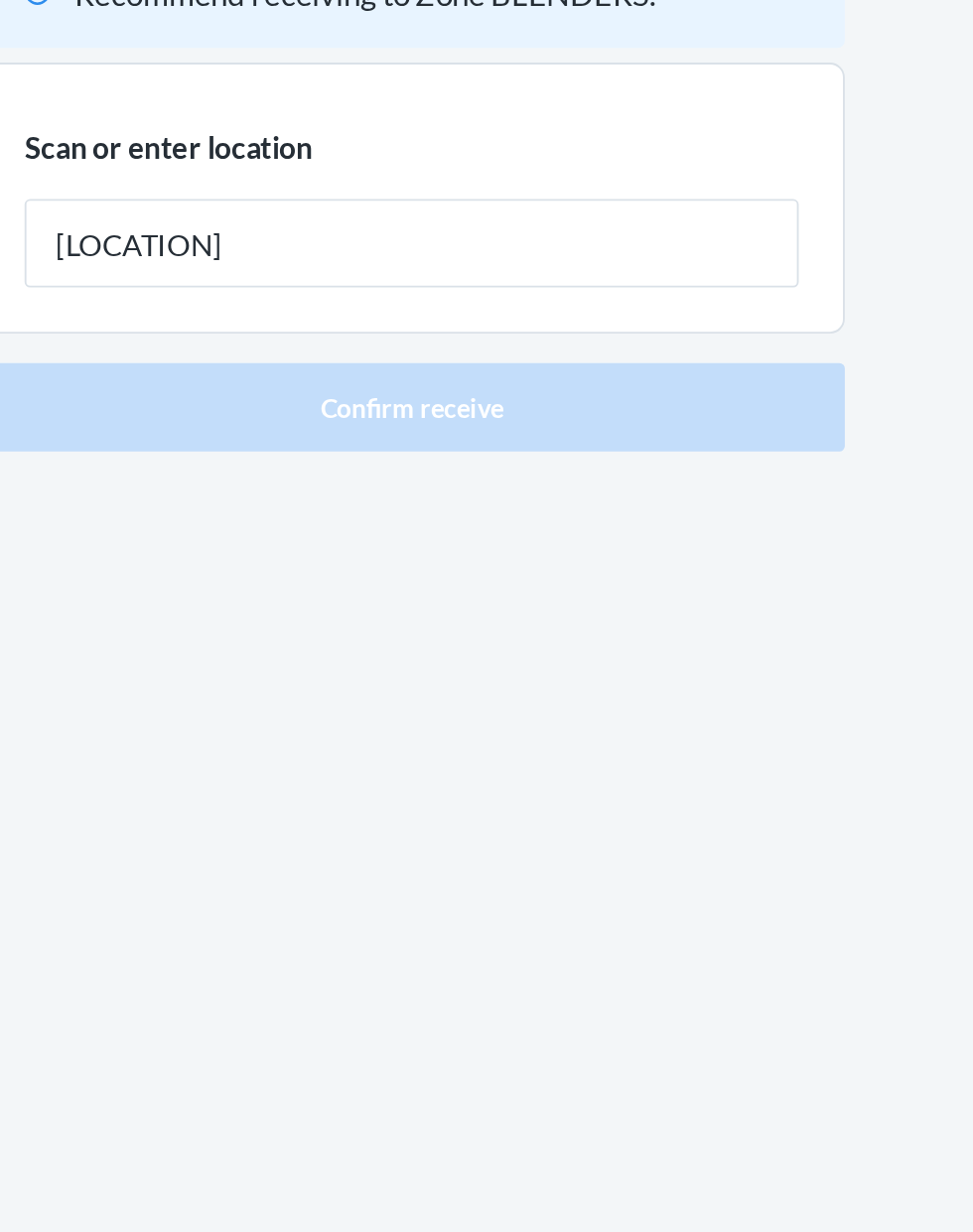 type on "[LOCATION]" 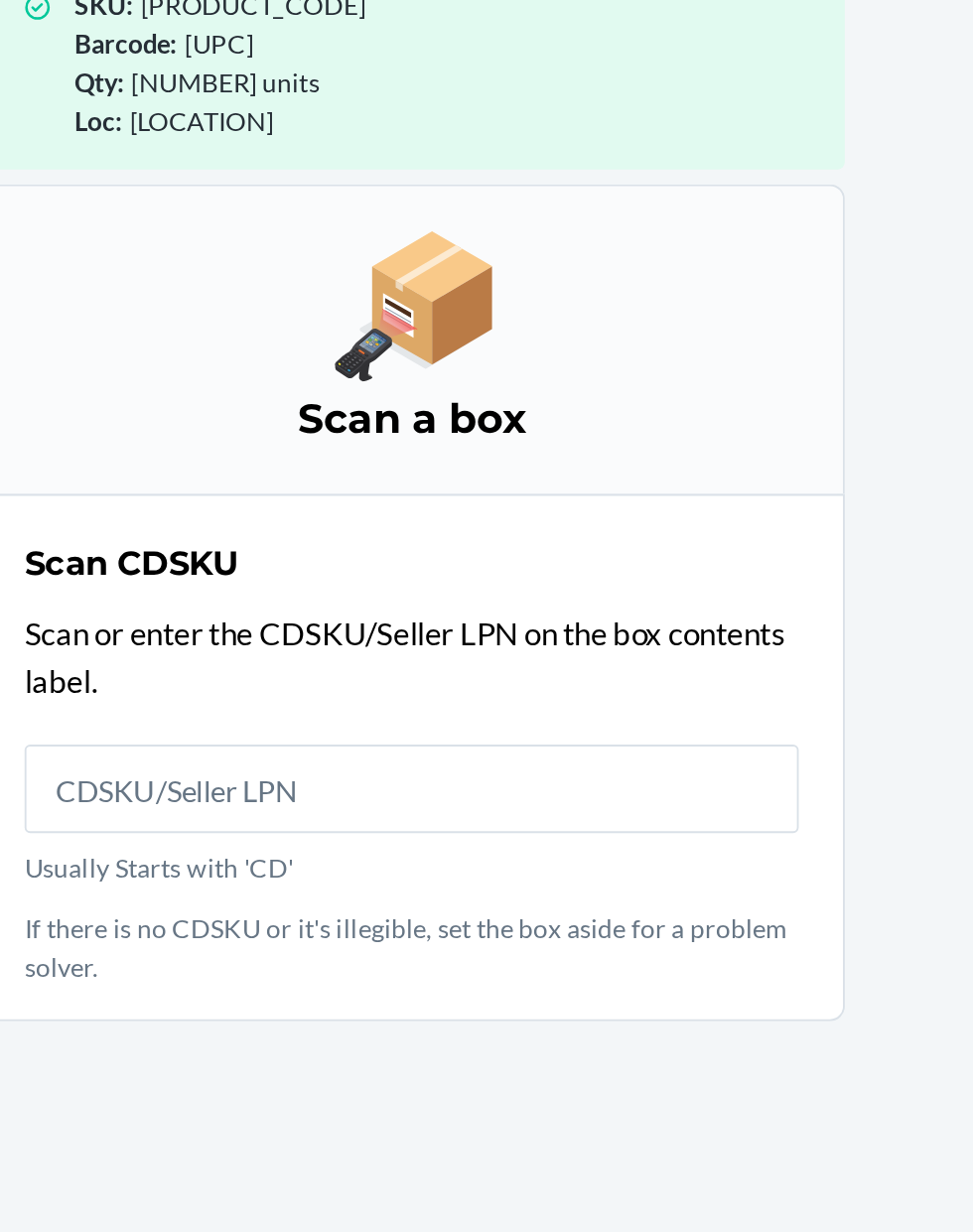 scroll, scrollTop: 131, scrollLeft: 0, axis: vertical 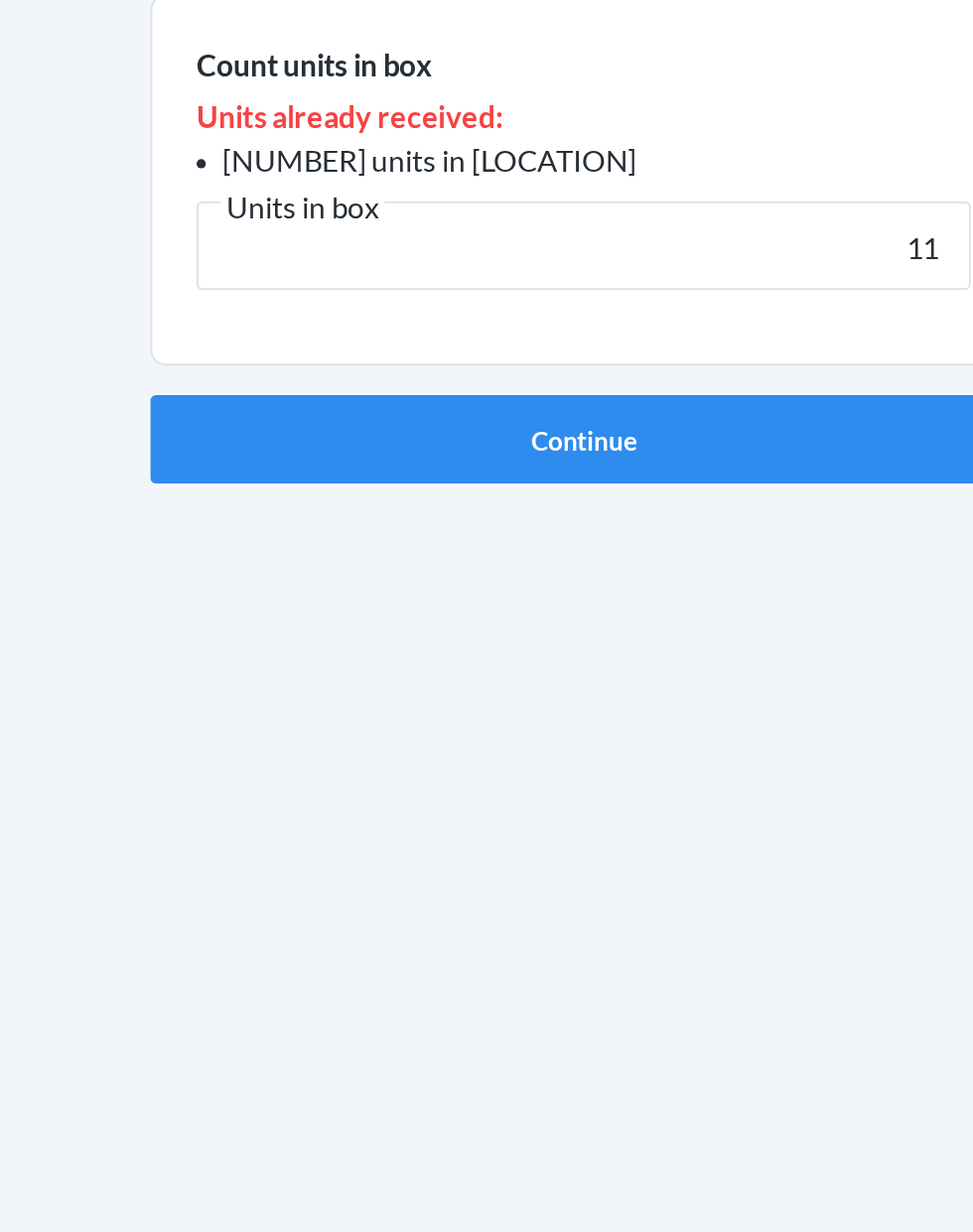 type on "110" 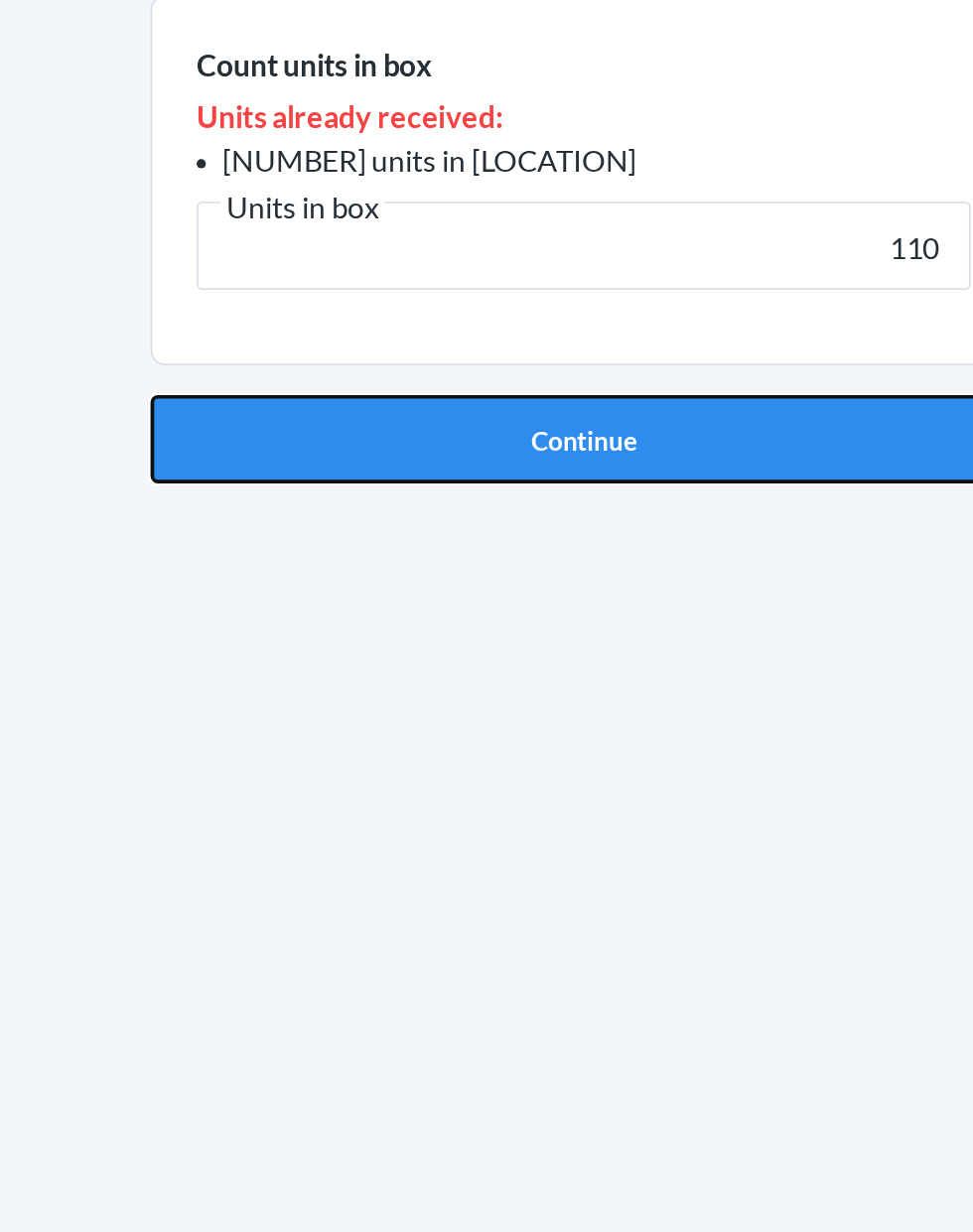 click on "Continue" at bounding box center [486, 537] 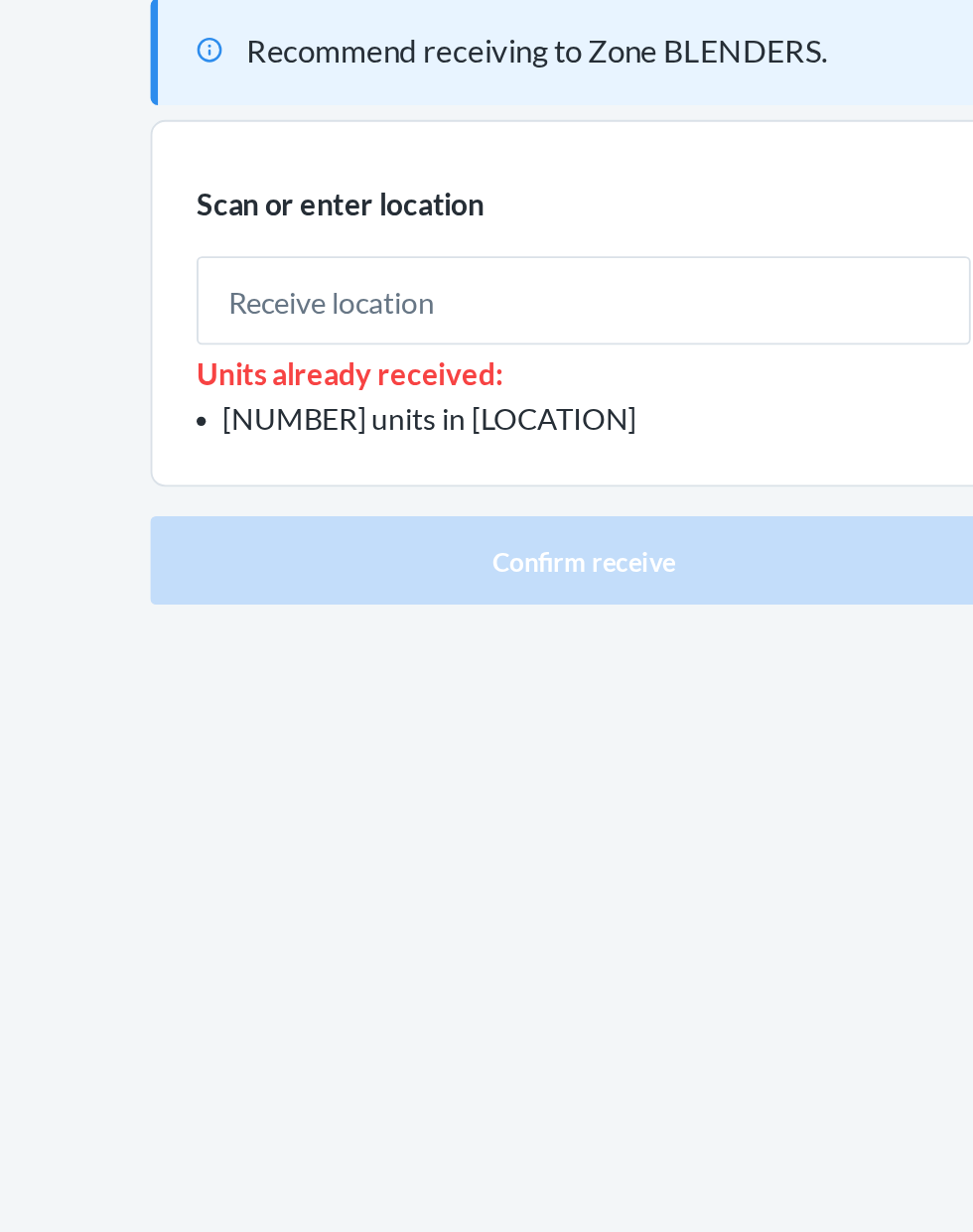 scroll, scrollTop: 1, scrollLeft: 0, axis: vertical 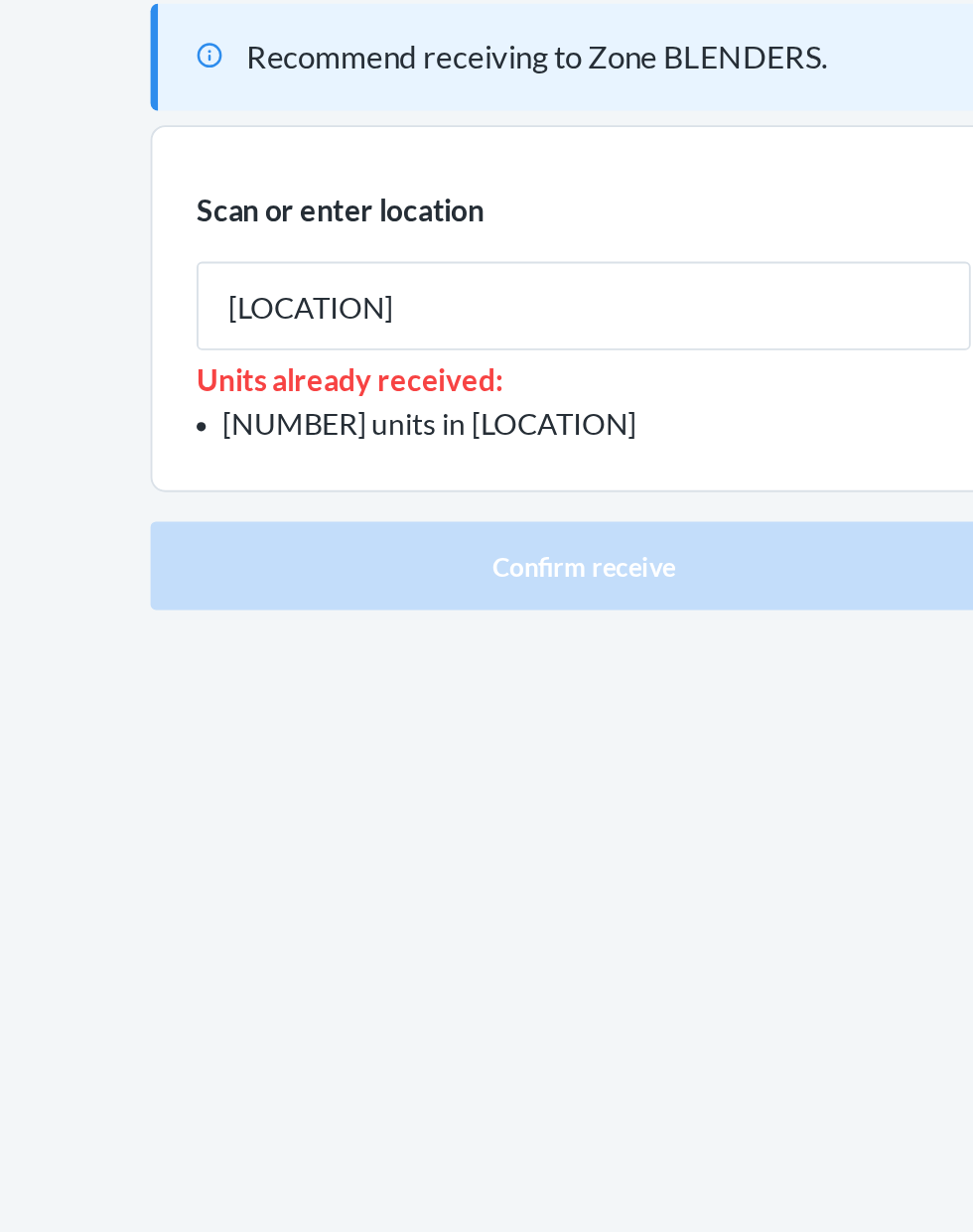 type on "[LOCATION]" 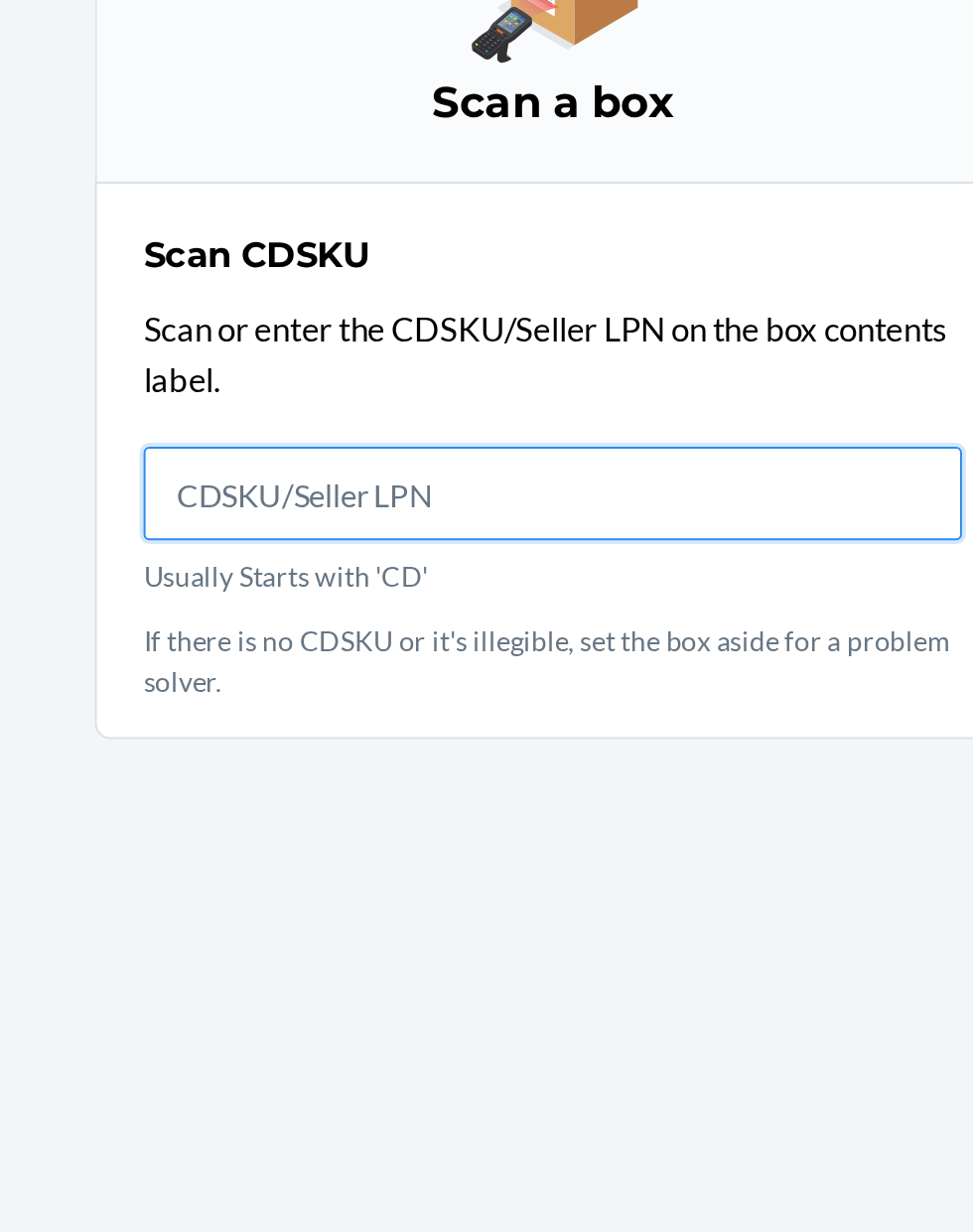 scroll, scrollTop: 131, scrollLeft: 0, axis: vertical 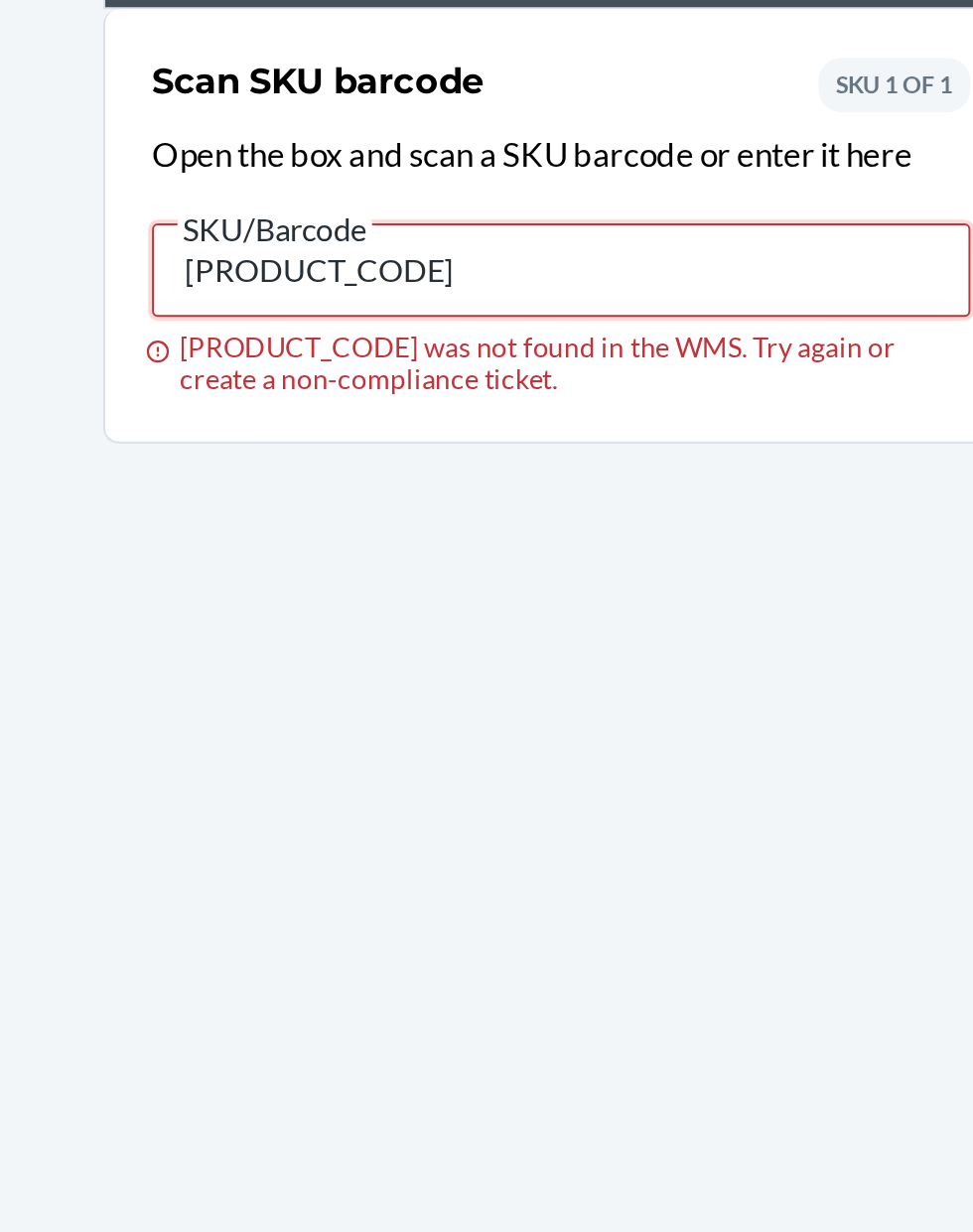 click on "[PRODUCT_CODE]" at bounding box center [486, 445] 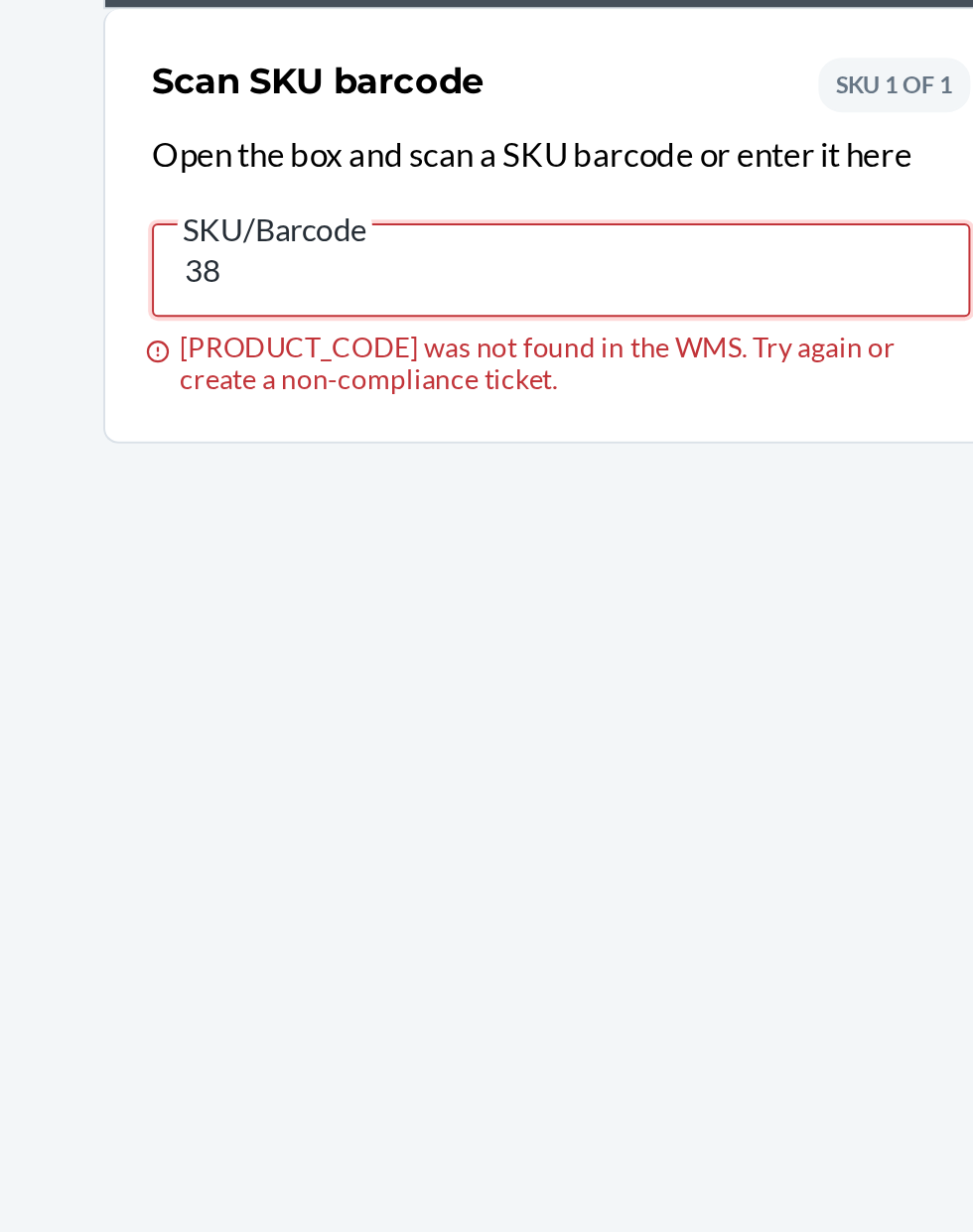 type on "3" 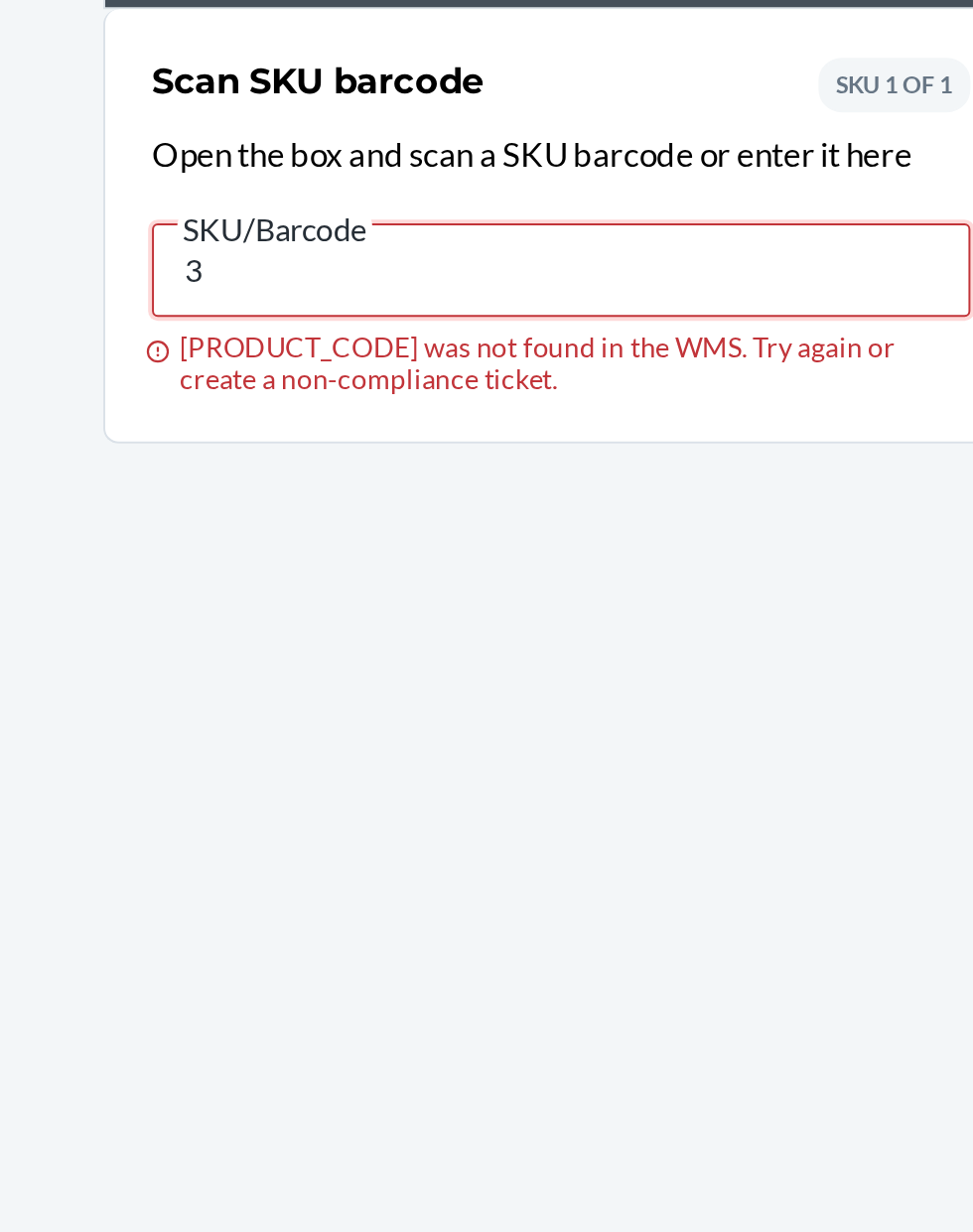 type 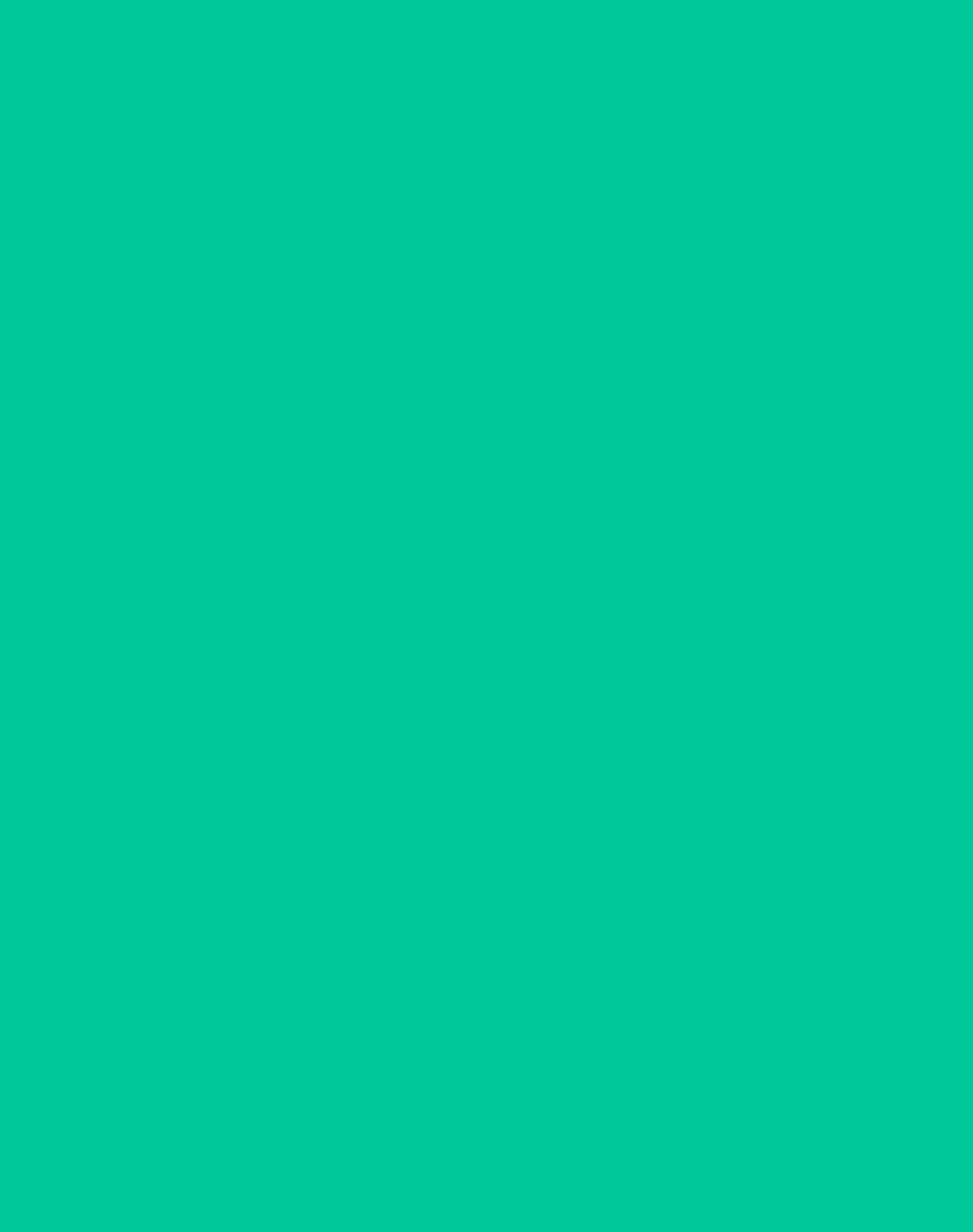 scroll, scrollTop: 0, scrollLeft: 0, axis: both 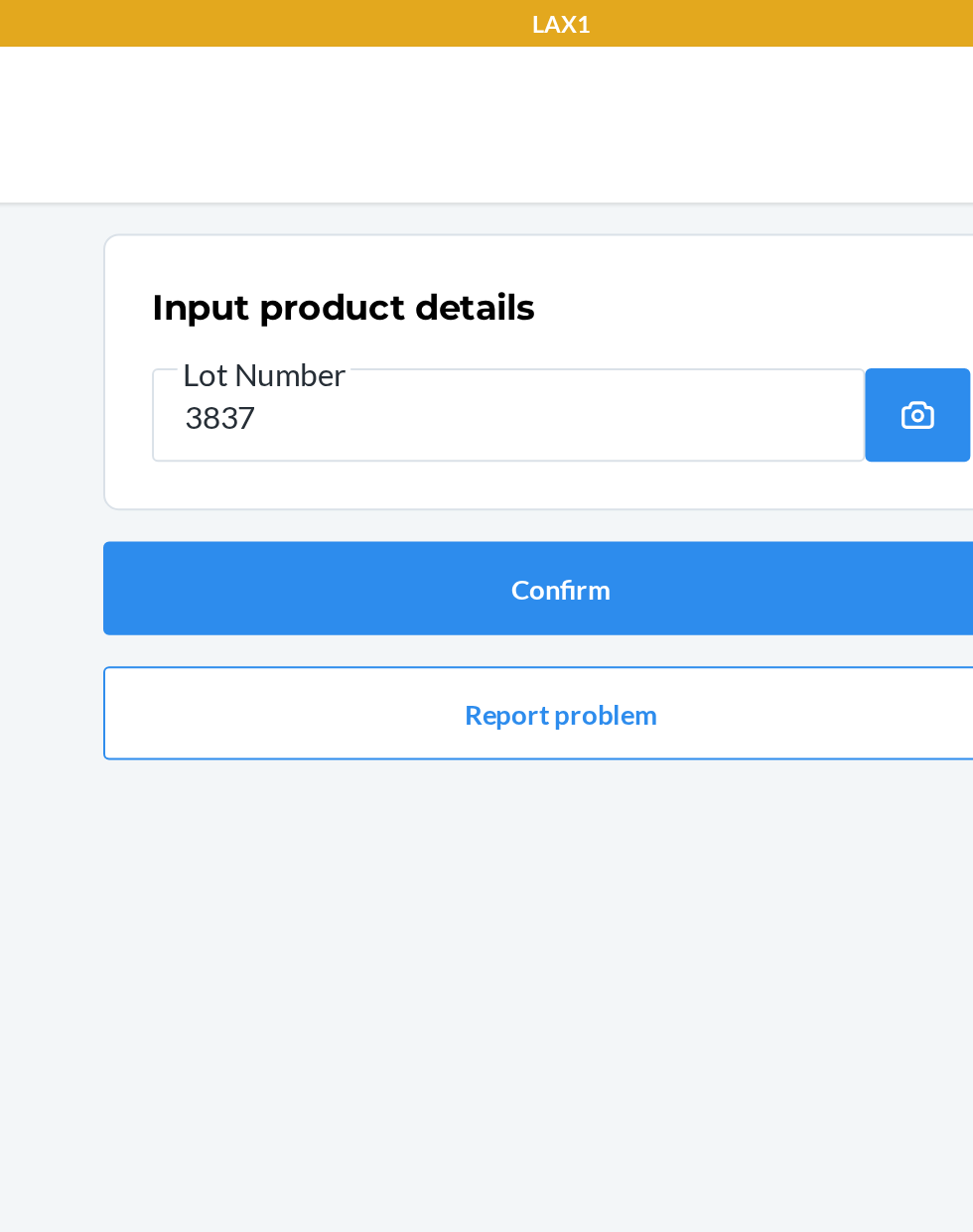 type on "[PRODUCT_CODE]" 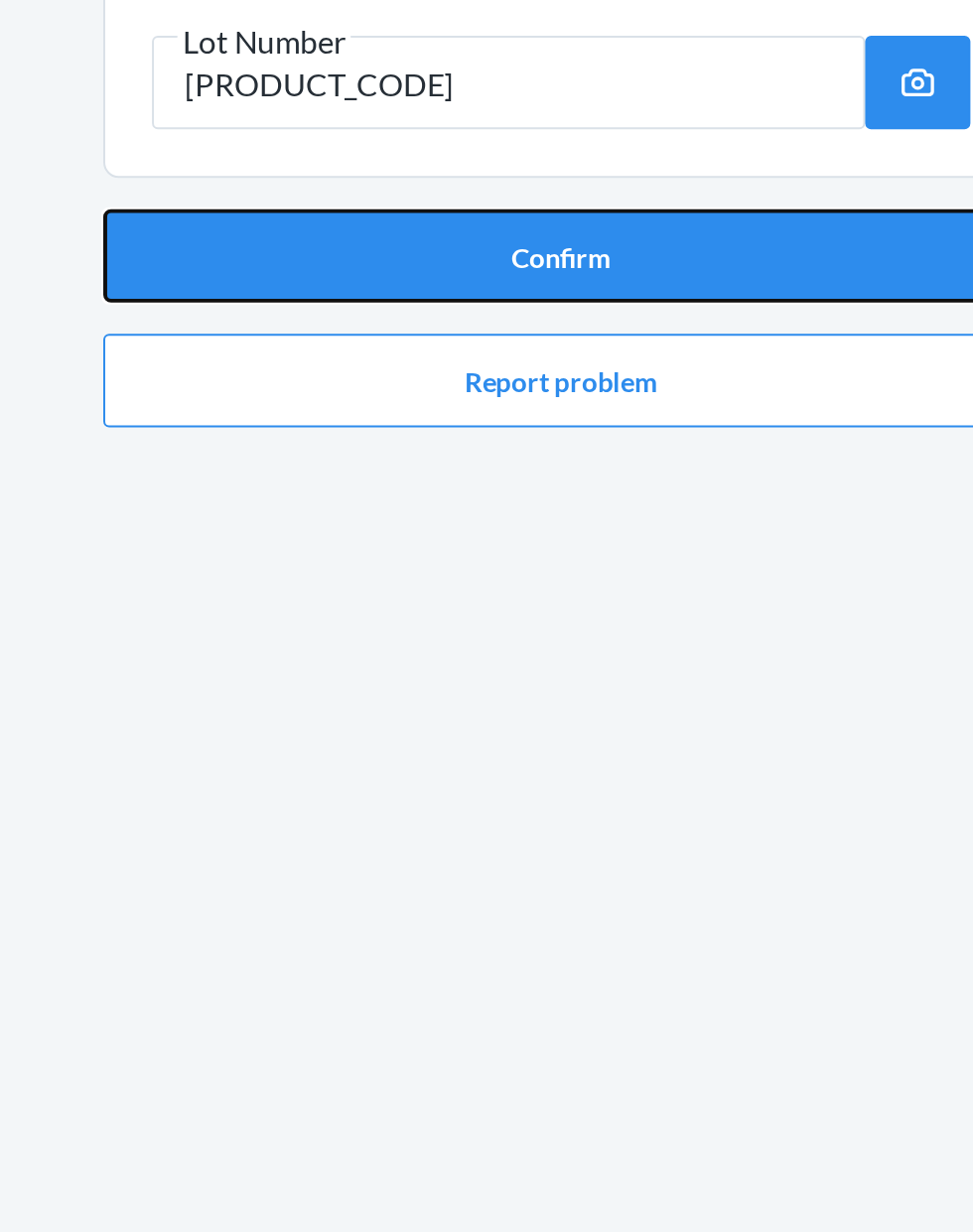 click on "Confirm" at bounding box center (486, 300) 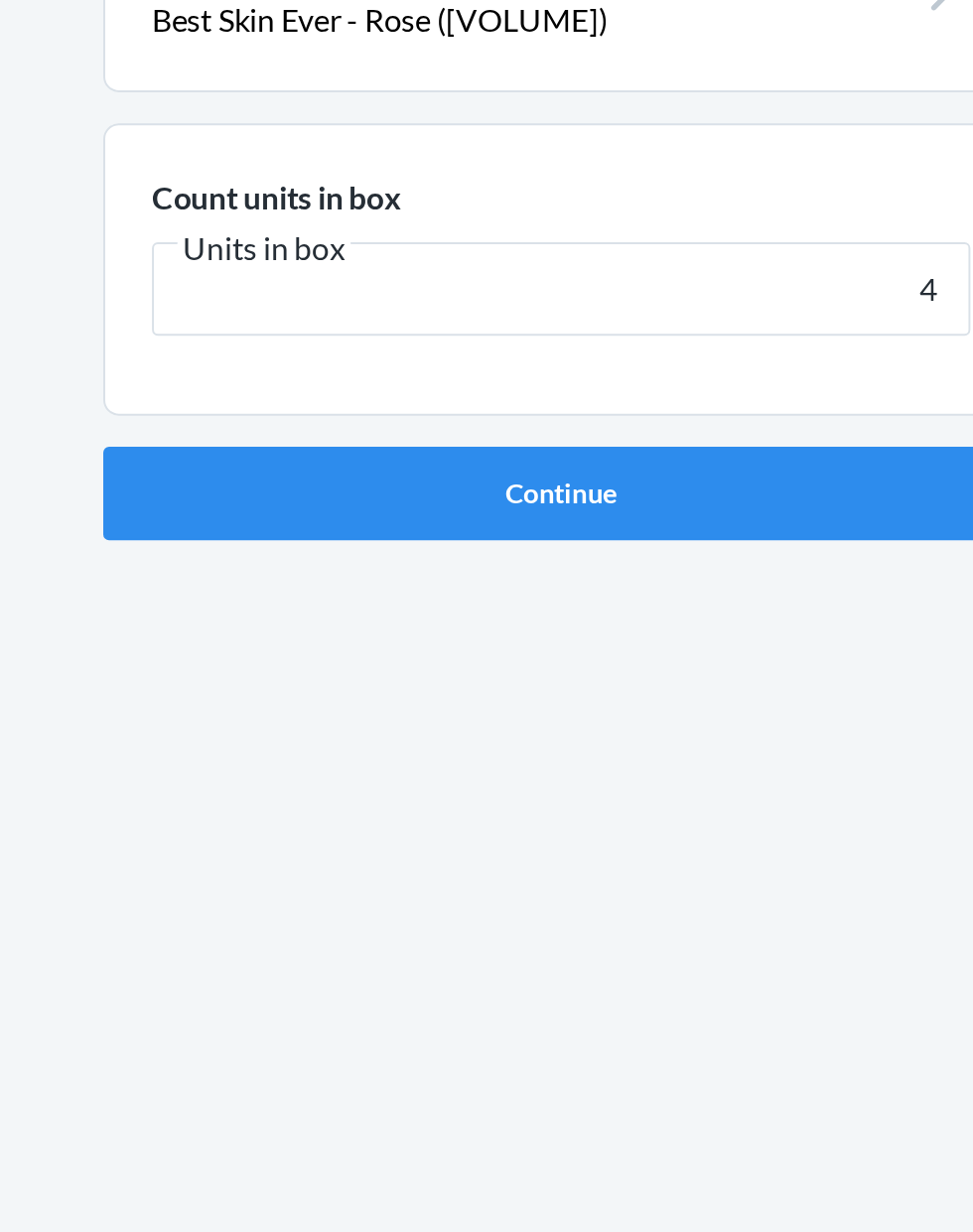 type on "48" 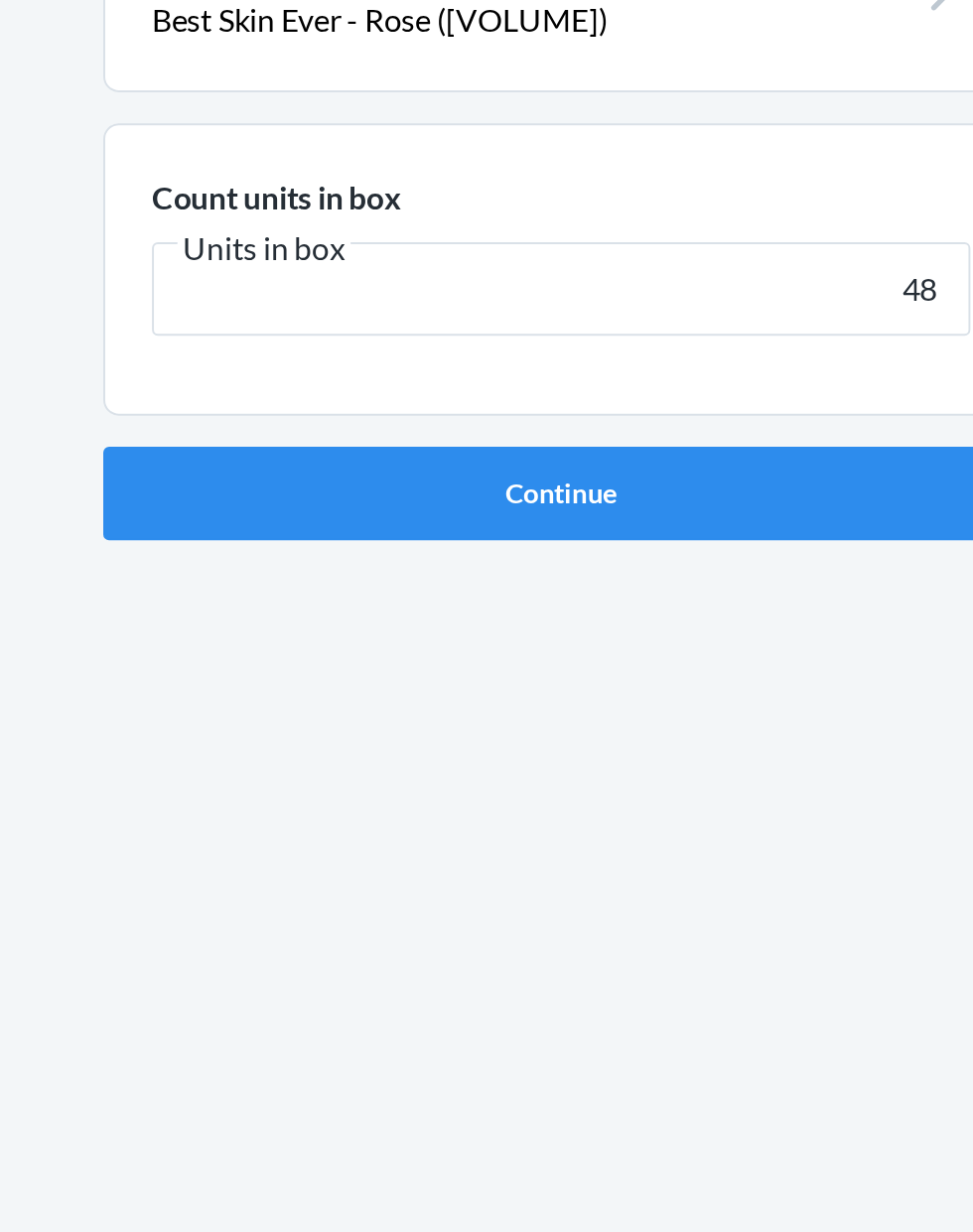 click on "Continue" at bounding box center (486, 421) 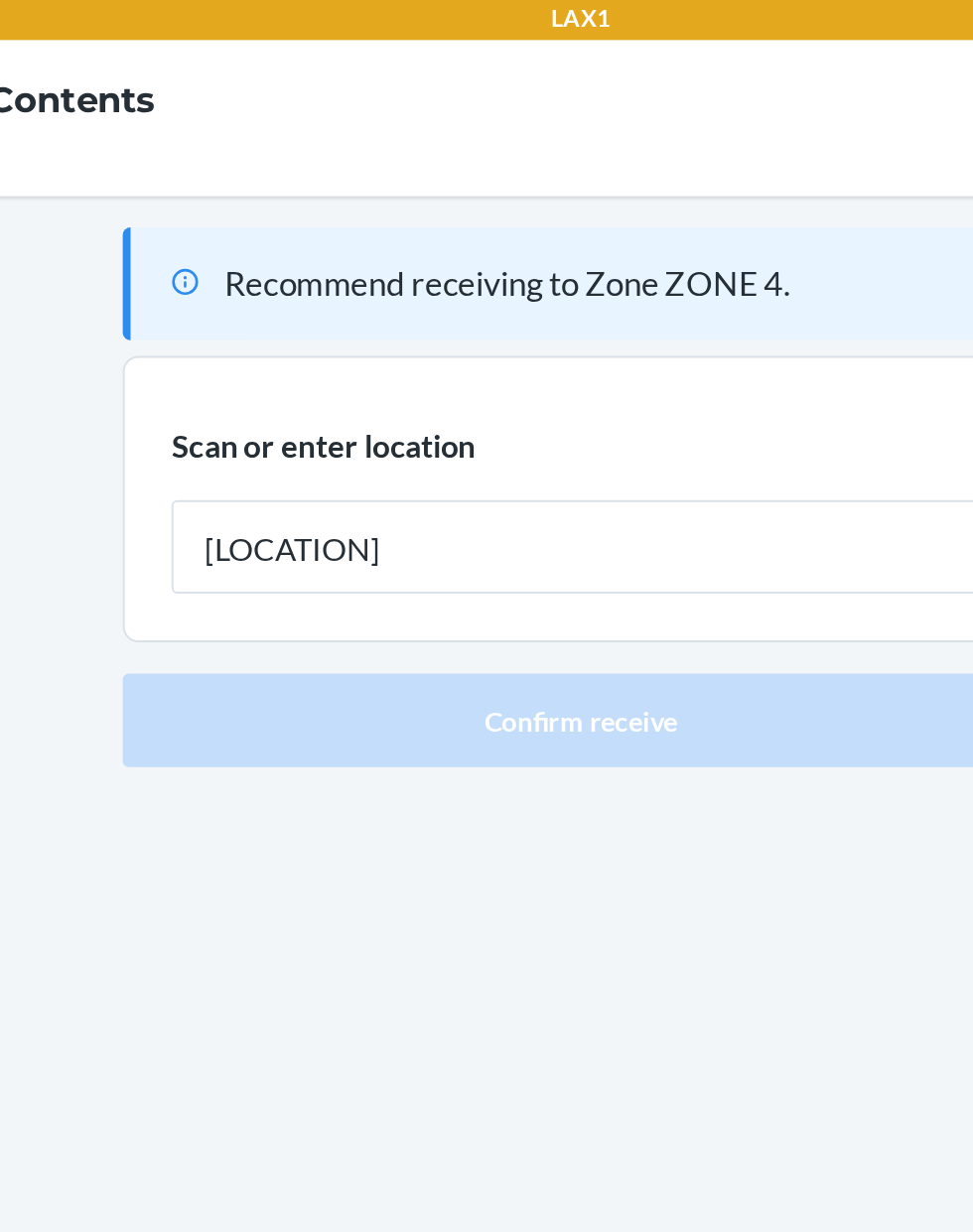 type on "[LOCATION]" 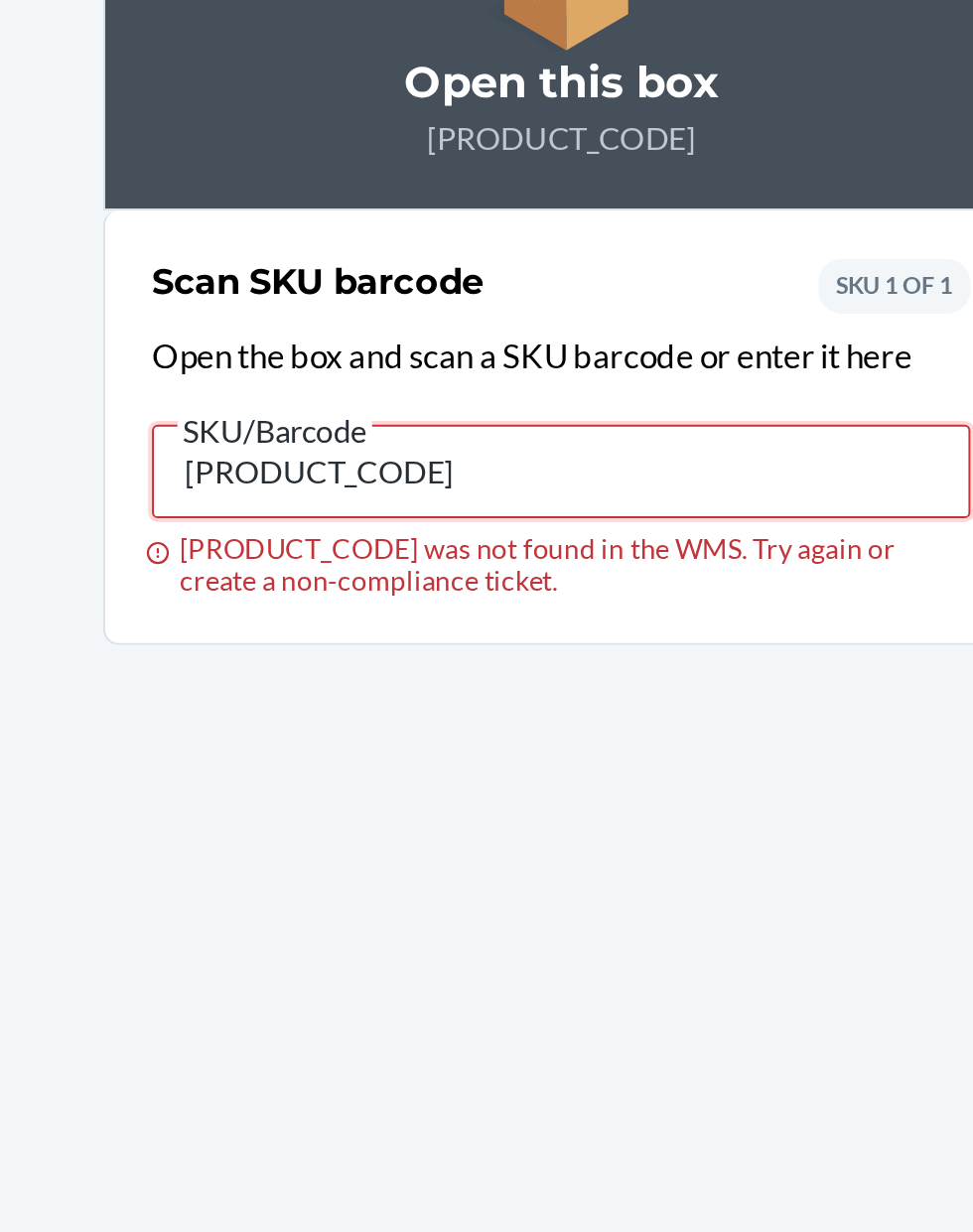 click on "[PRODUCT_CODE]" at bounding box center [486, 445] 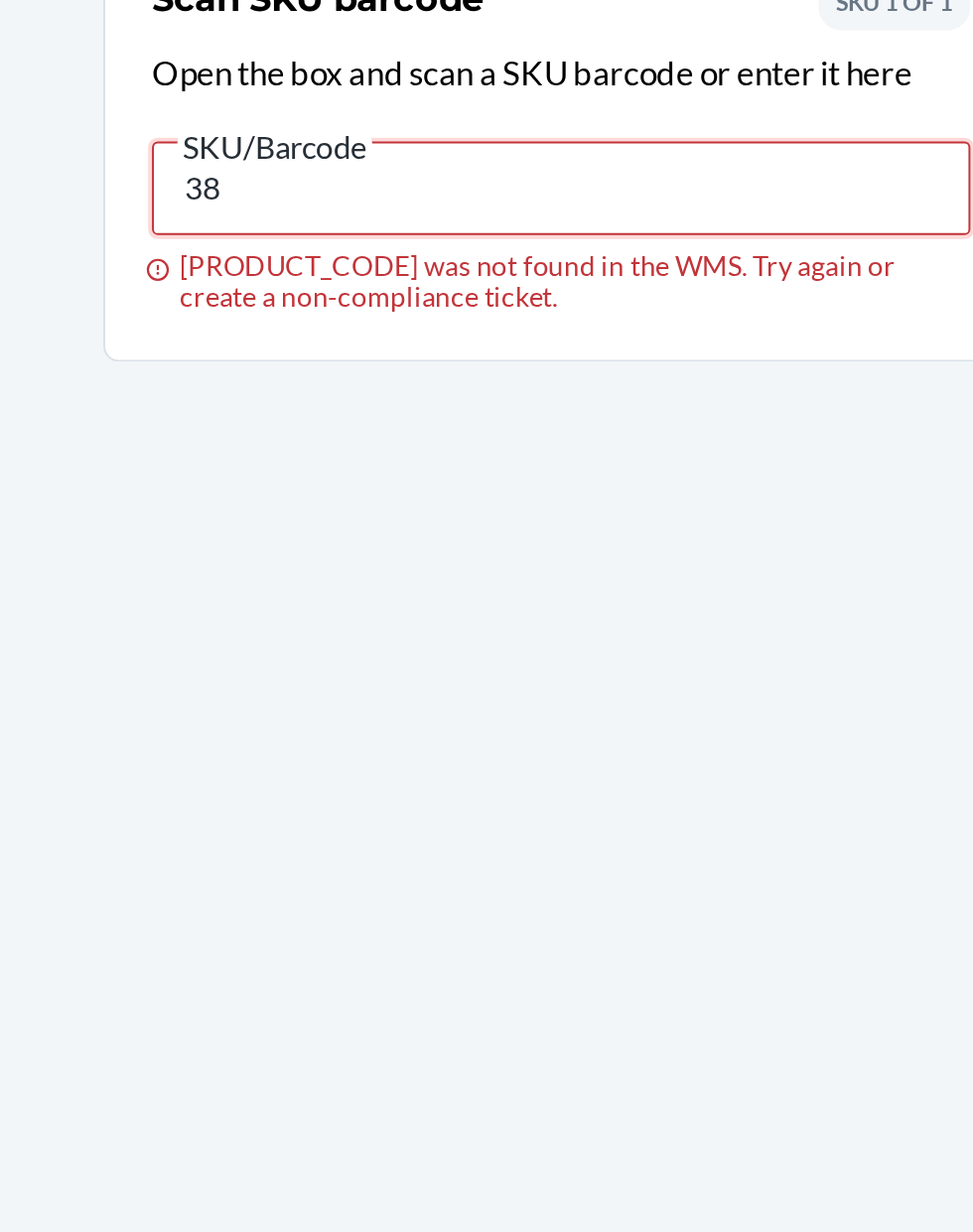 type on "3" 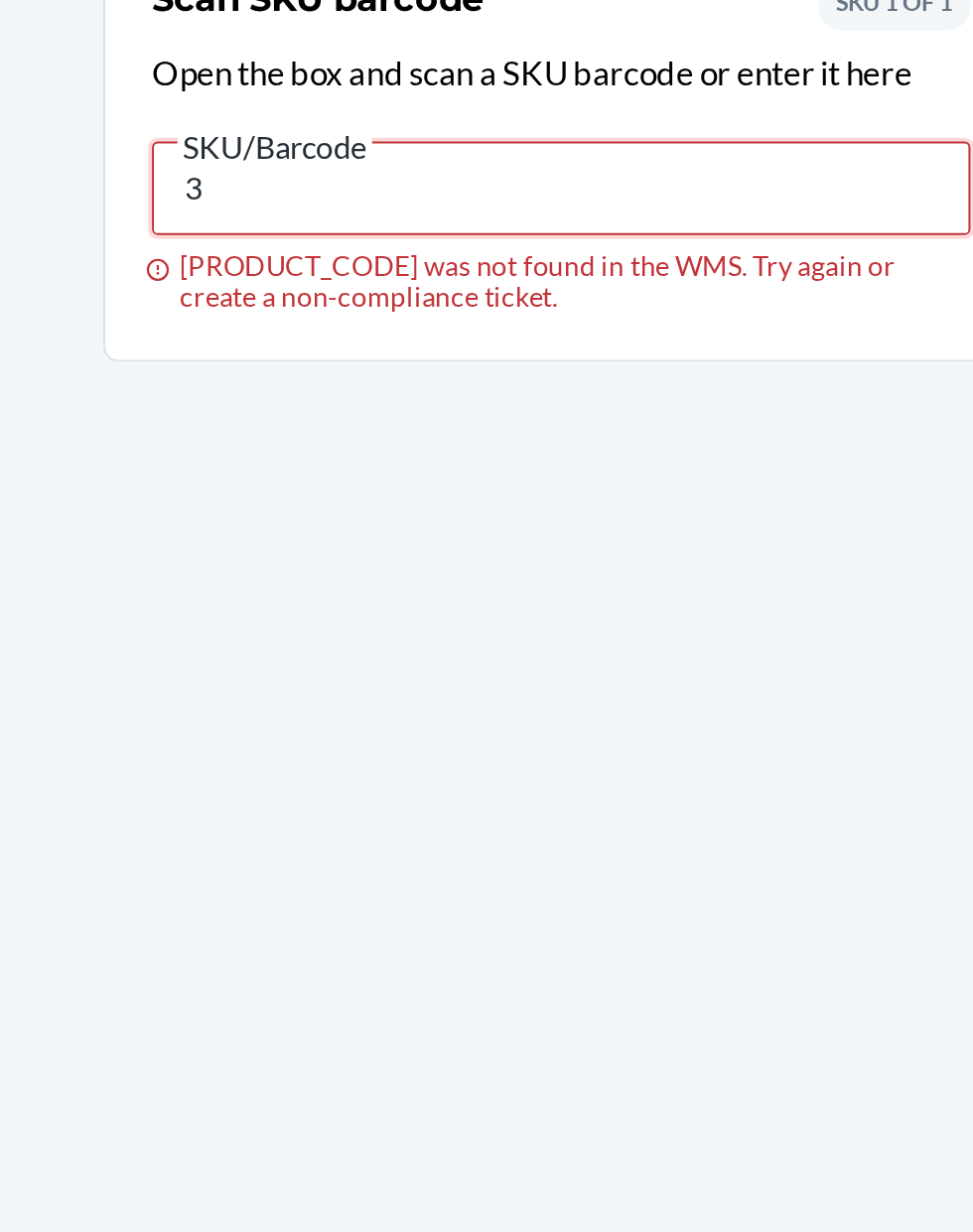 type 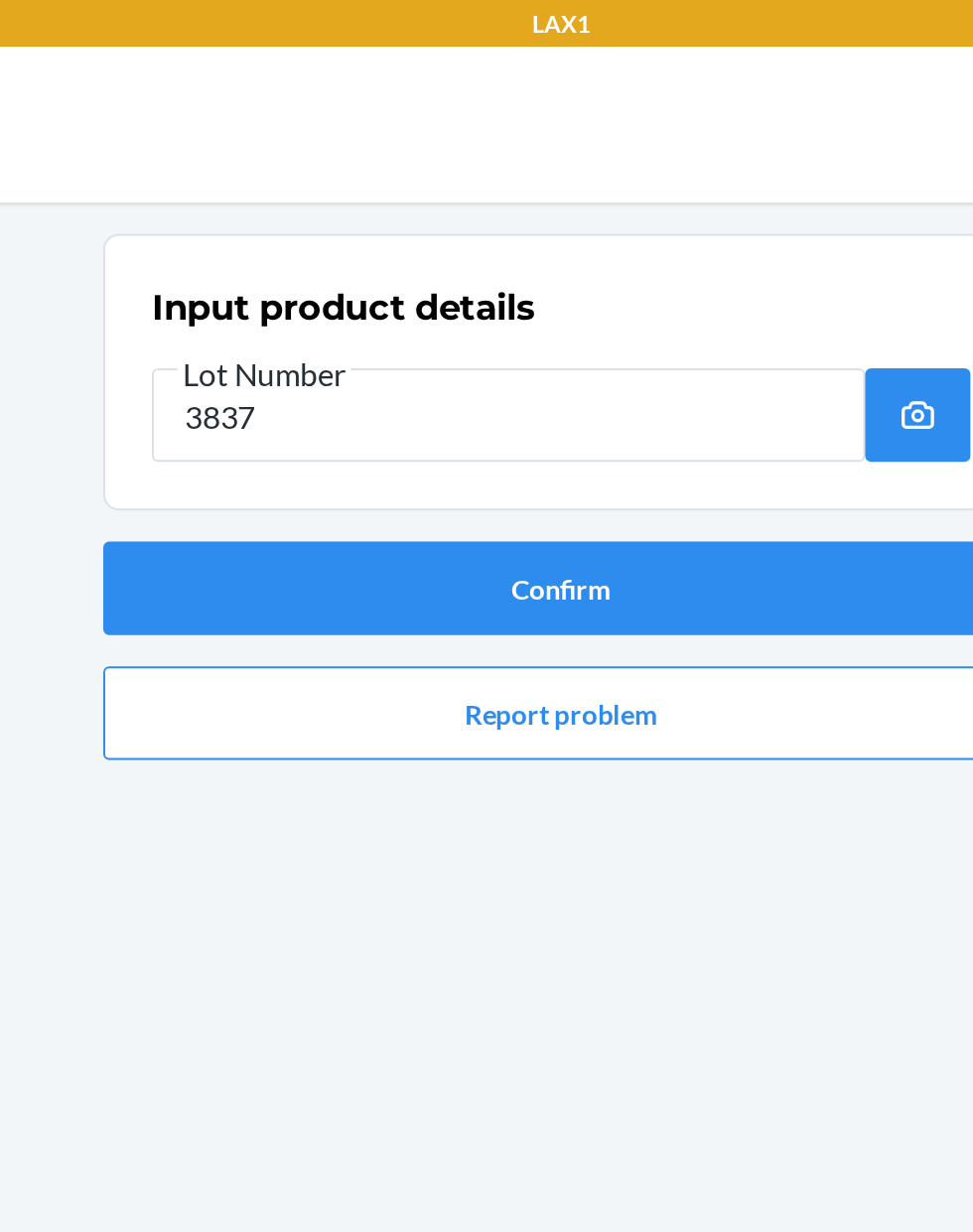 type on "[PRODUCT_CODE]" 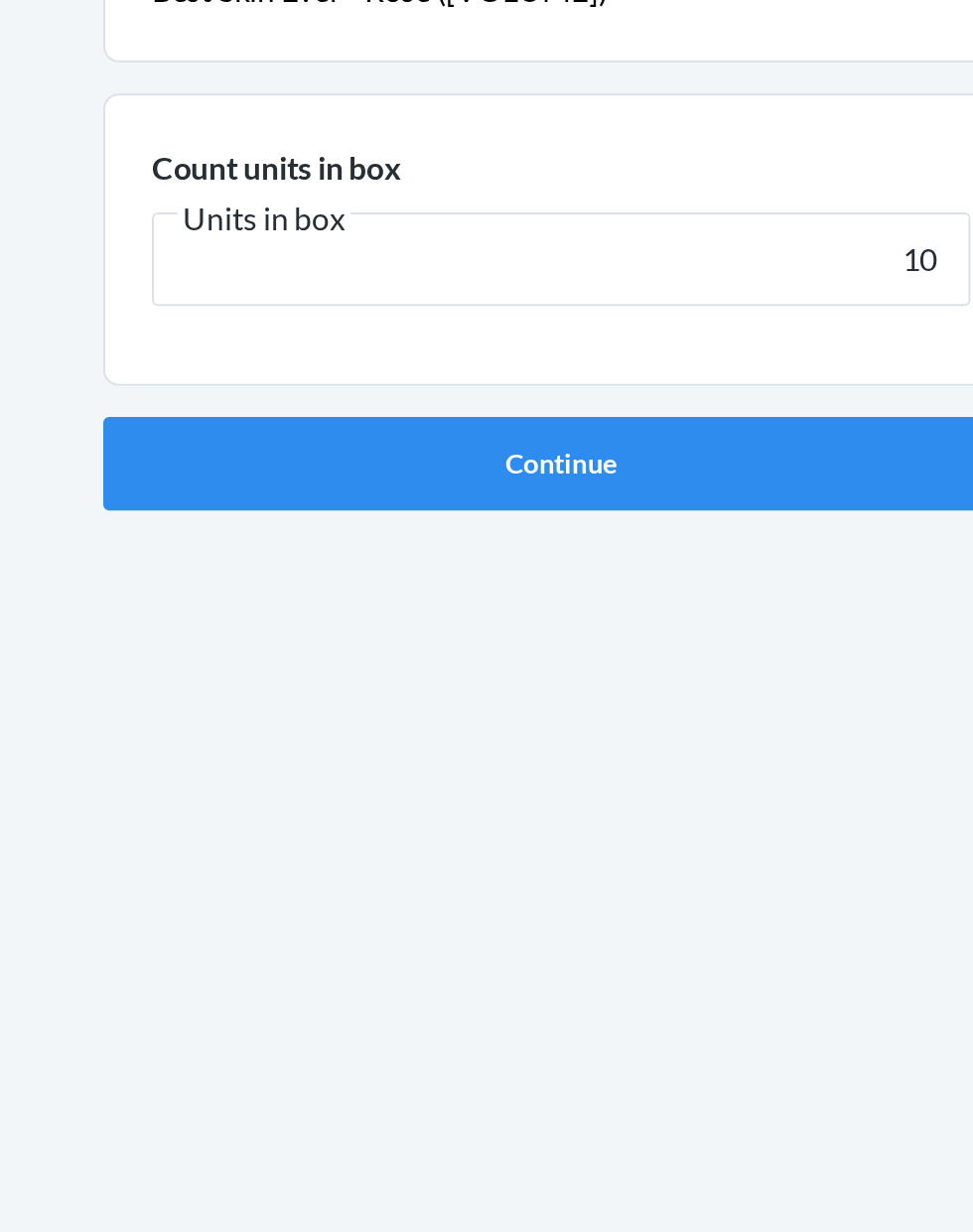 type on "10" 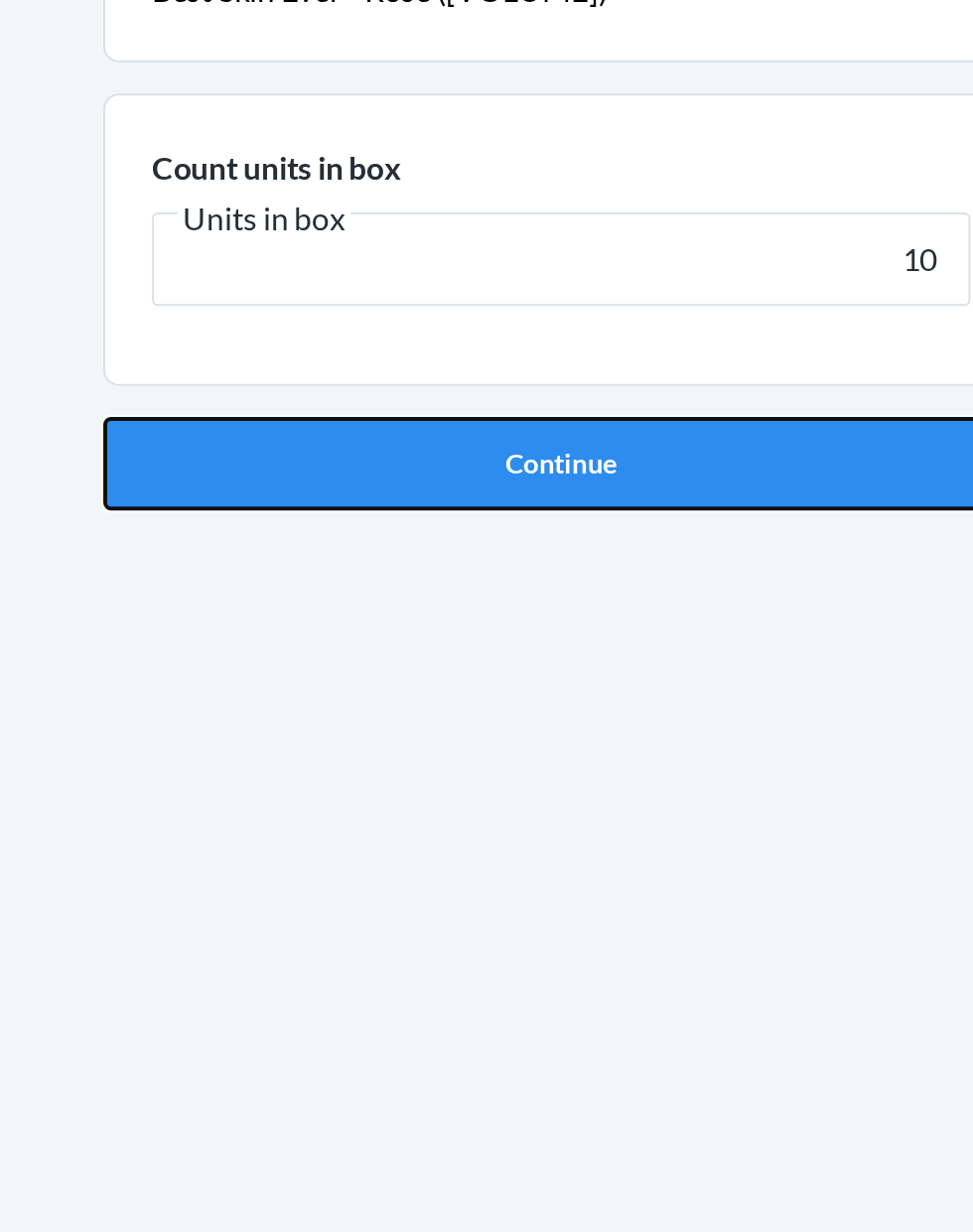 click on "Continue" at bounding box center [486, 421] 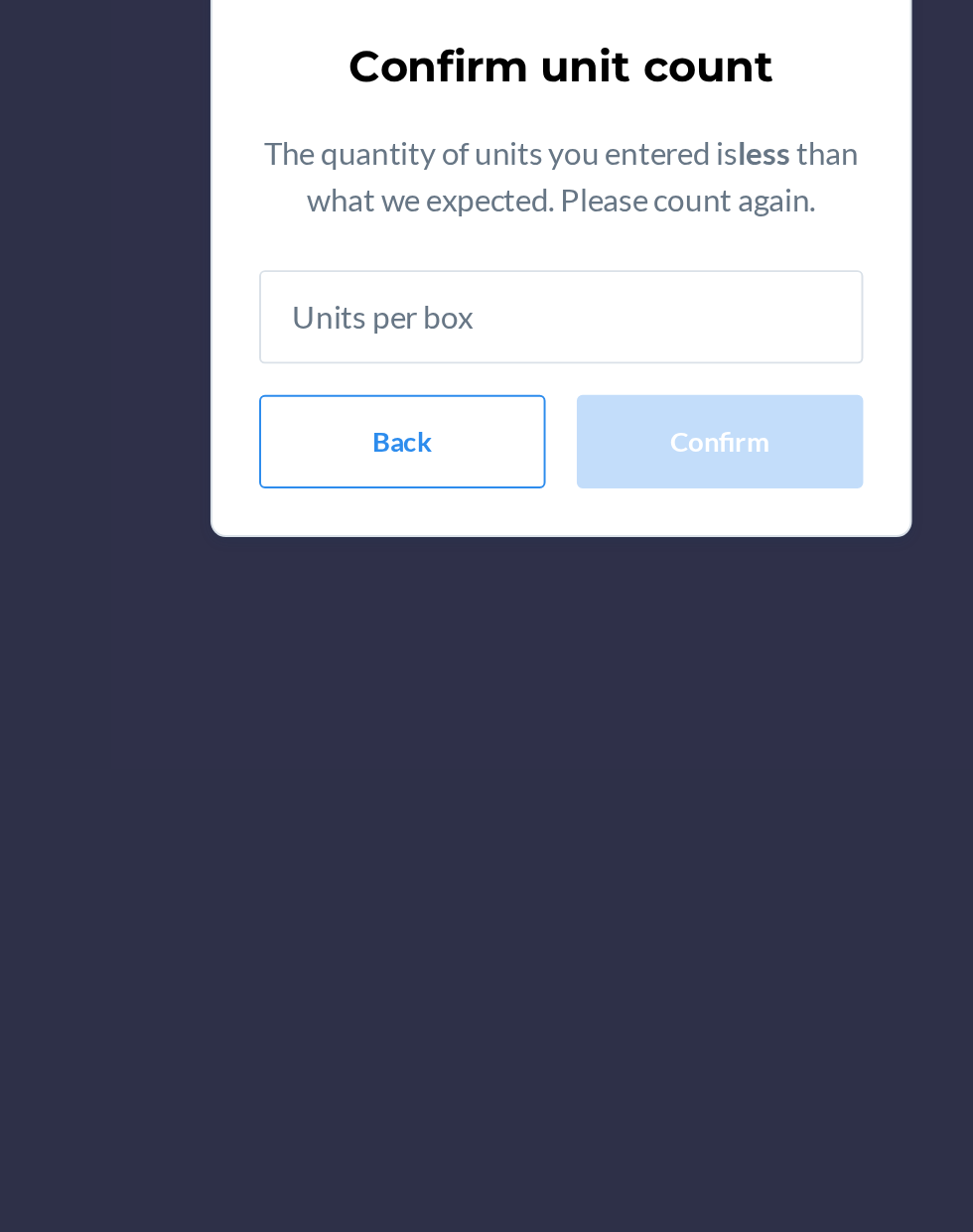 click at bounding box center (486, 669) 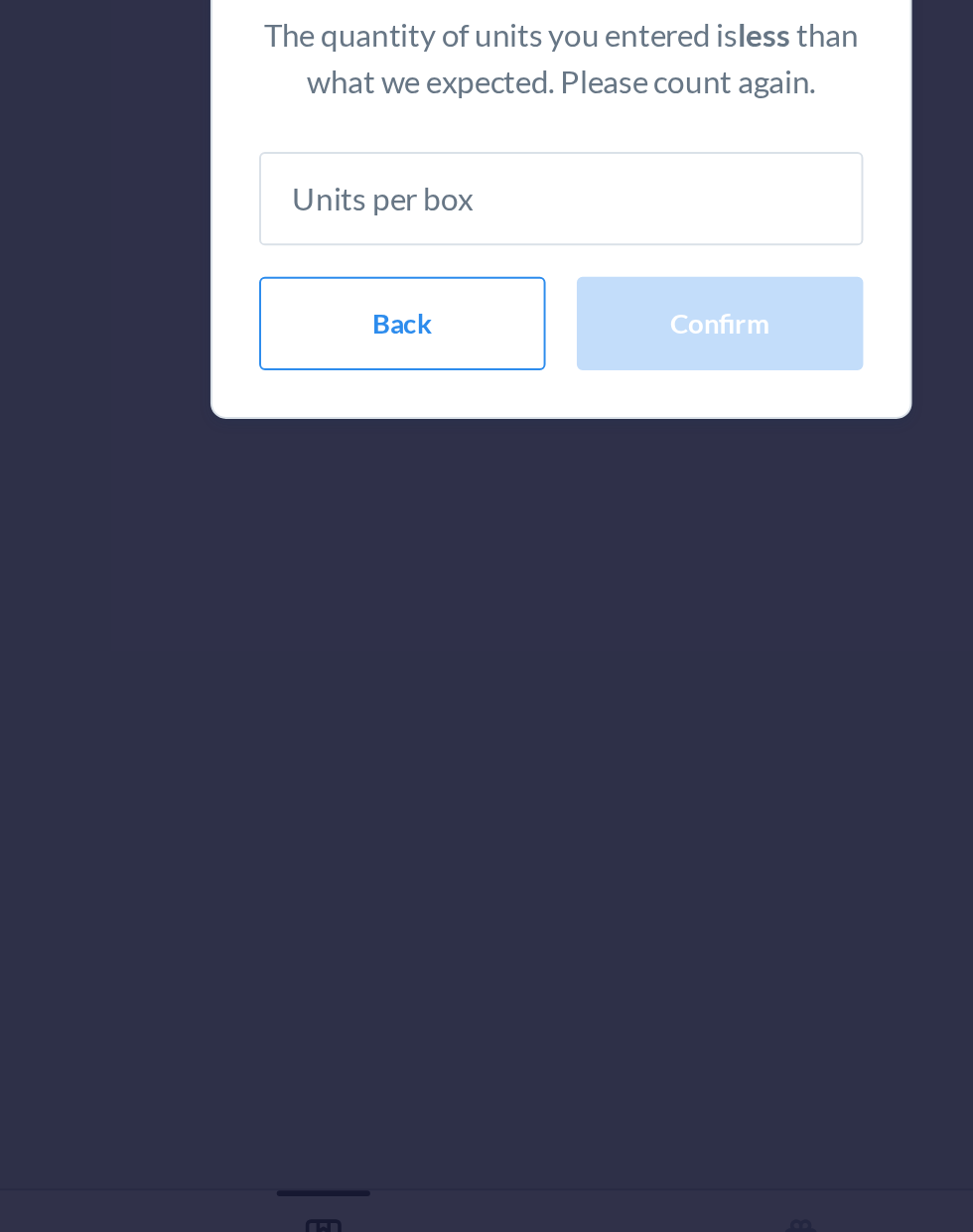 click at bounding box center [486, 669] 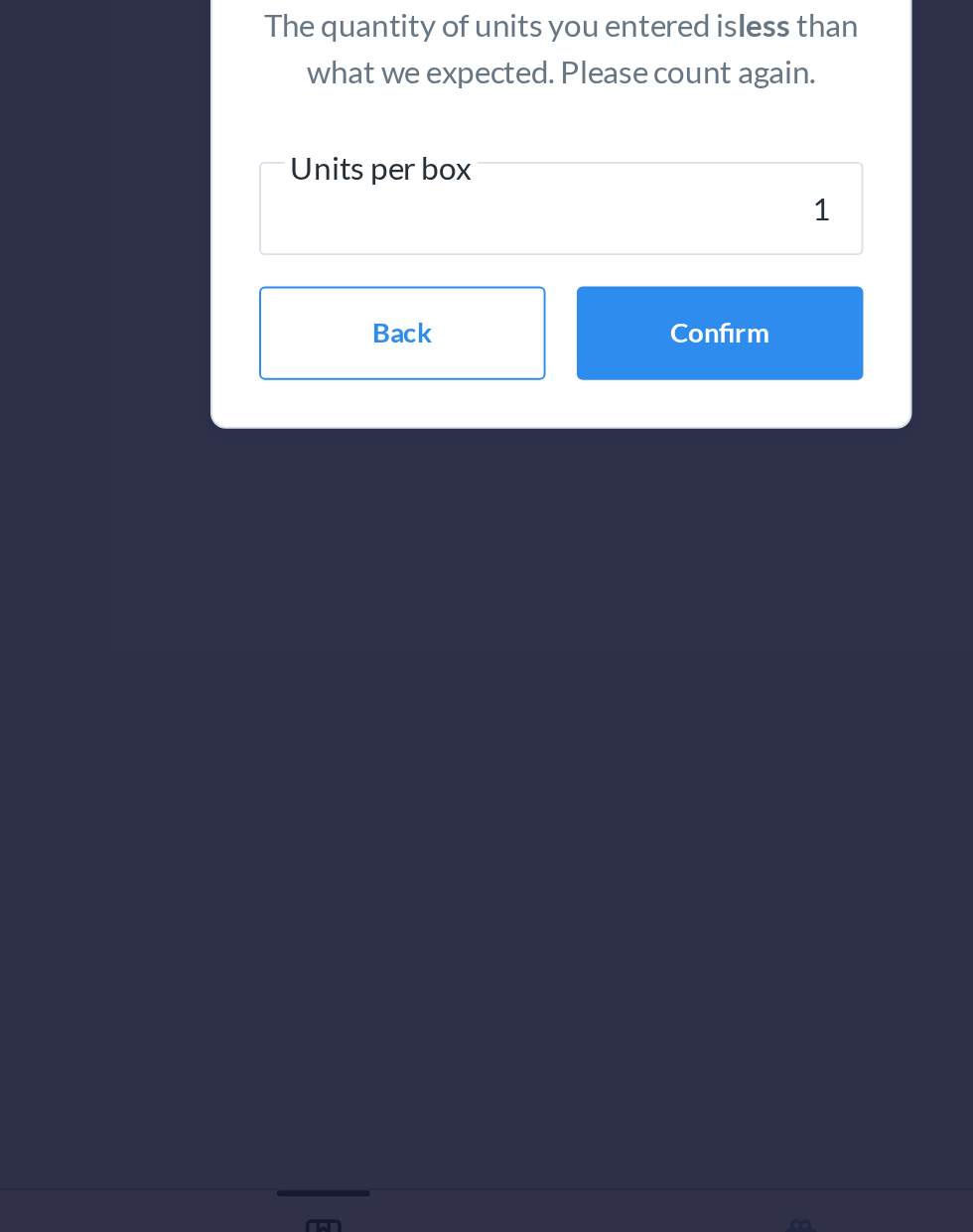 type on "10" 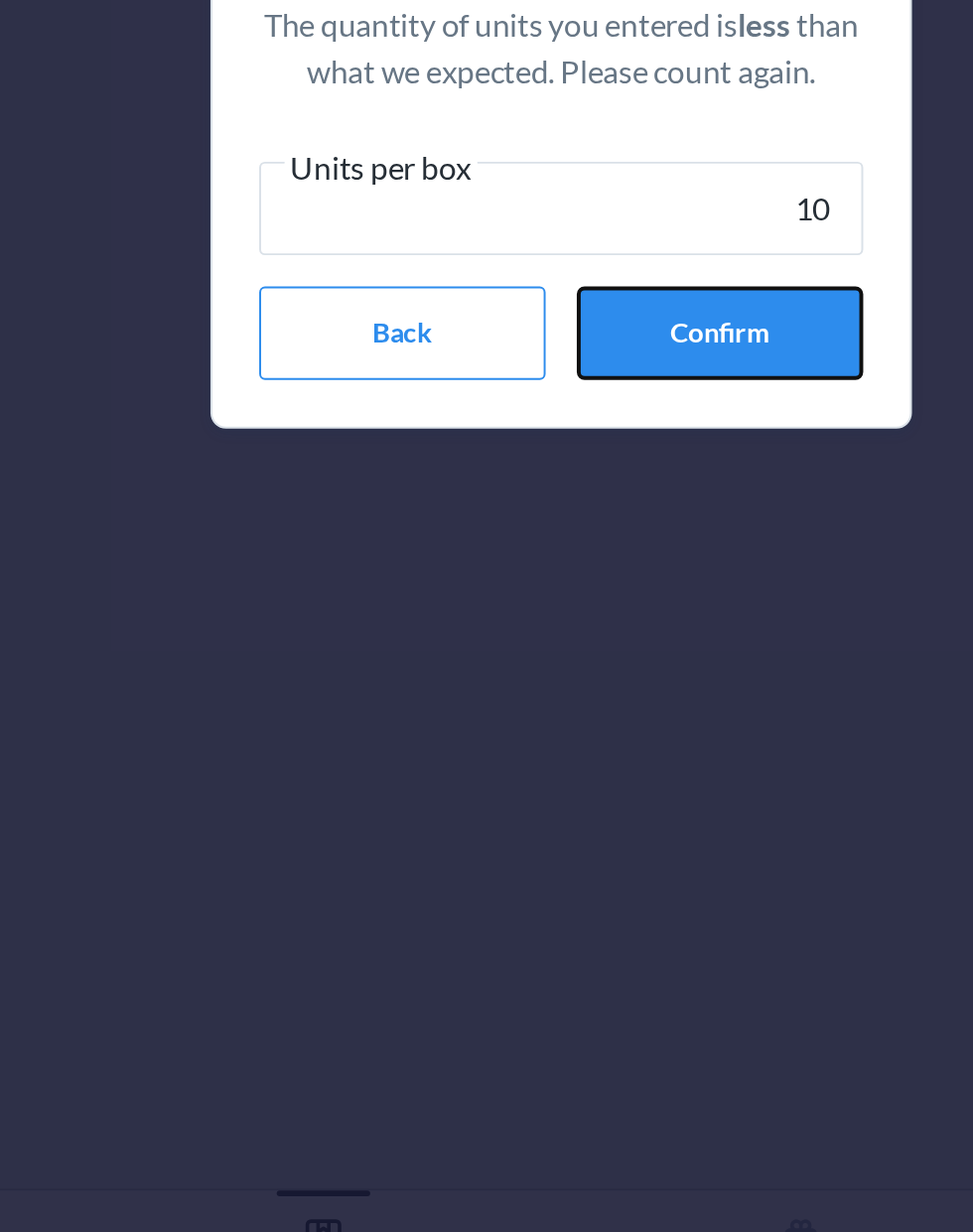 click on "Confirm" at bounding box center (567, 738) 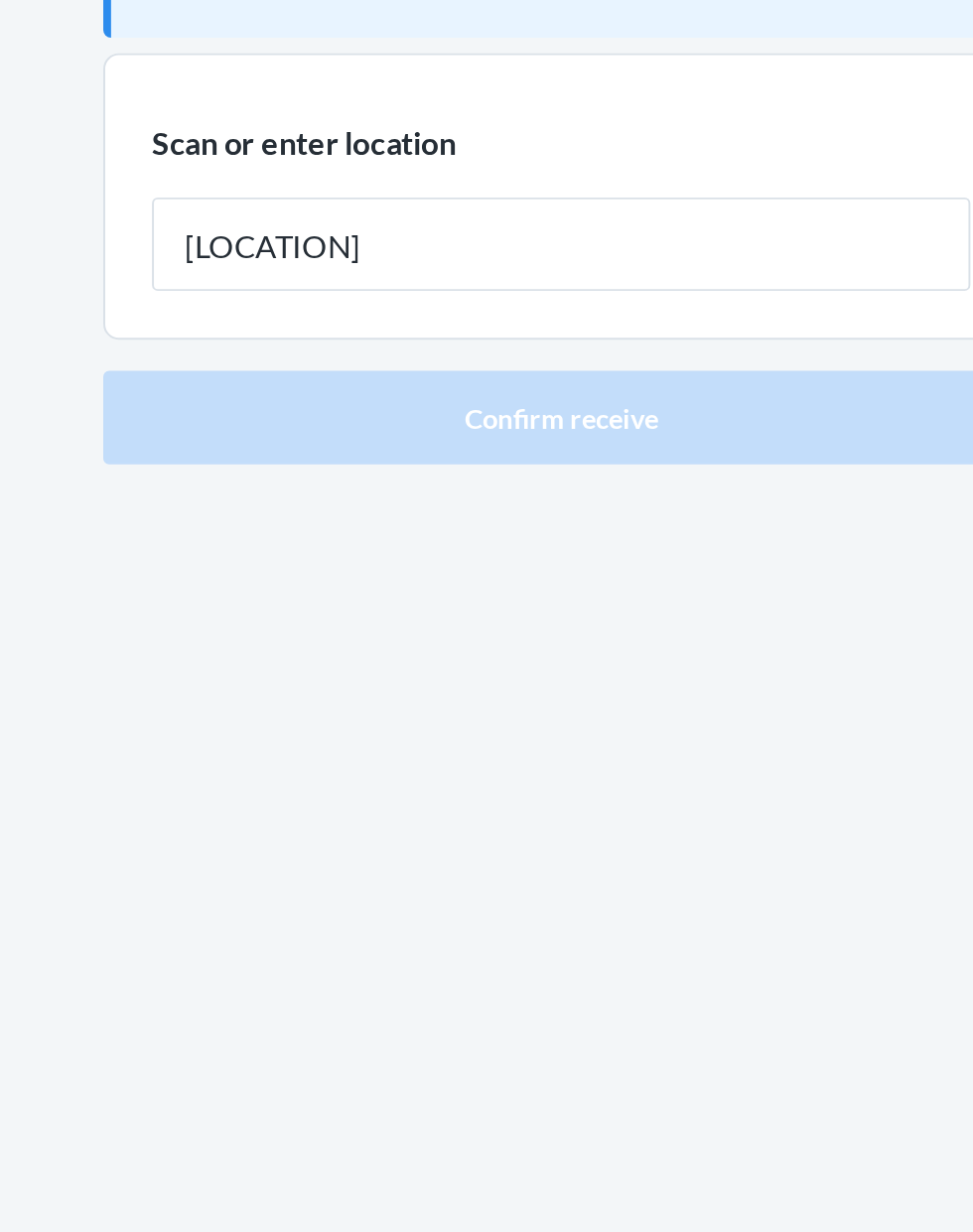 type on "[LOCATION]" 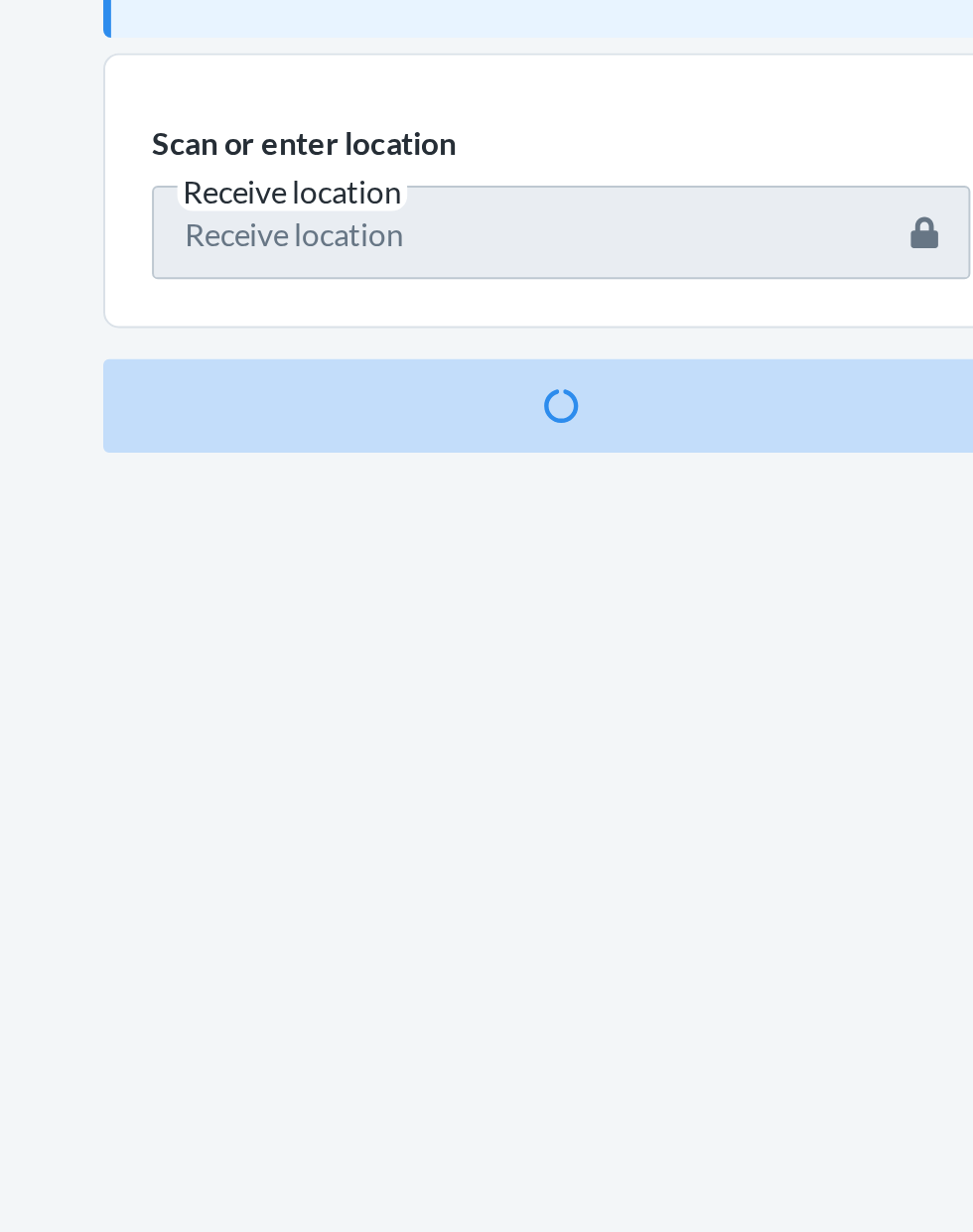 scroll, scrollTop: 152, scrollLeft: 0, axis: vertical 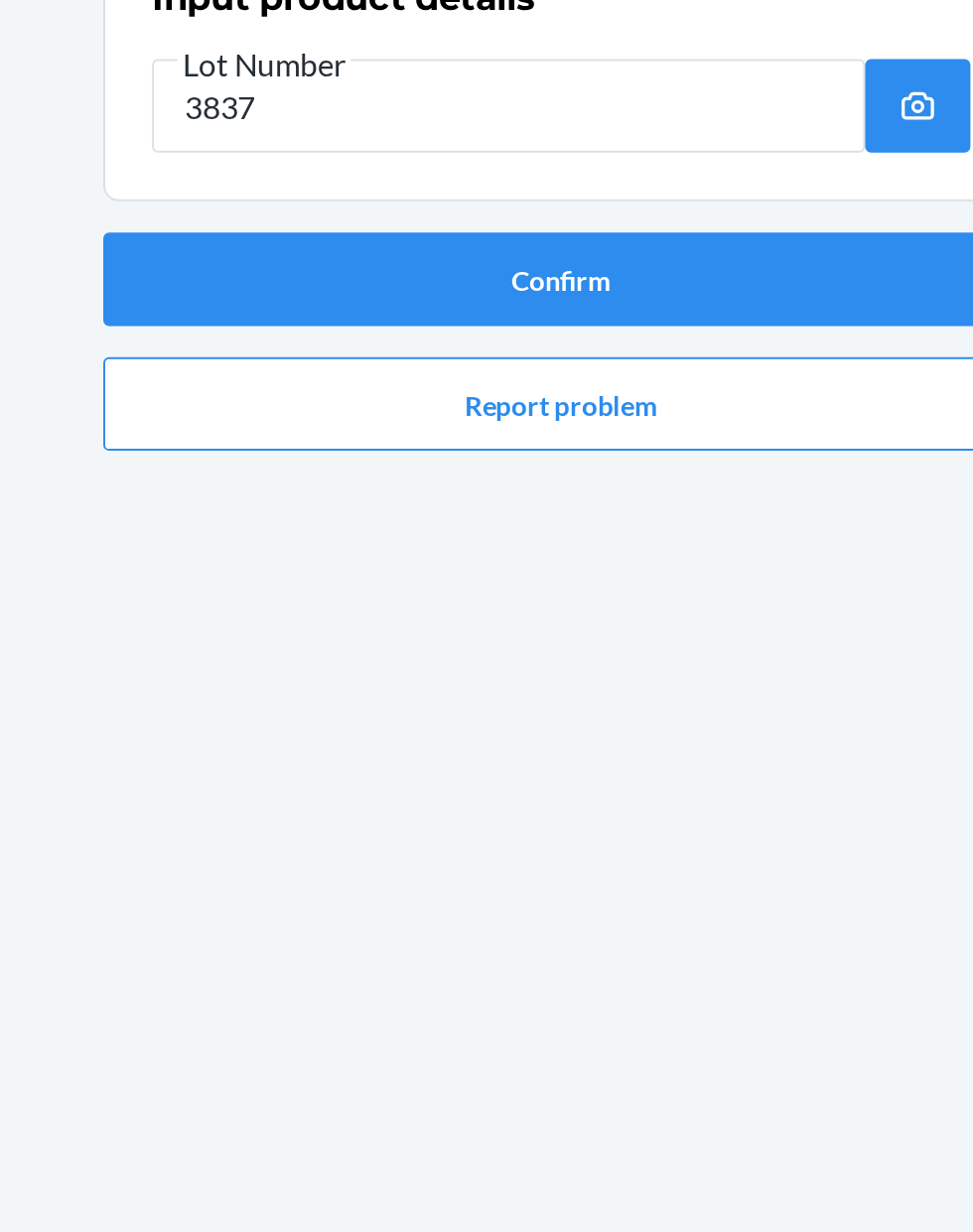 type on "[PRODUCT_CODE]" 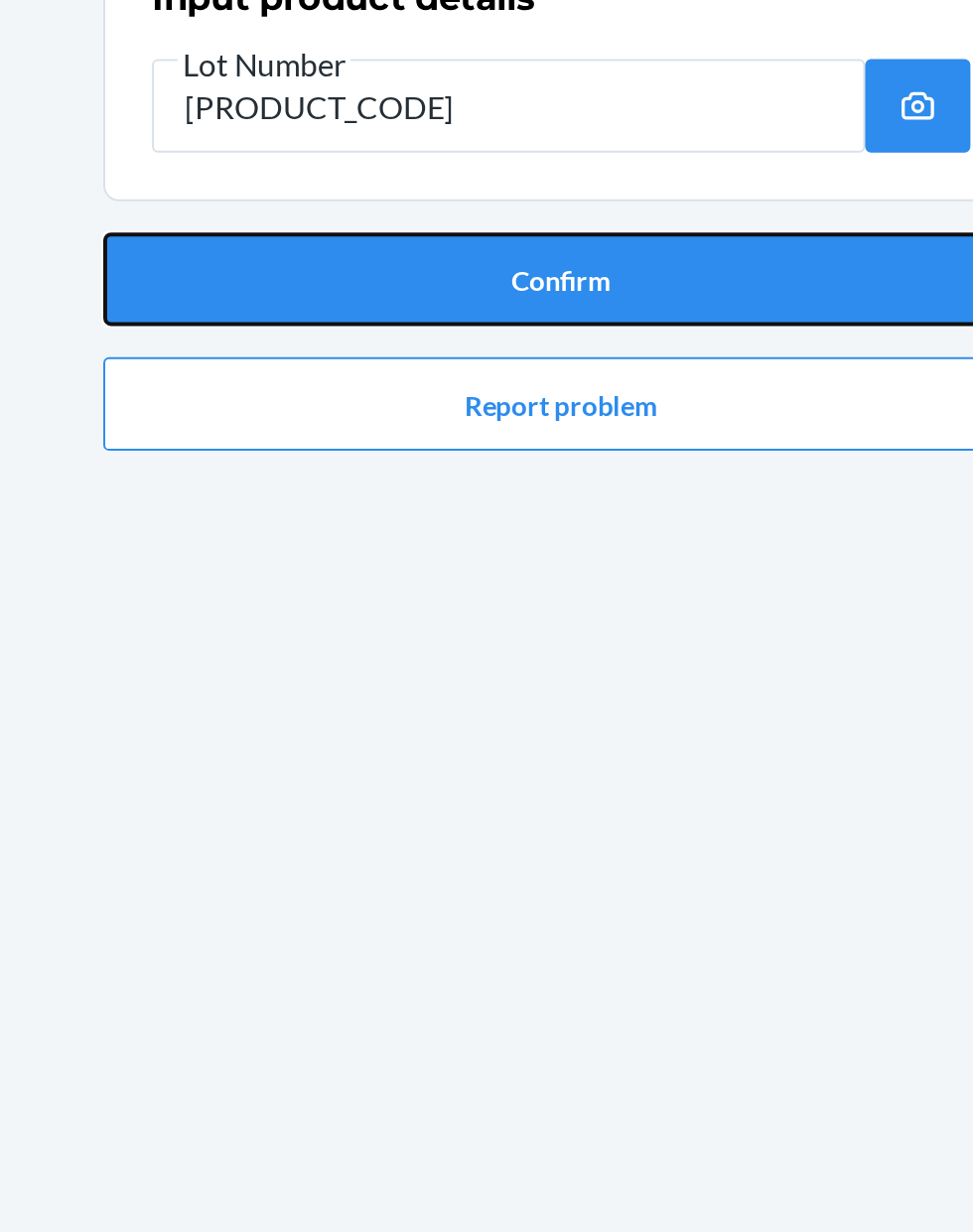 click on "Confirm" at bounding box center [486, 300] 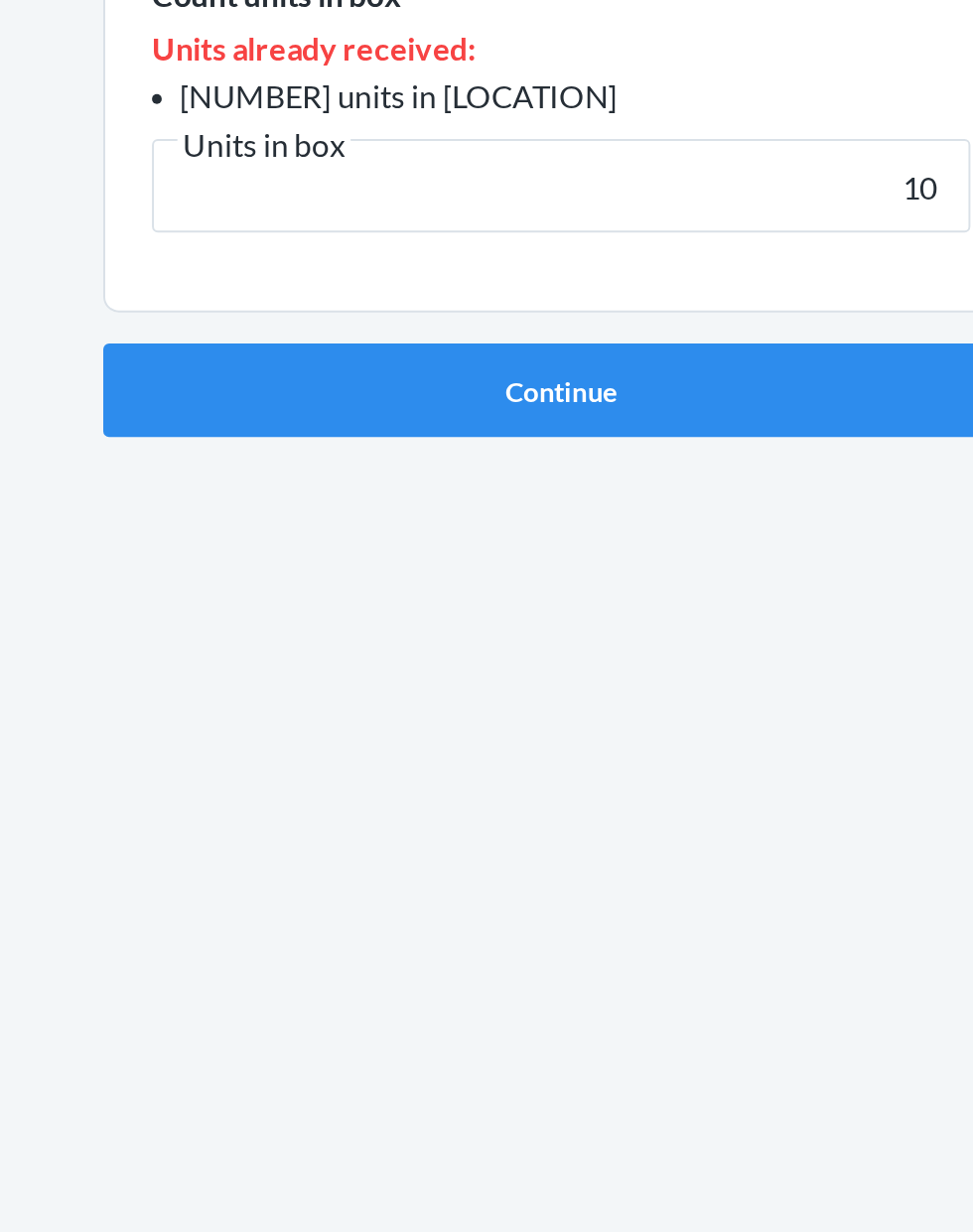type on "10" 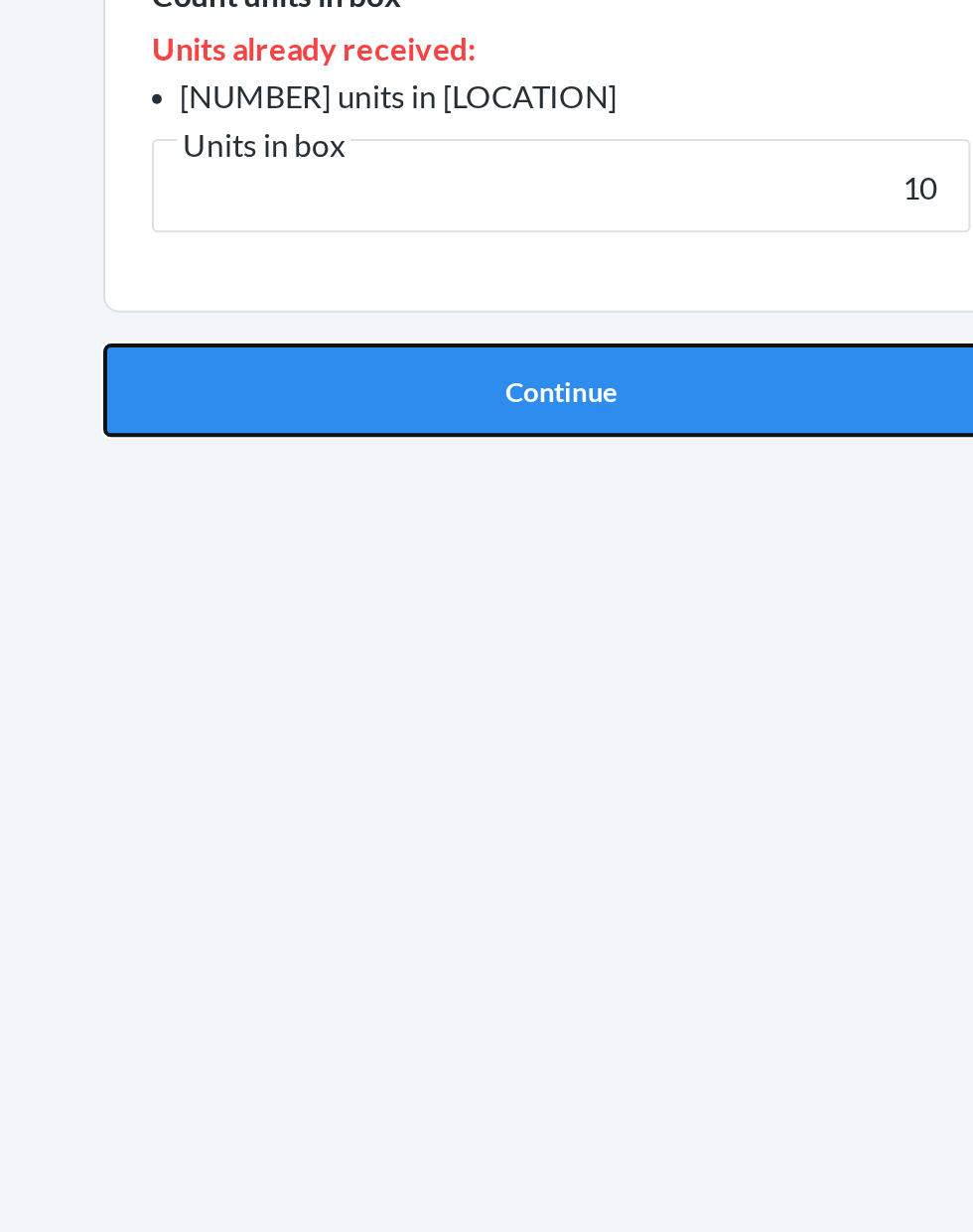 click on "Continue" at bounding box center (486, 537) 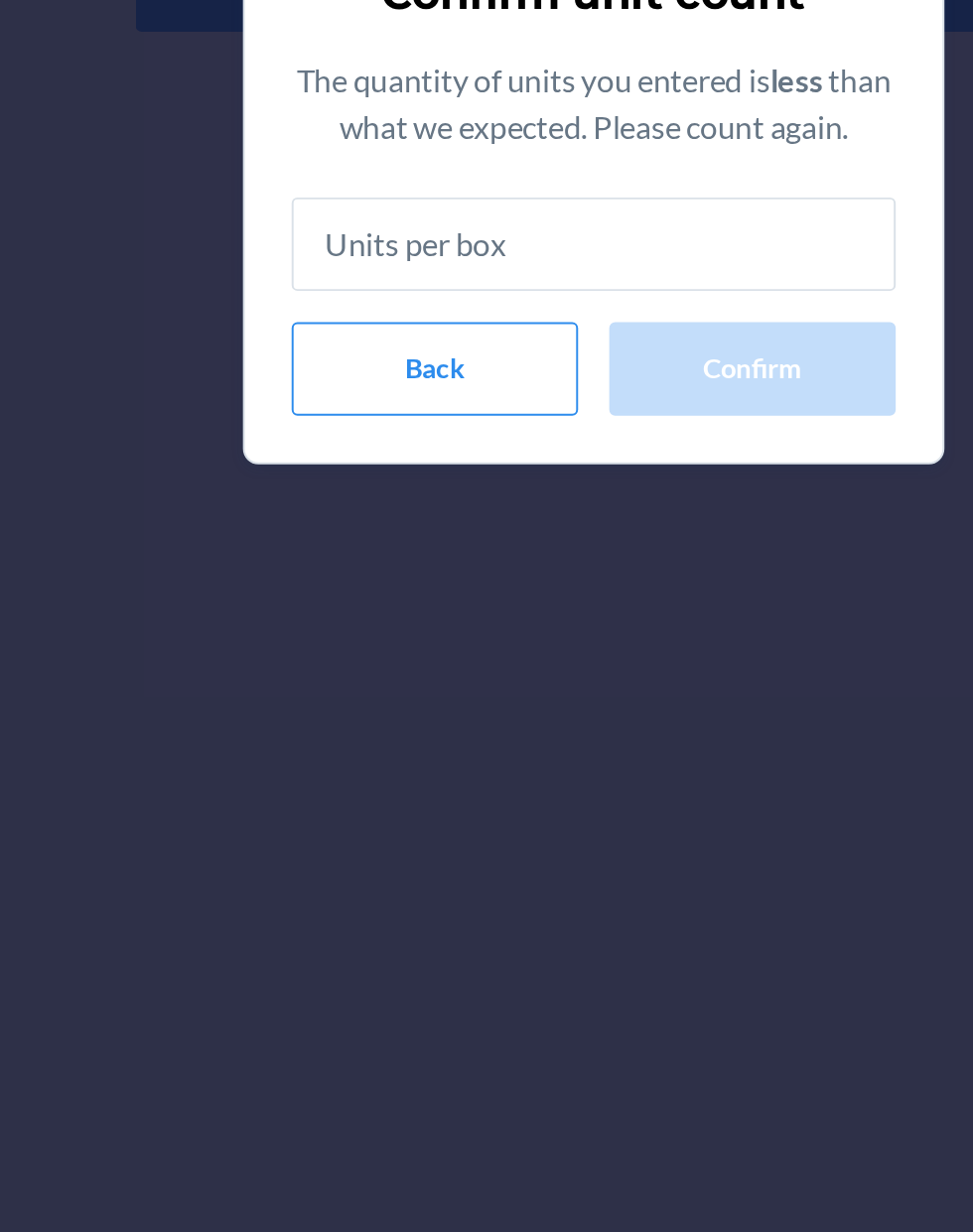 click at bounding box center (486, 669) 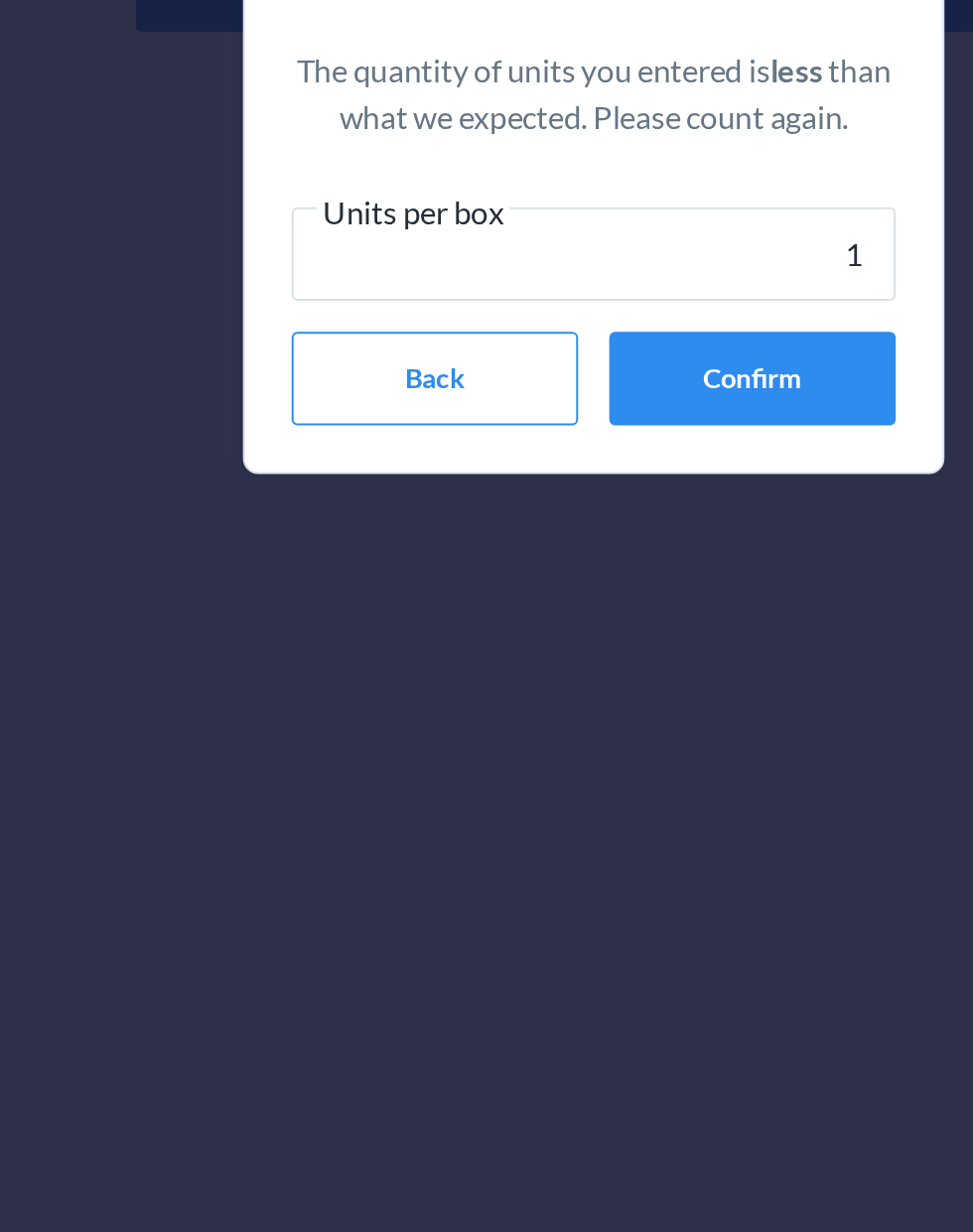 type on "10" 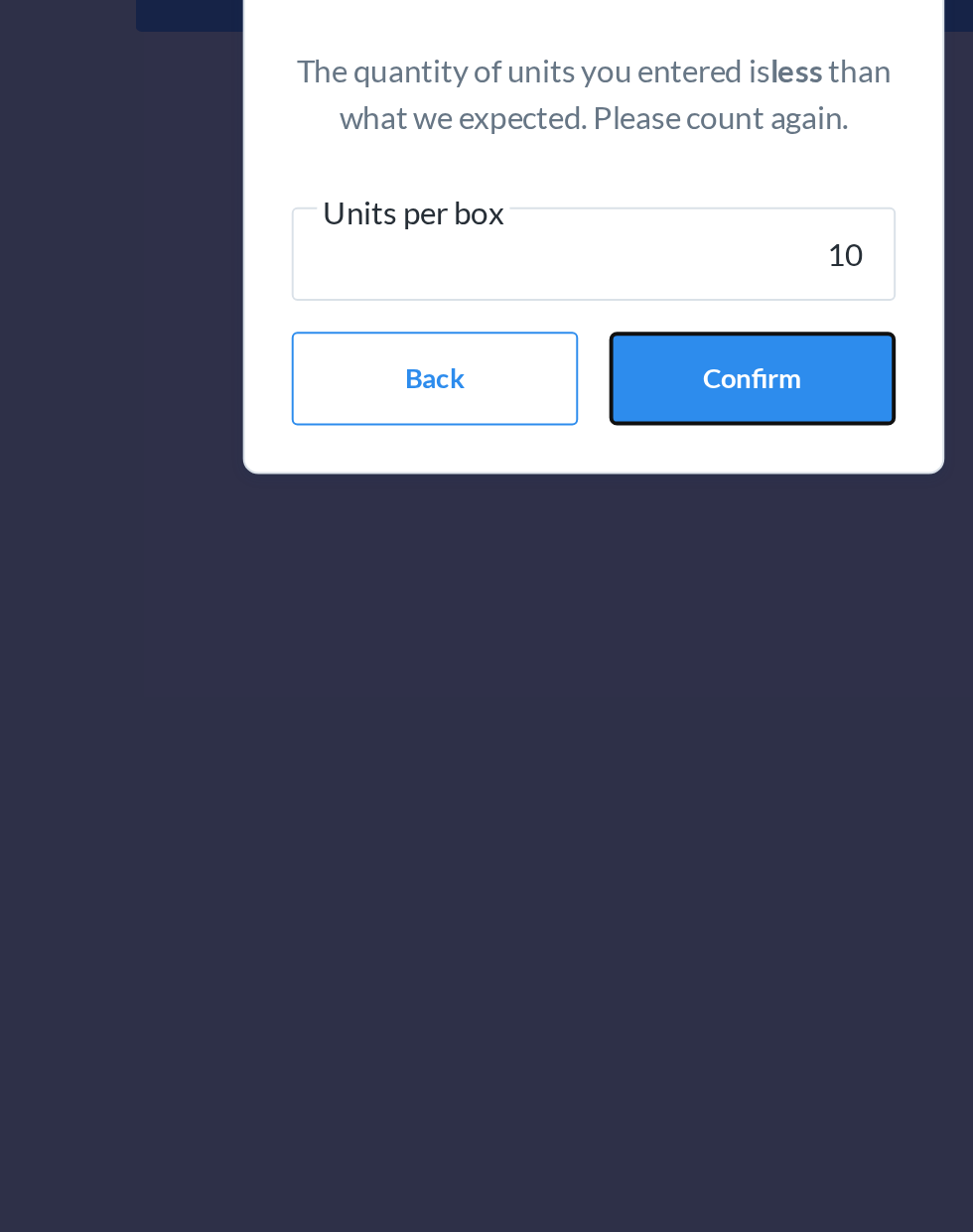 click on "Confirm" at bounding box center (567, 738) 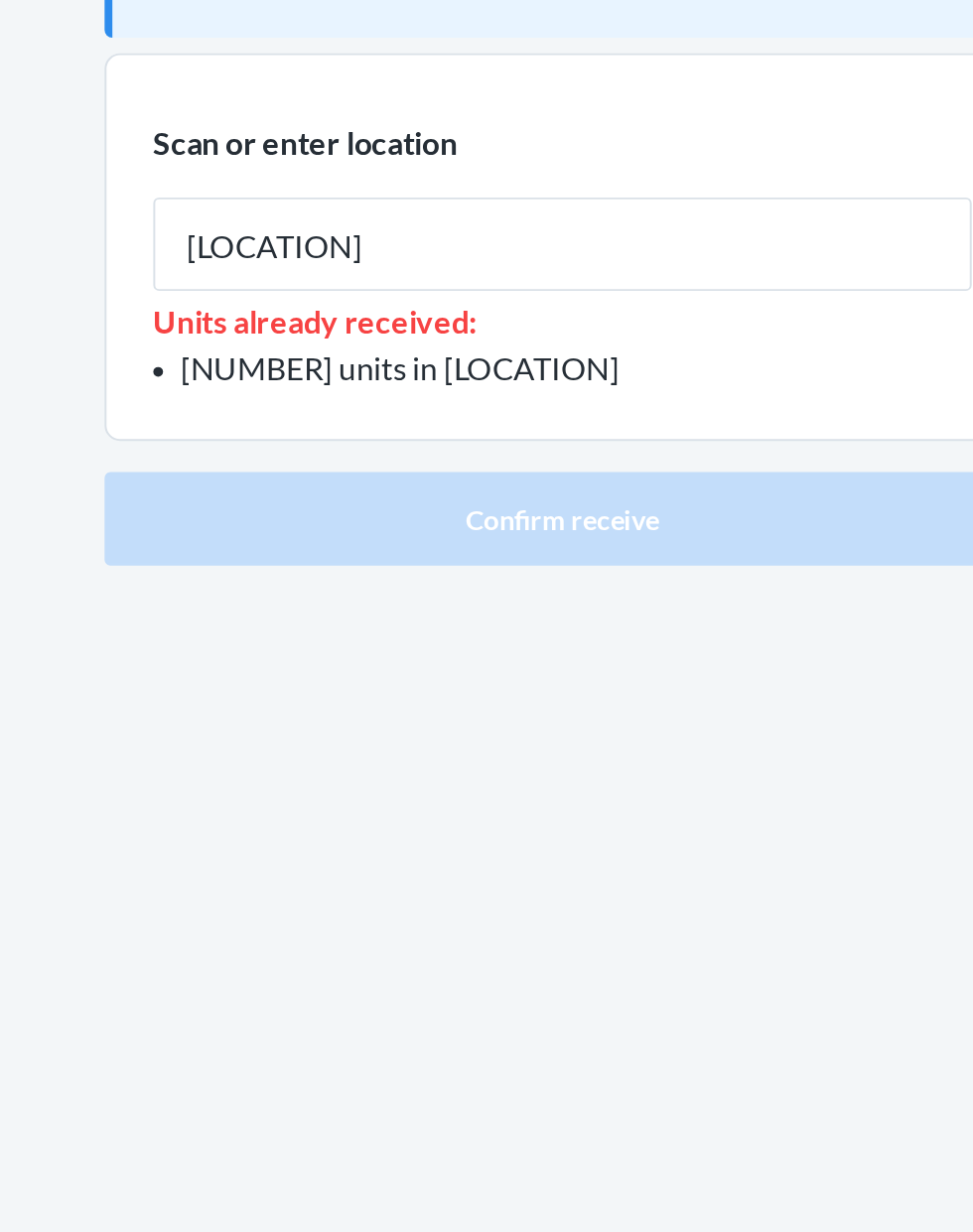 type on "[LOCATION]" 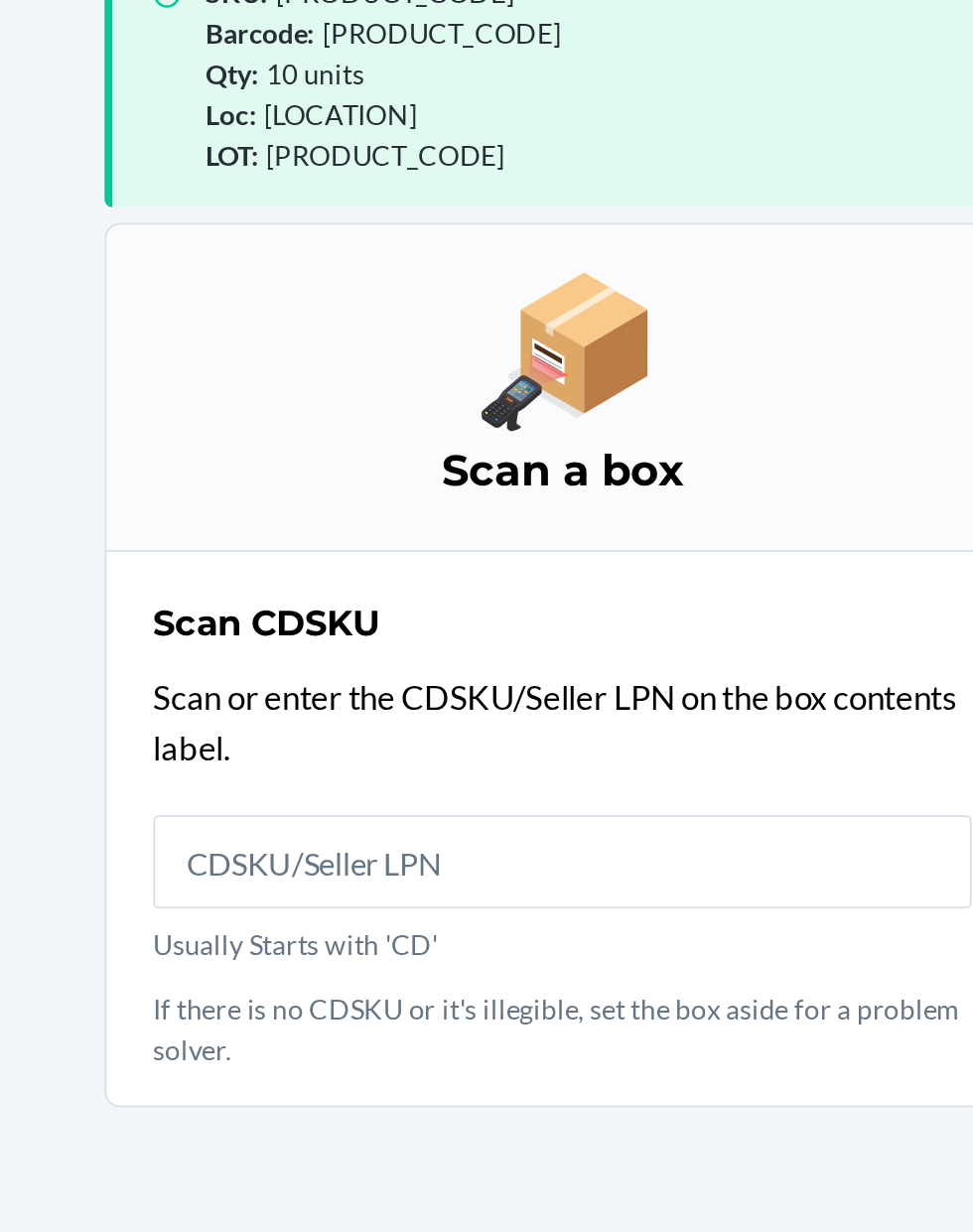 scroll, scrollTop: 152, scrollLeft: 0, axis: vertical 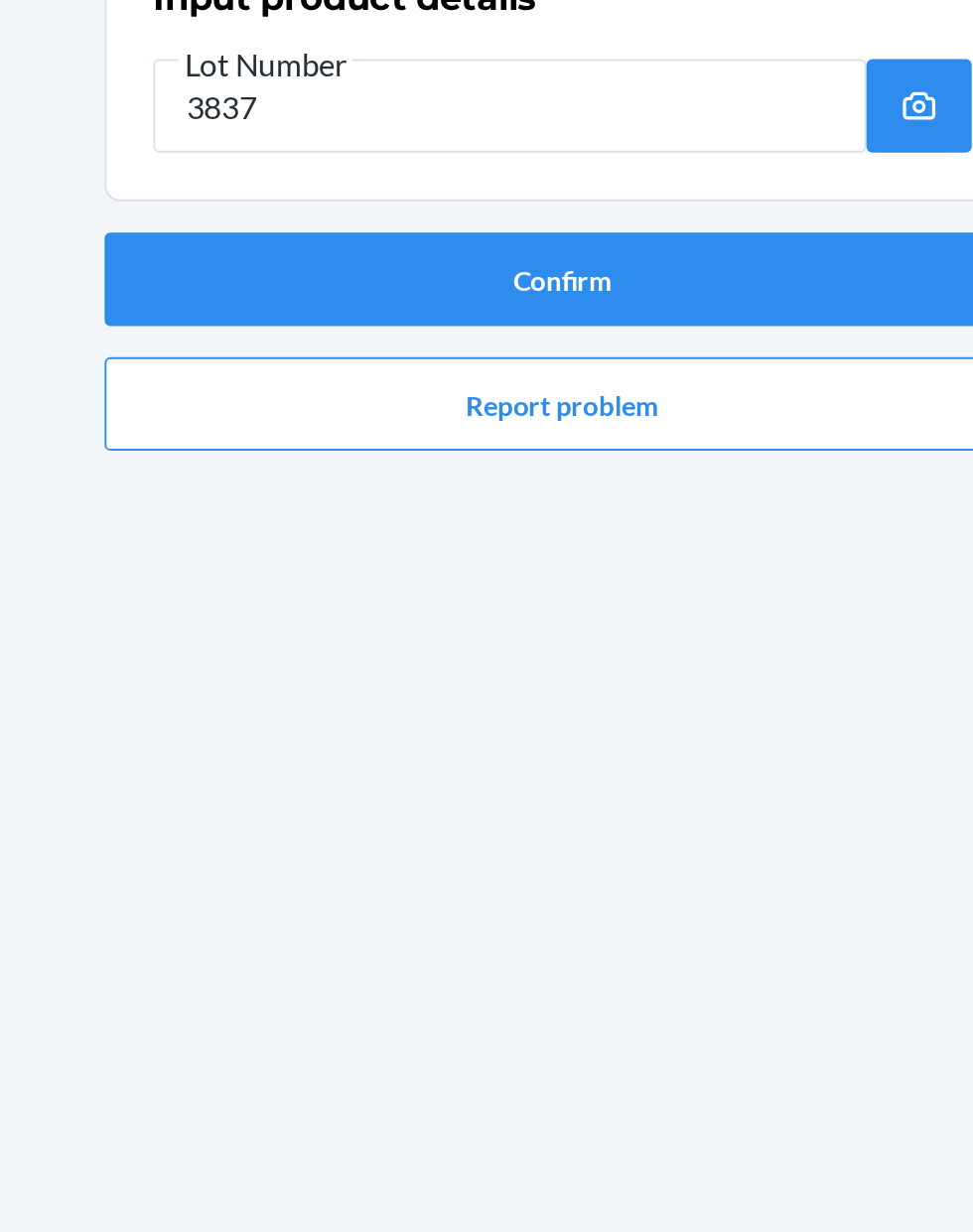 type on "[PRODUCT_CODE]" 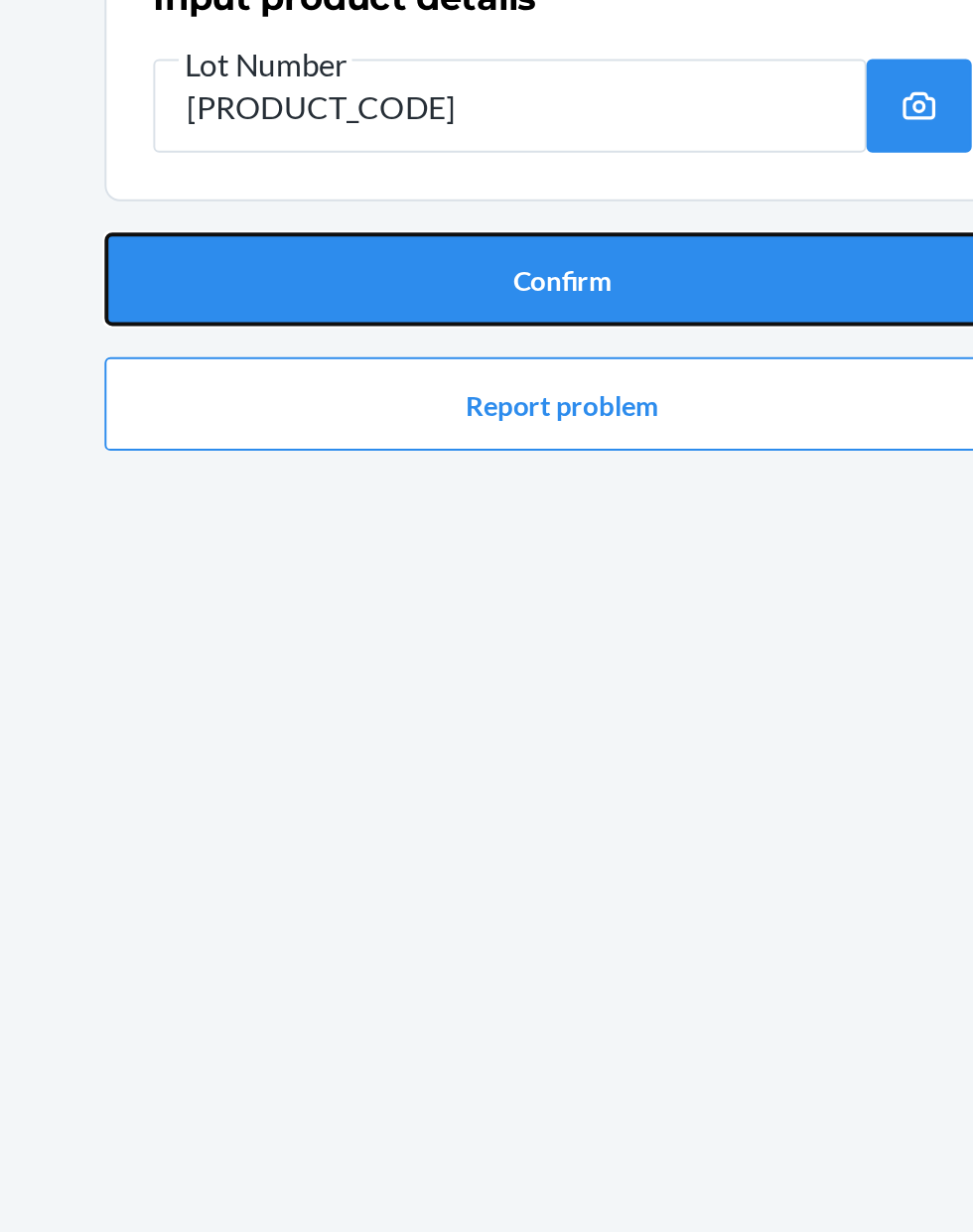 click on "Confirm" at bounding box center (486, 300) 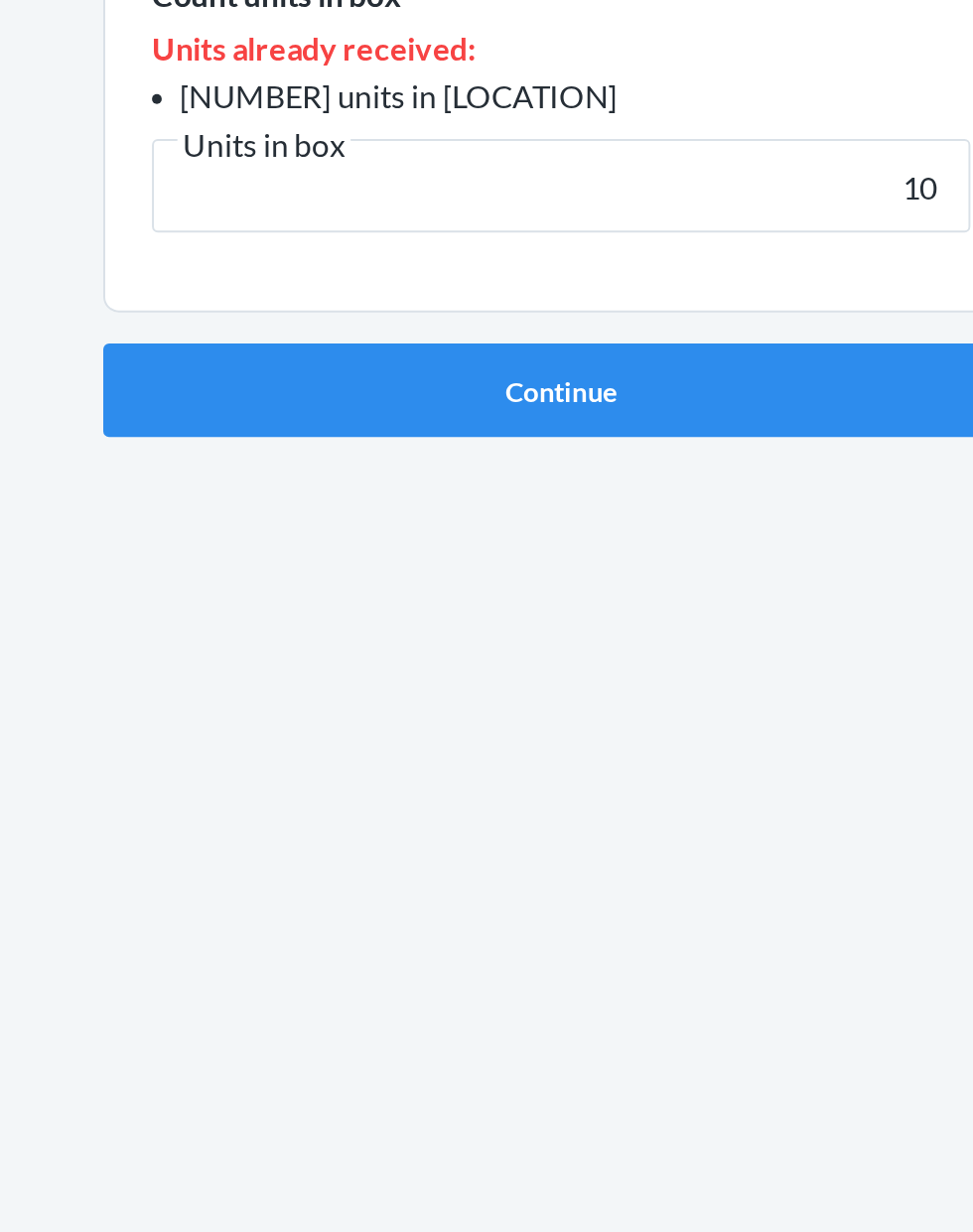 type on "10" 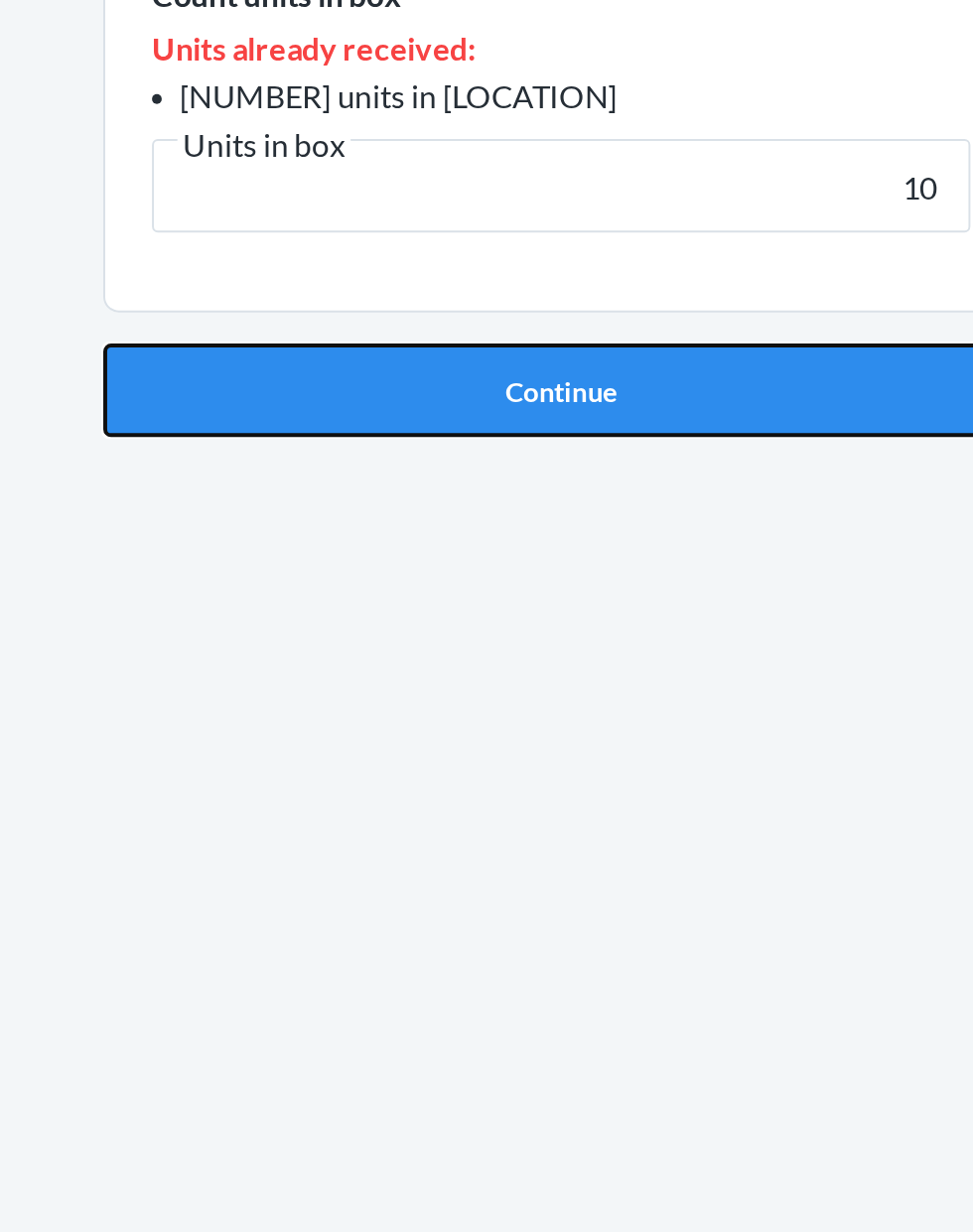 click on "Continue" at bounding box center [486, 537] 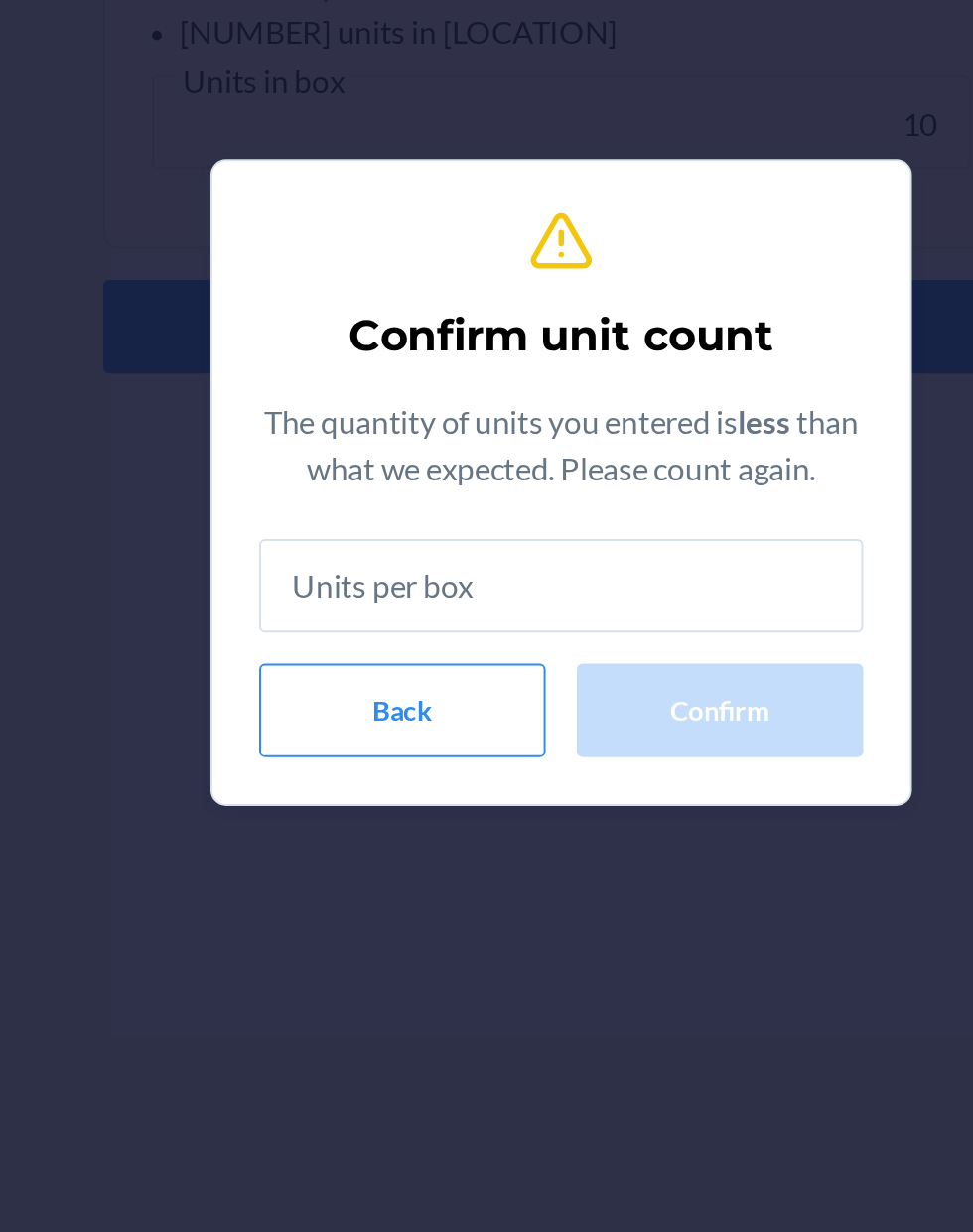click at bounding box center (486, 669) 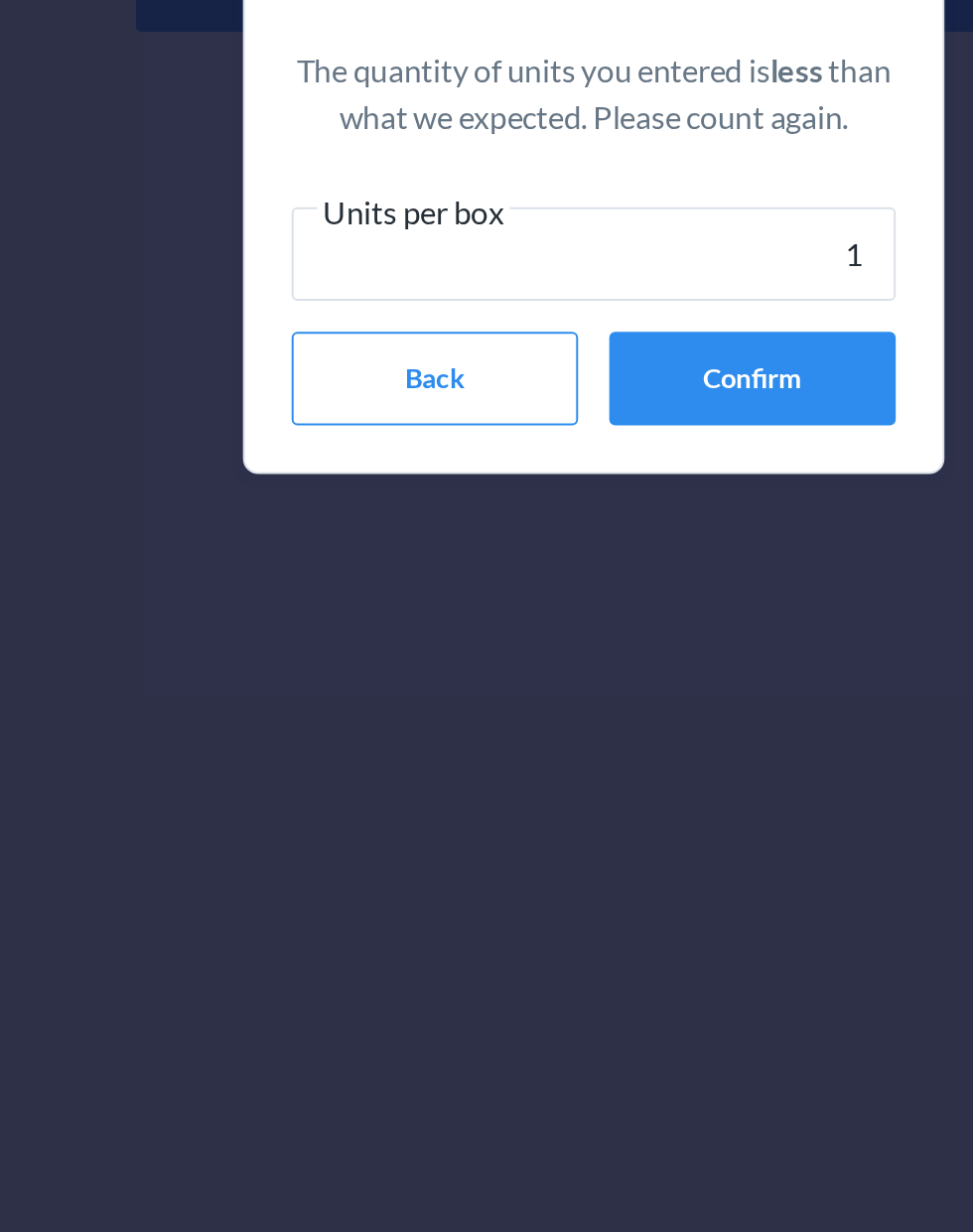 type on "10" 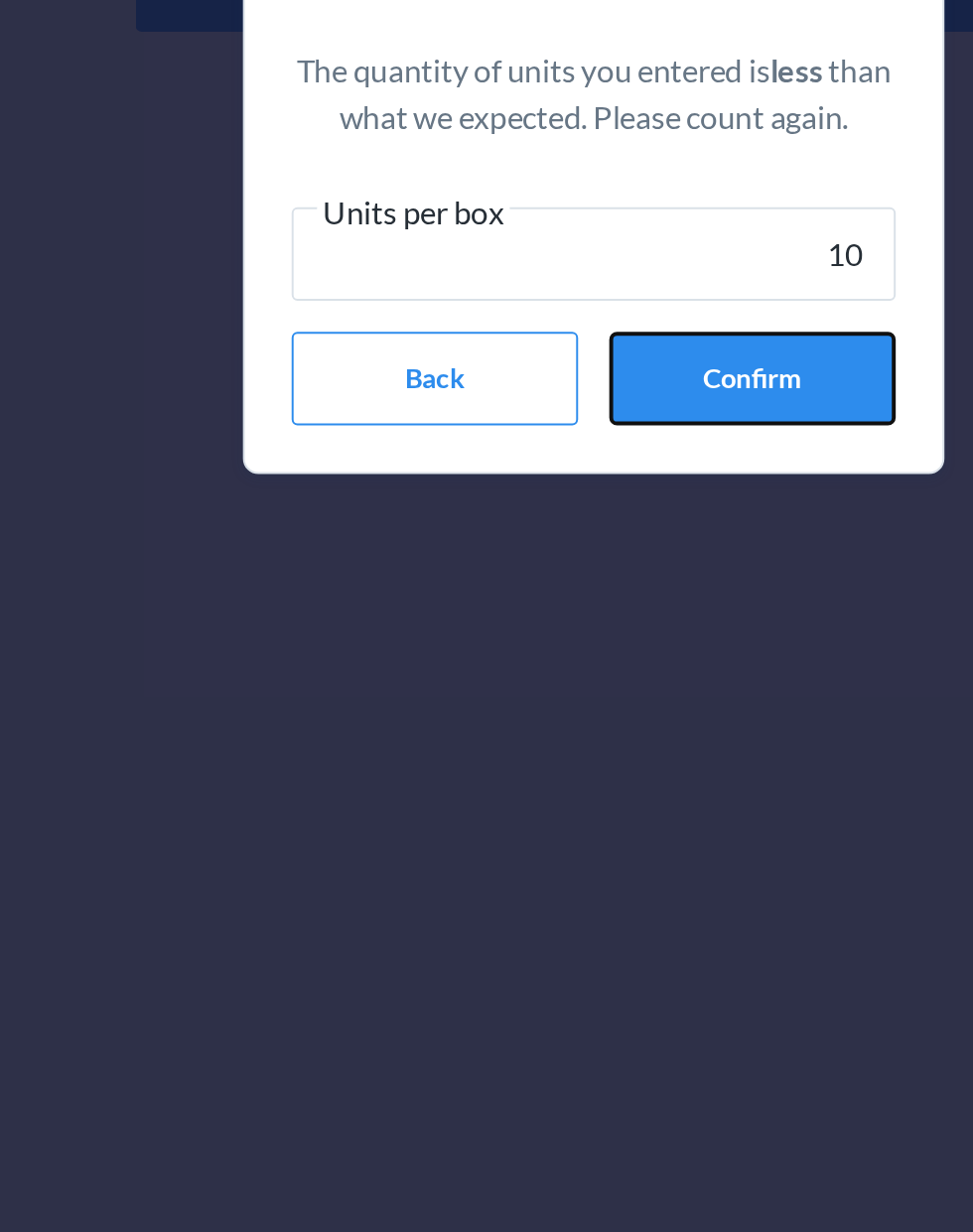 click on "Confirm" at bounding box center (567, 738) 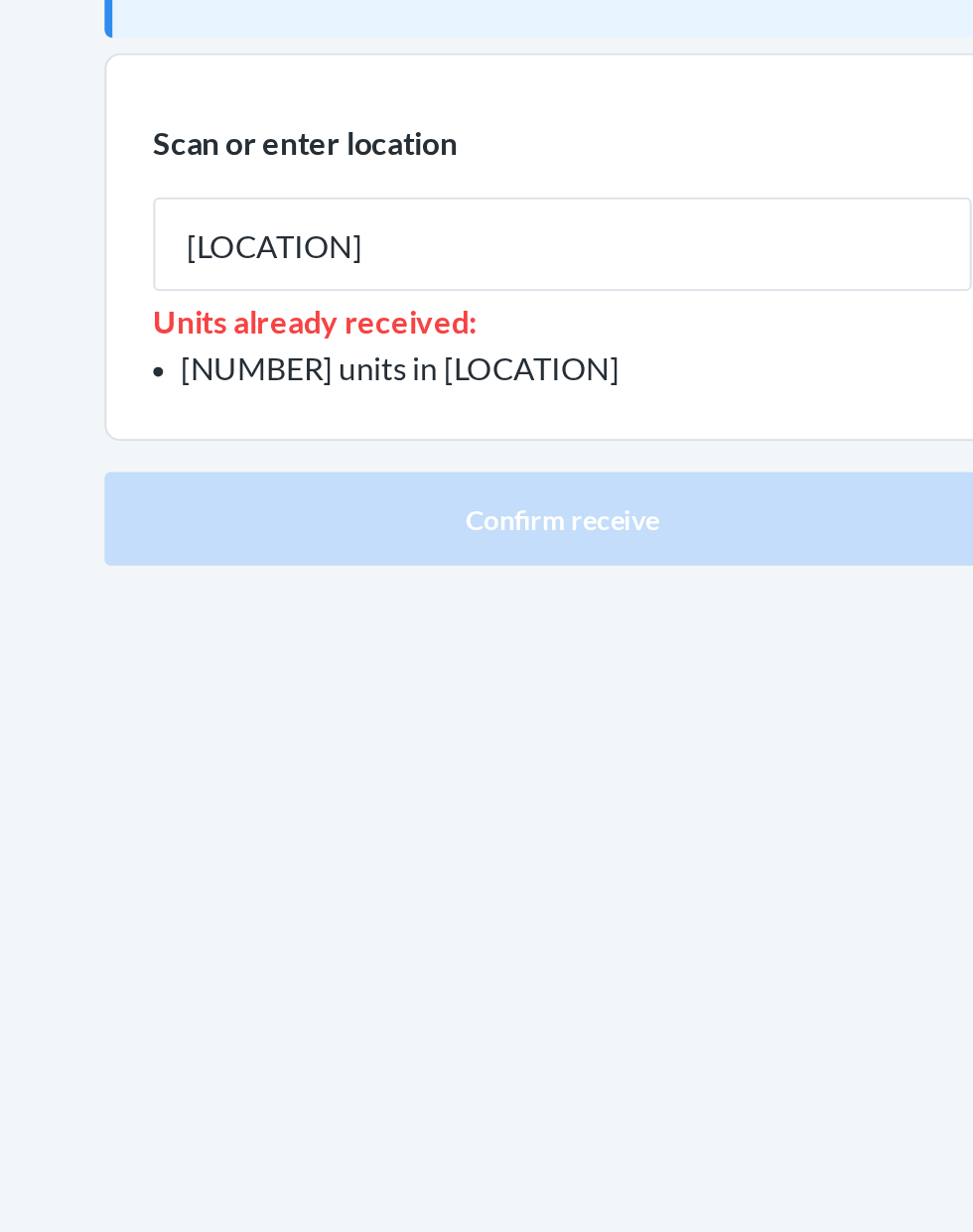 type on "[LOCATION]" 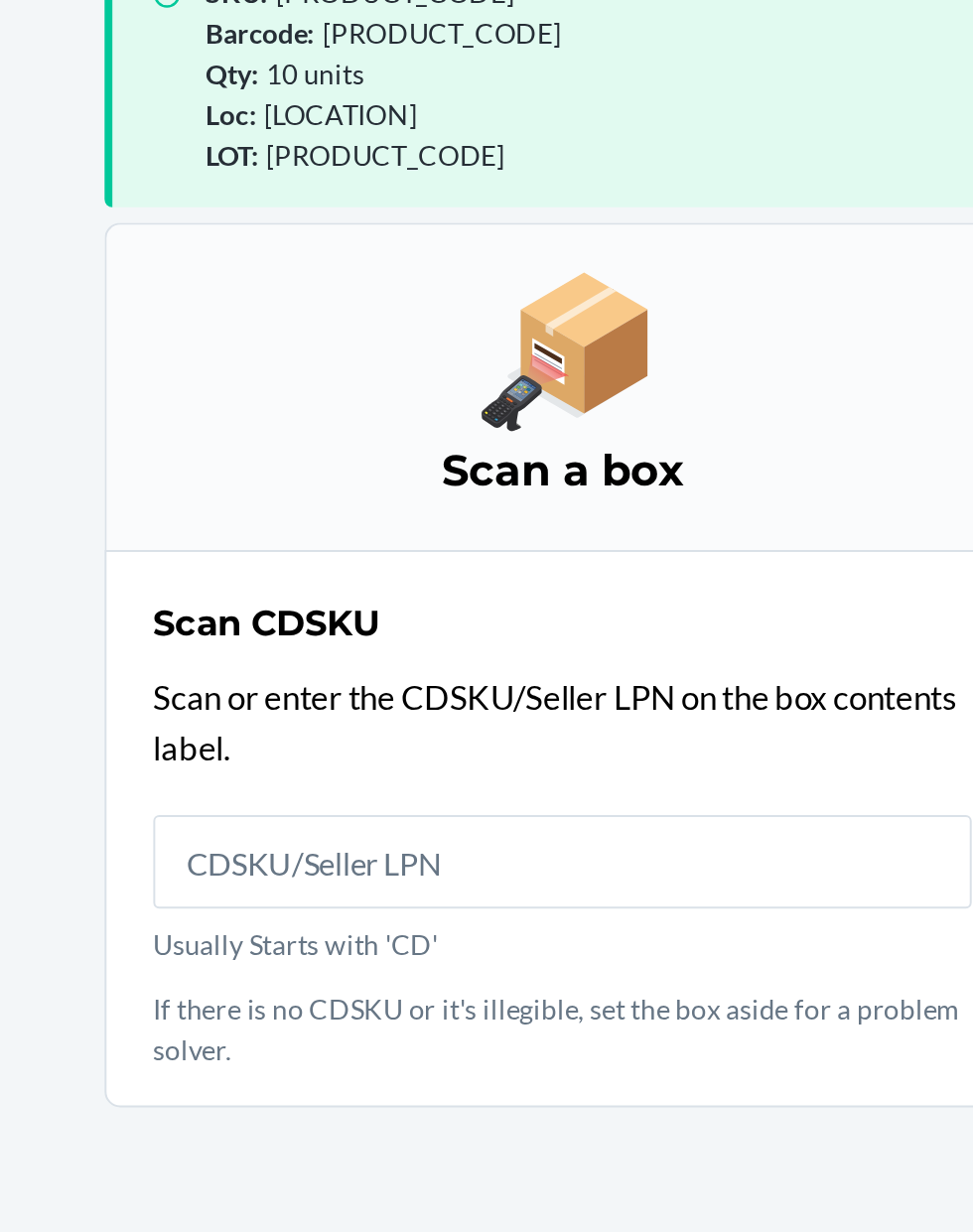 scroll, scrollTop: 152, scrollLeft: 0, axis: vertical 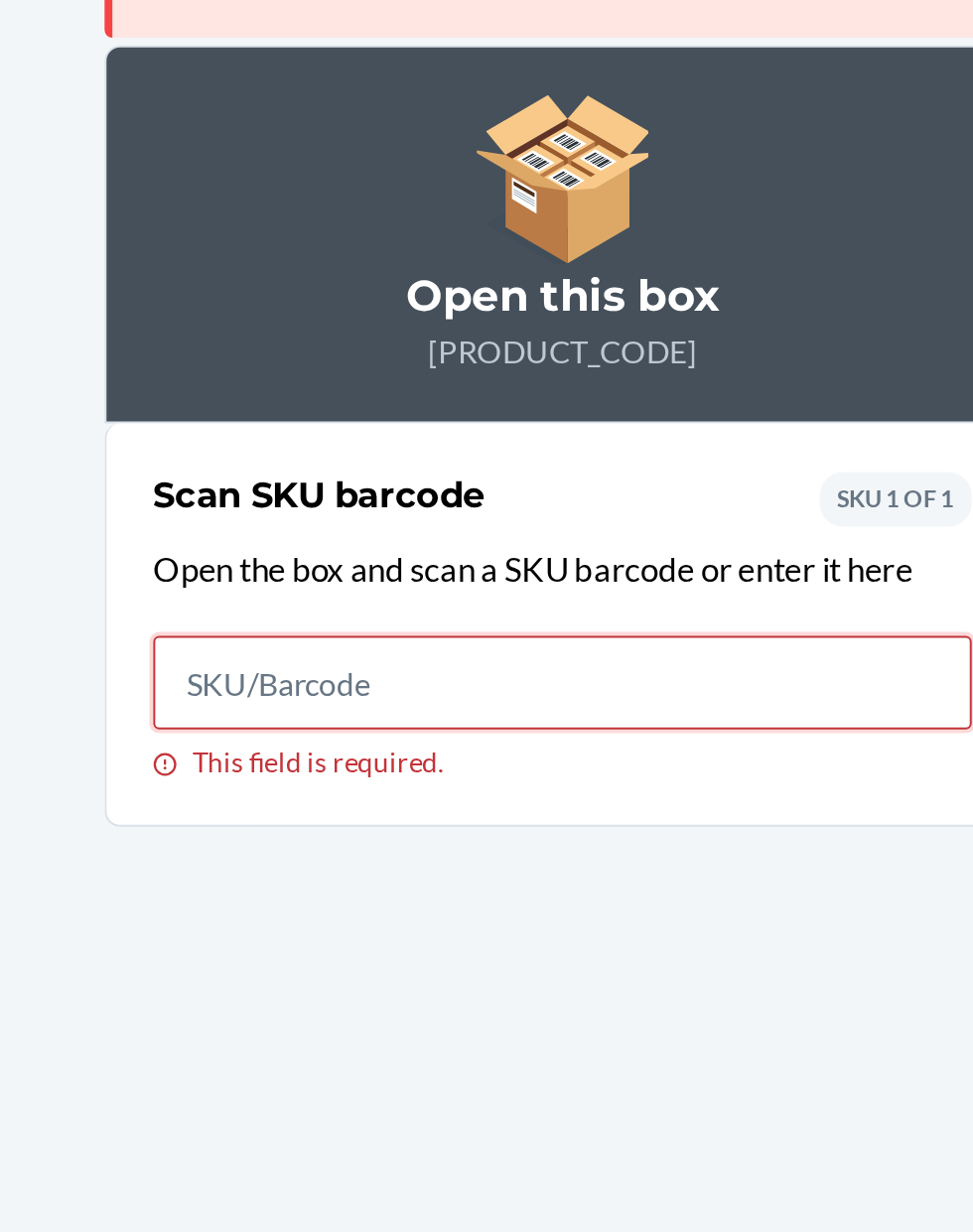 click on "This field is required." at bounding box center (486, 505) 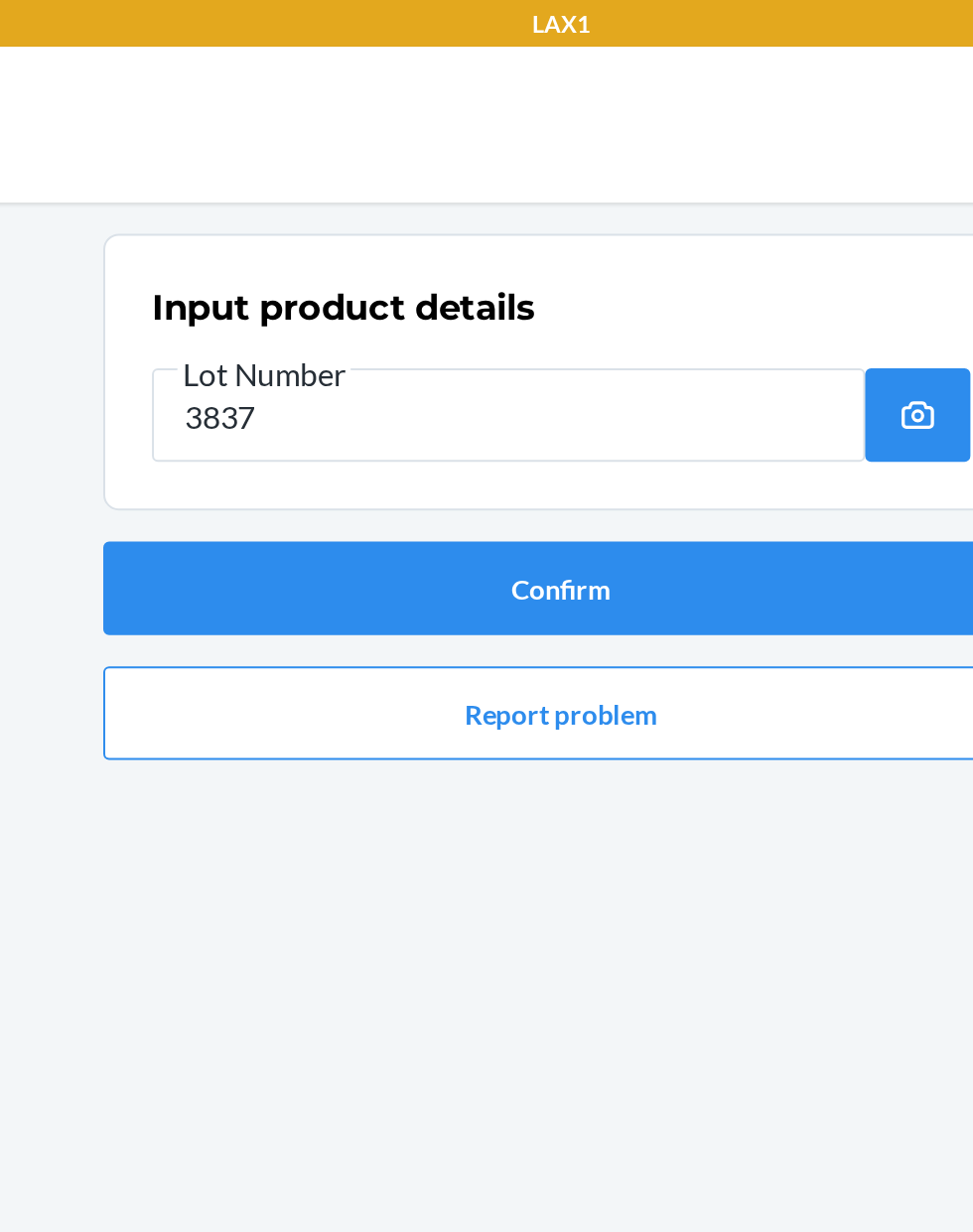 type on "[PRODUCT_CODE]" 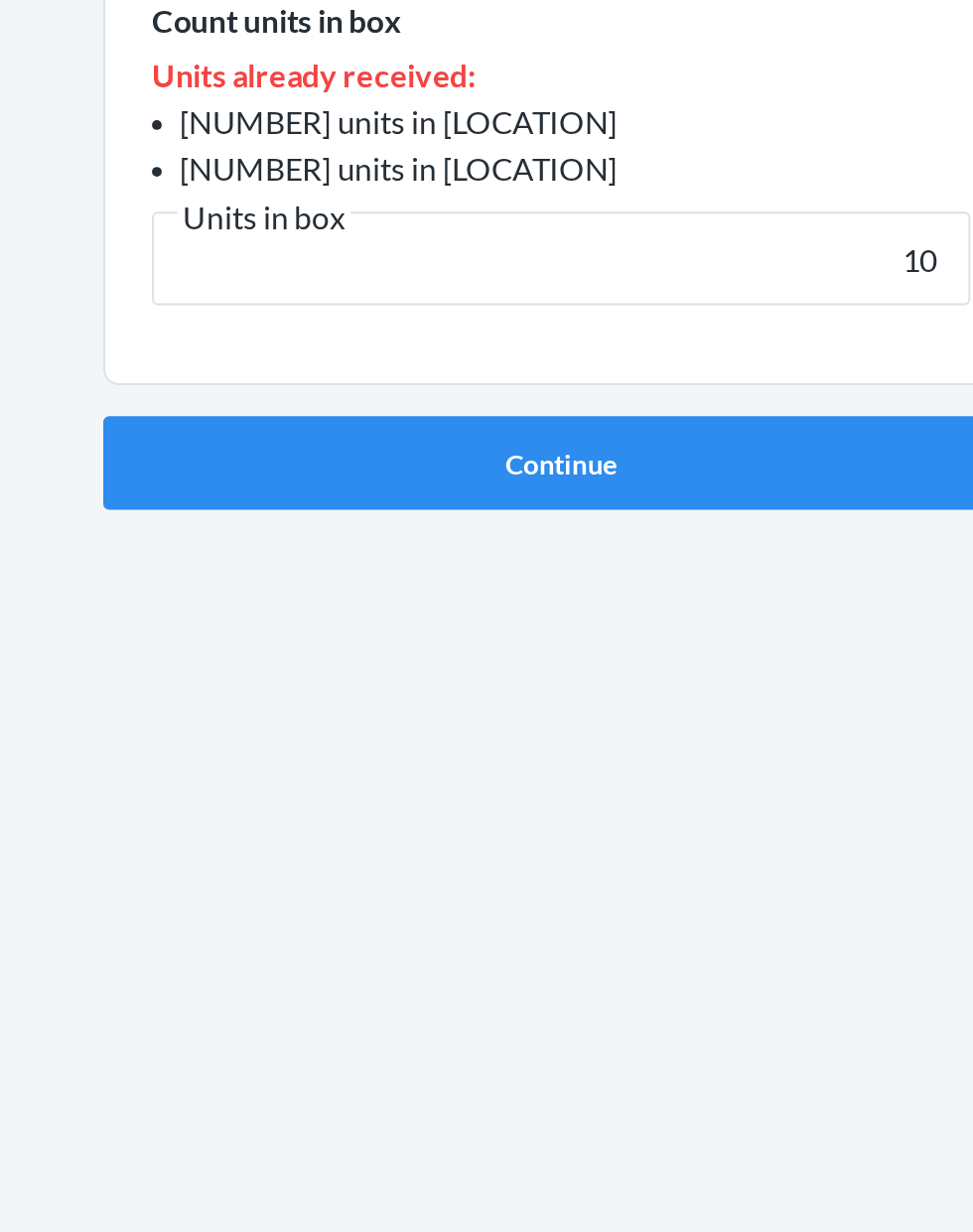 type on "10" 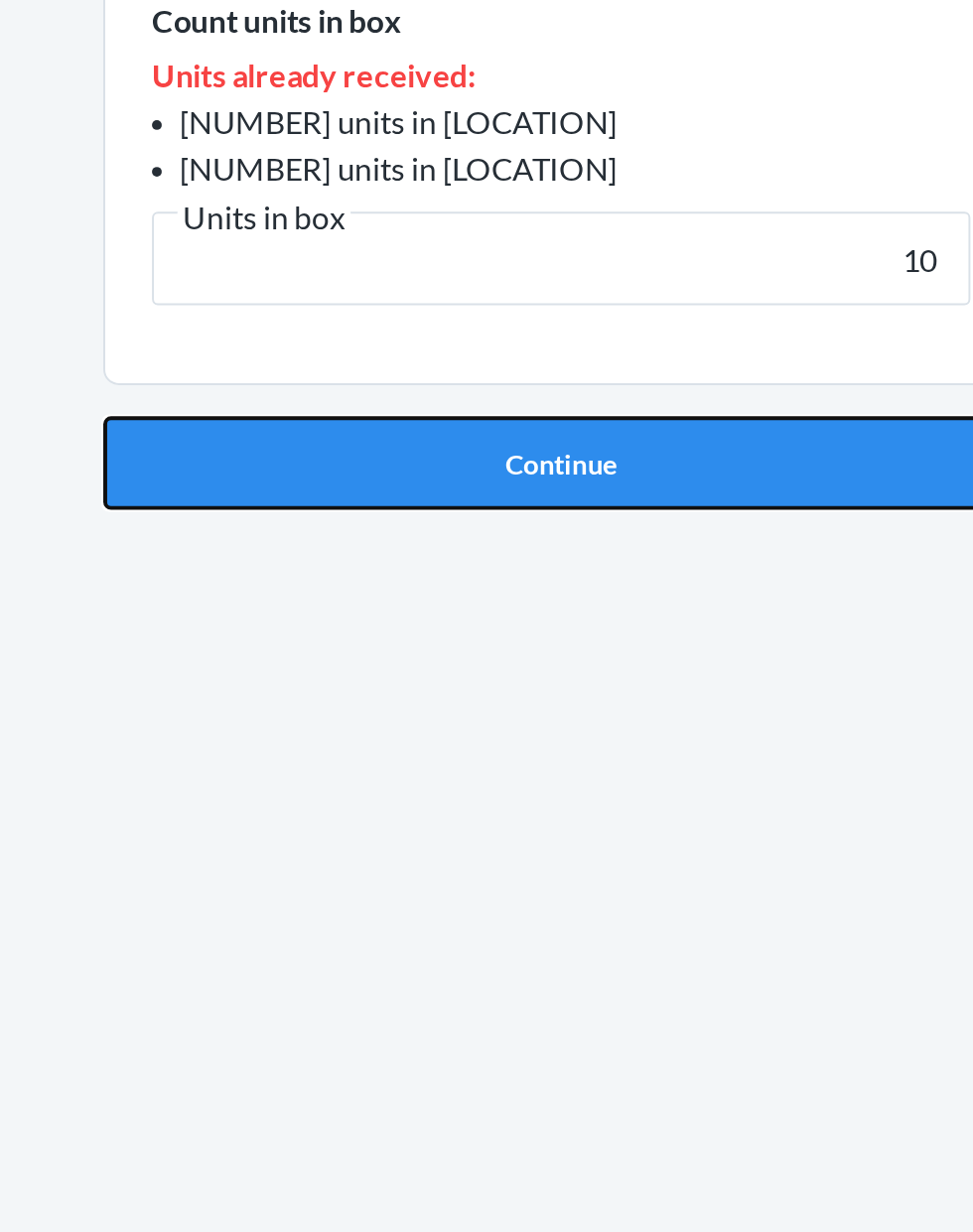 click on "Continue" at bounding box center [486, 561] 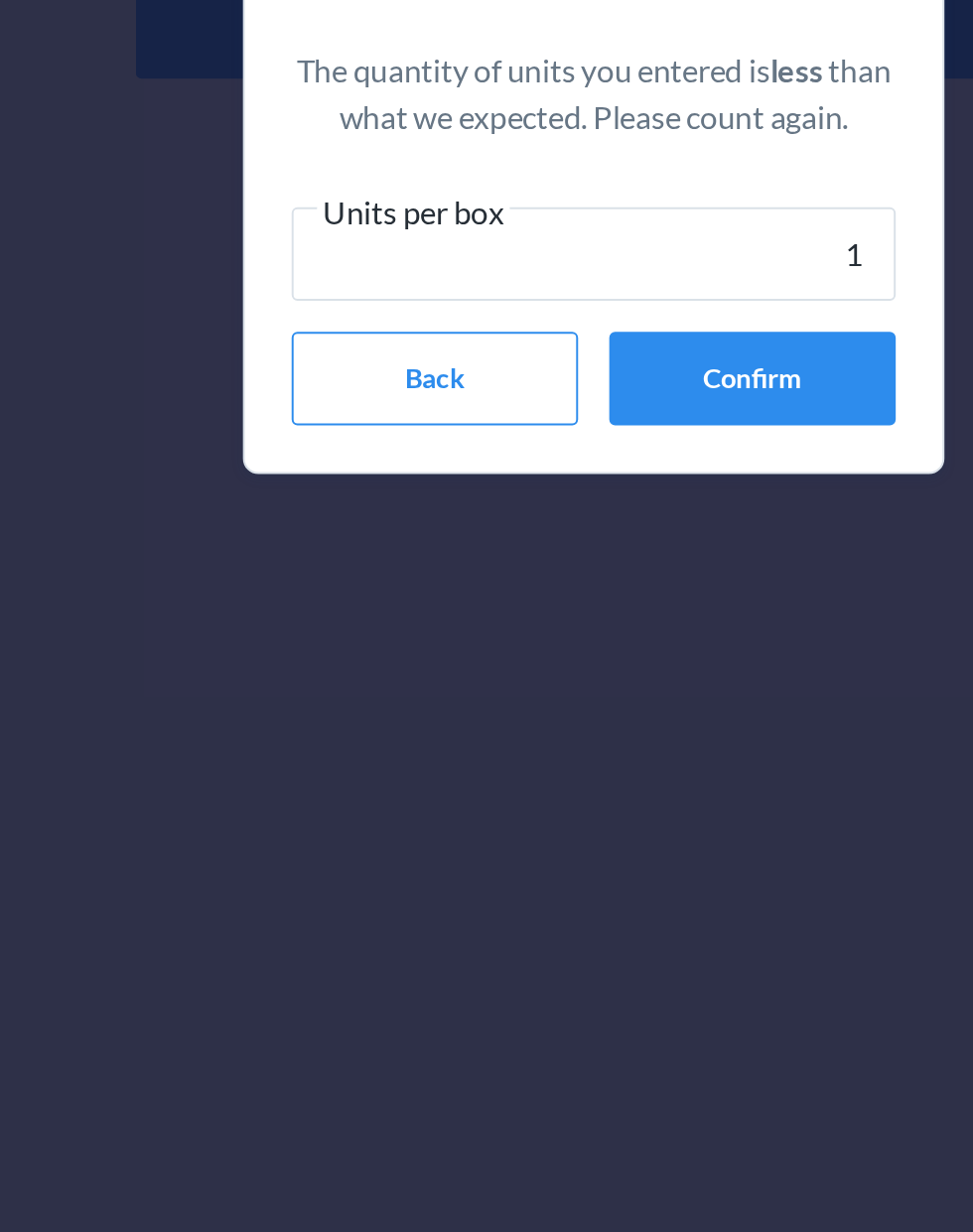 type on "10" 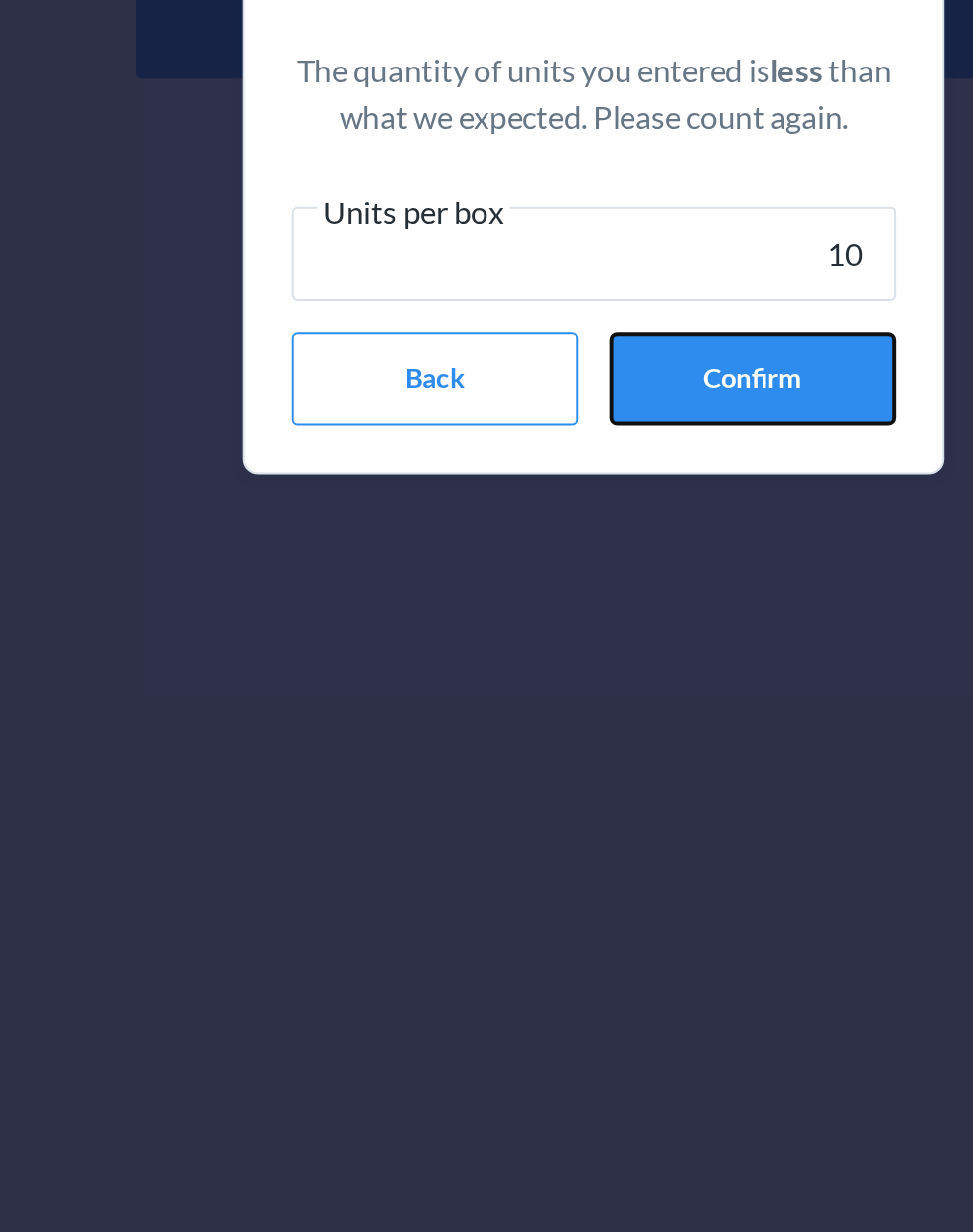 click on "Confirm" at bounding box center [567, 738] 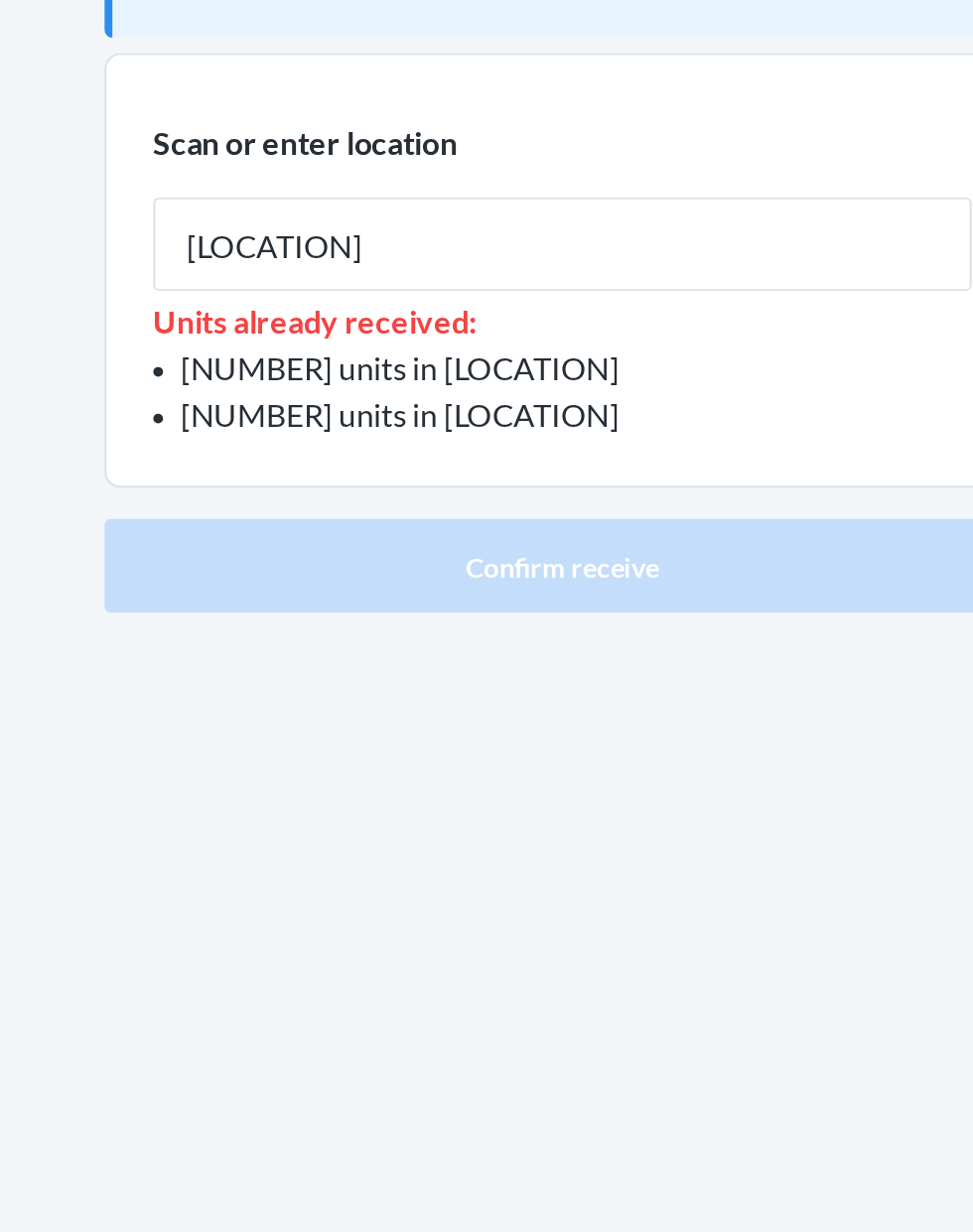 type on "[LOCATION]" 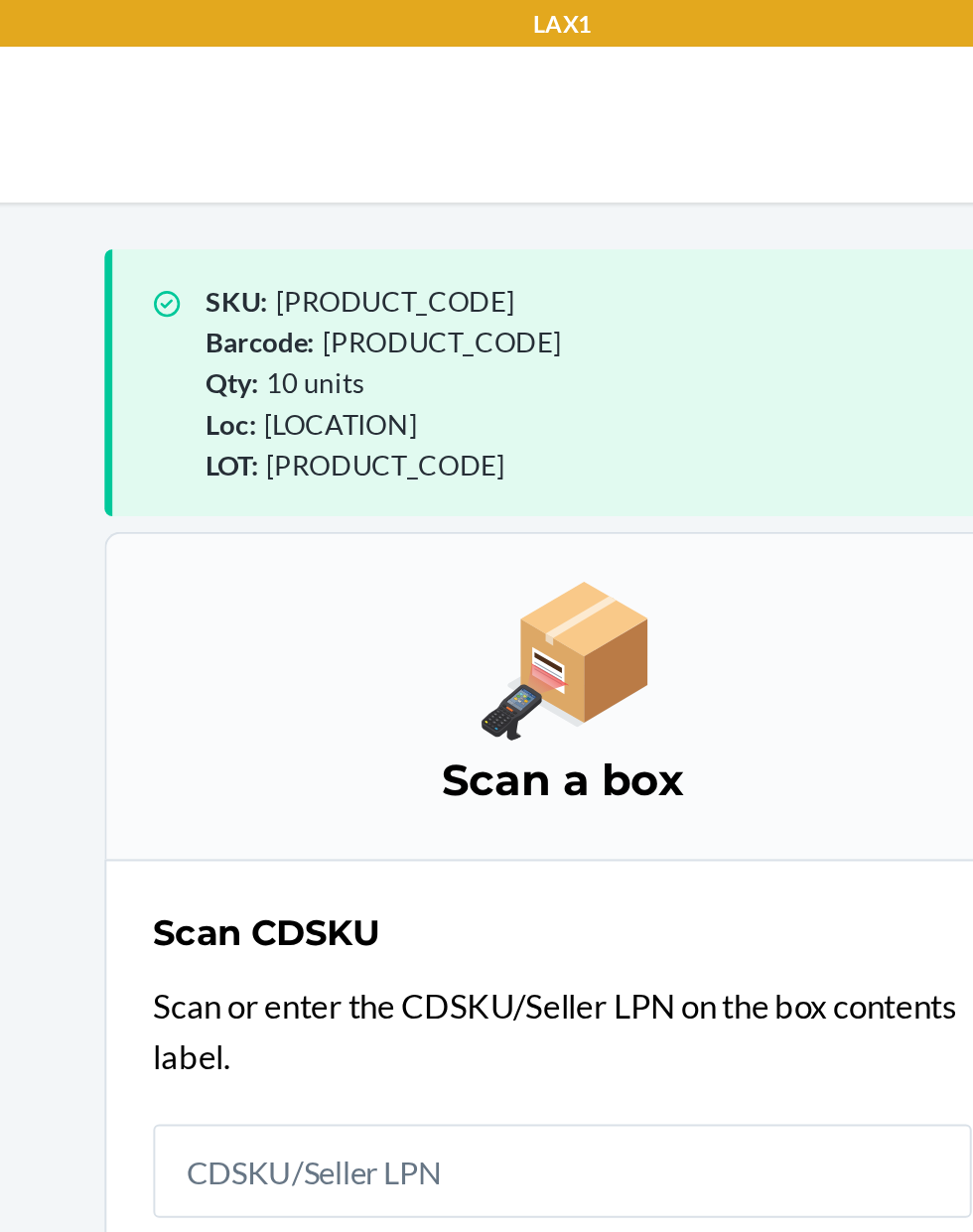 scroll, scrollTop: 0, scrollLeft: 0, axis: both 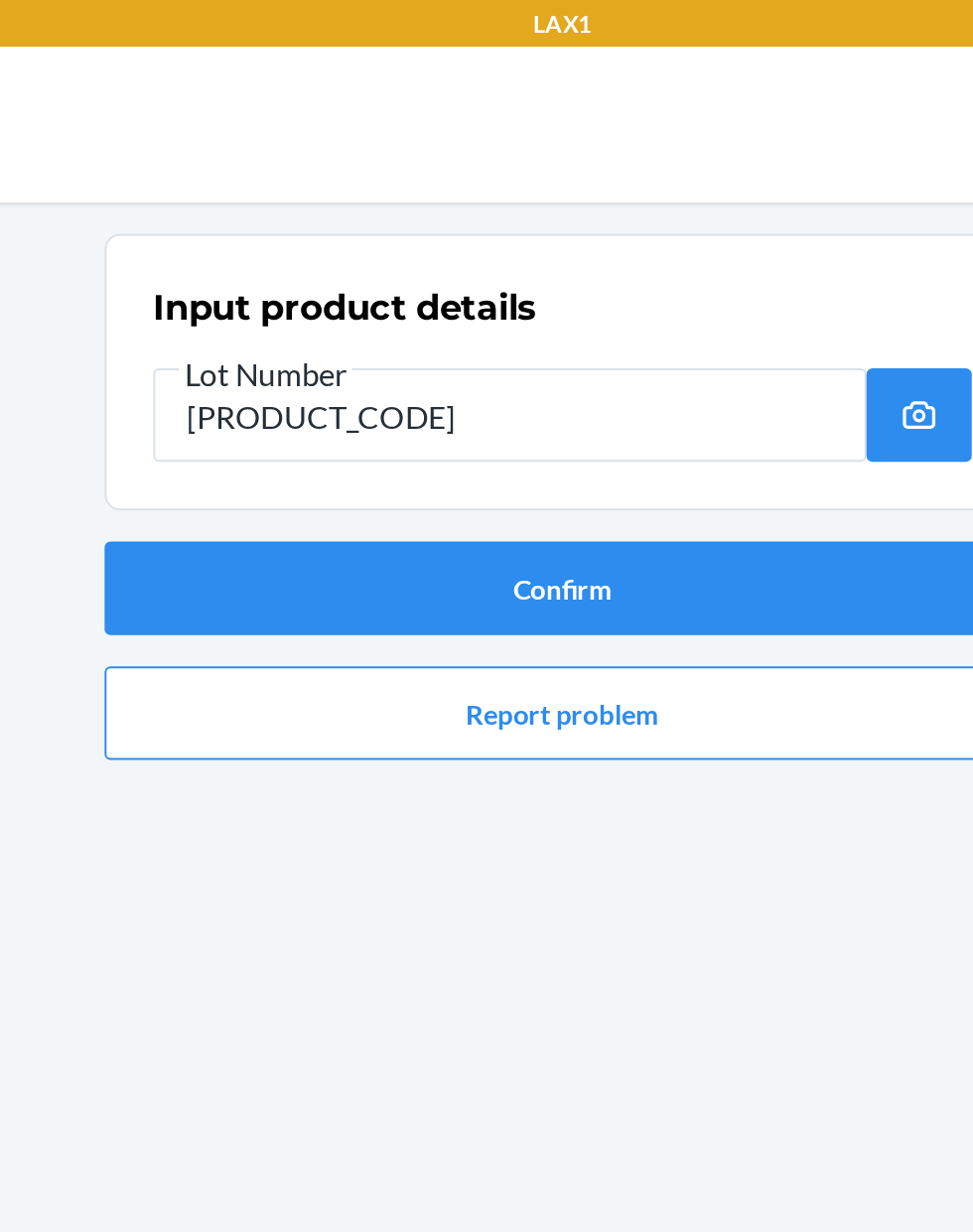 type on "[PRODUCT_CODE]" 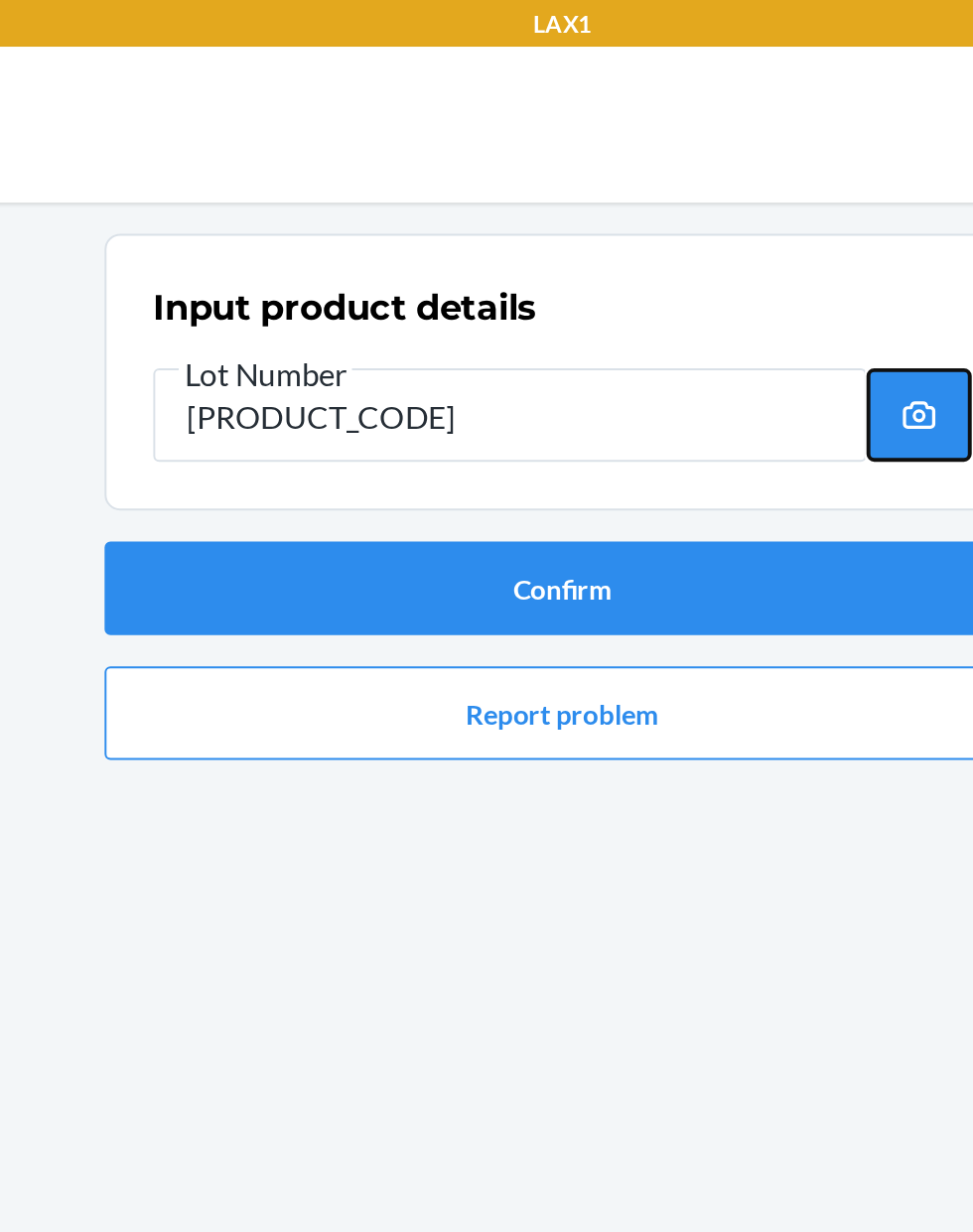 click at bounding box center (668, 211) 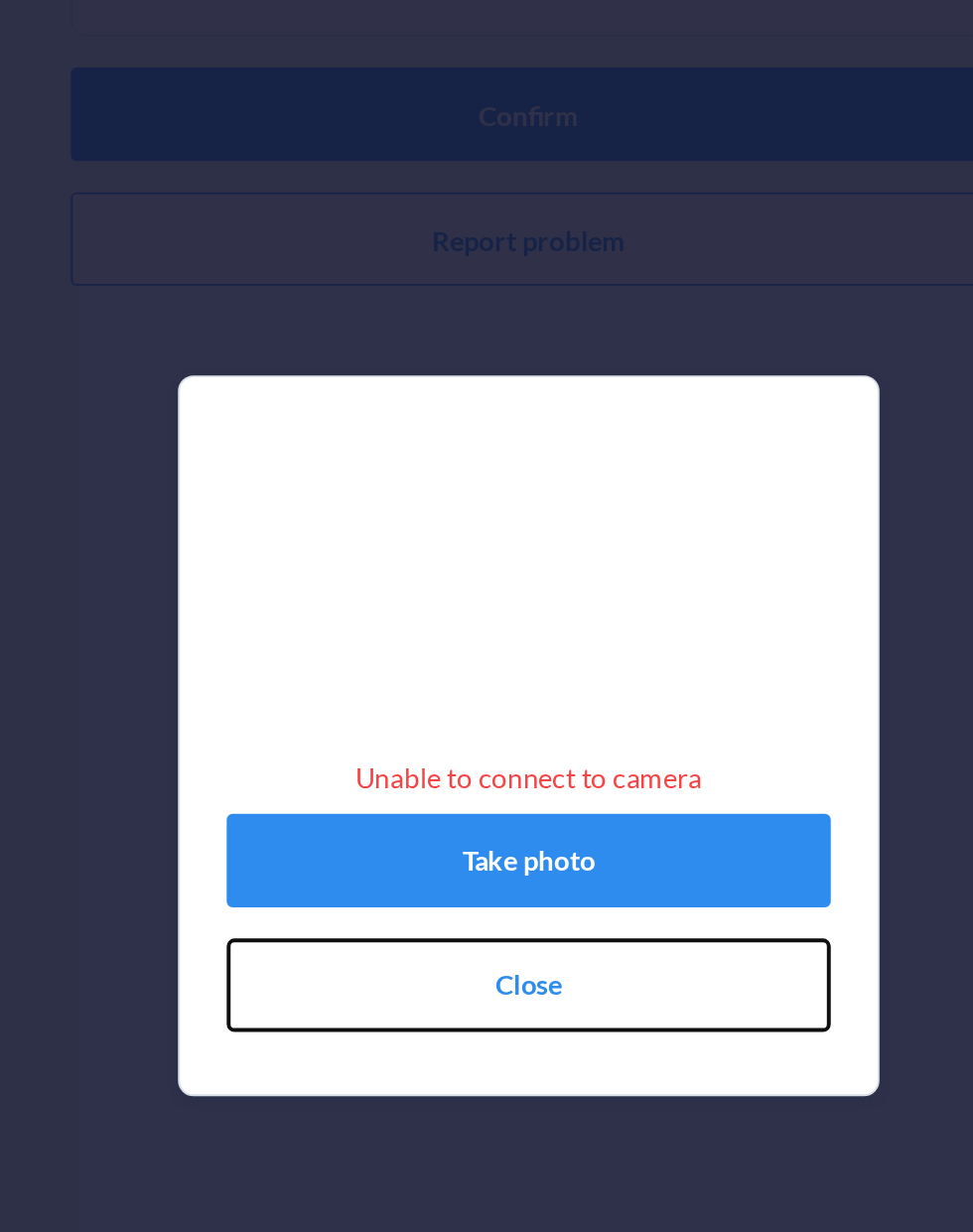 click on "Close" at bounding box center (486, 744) 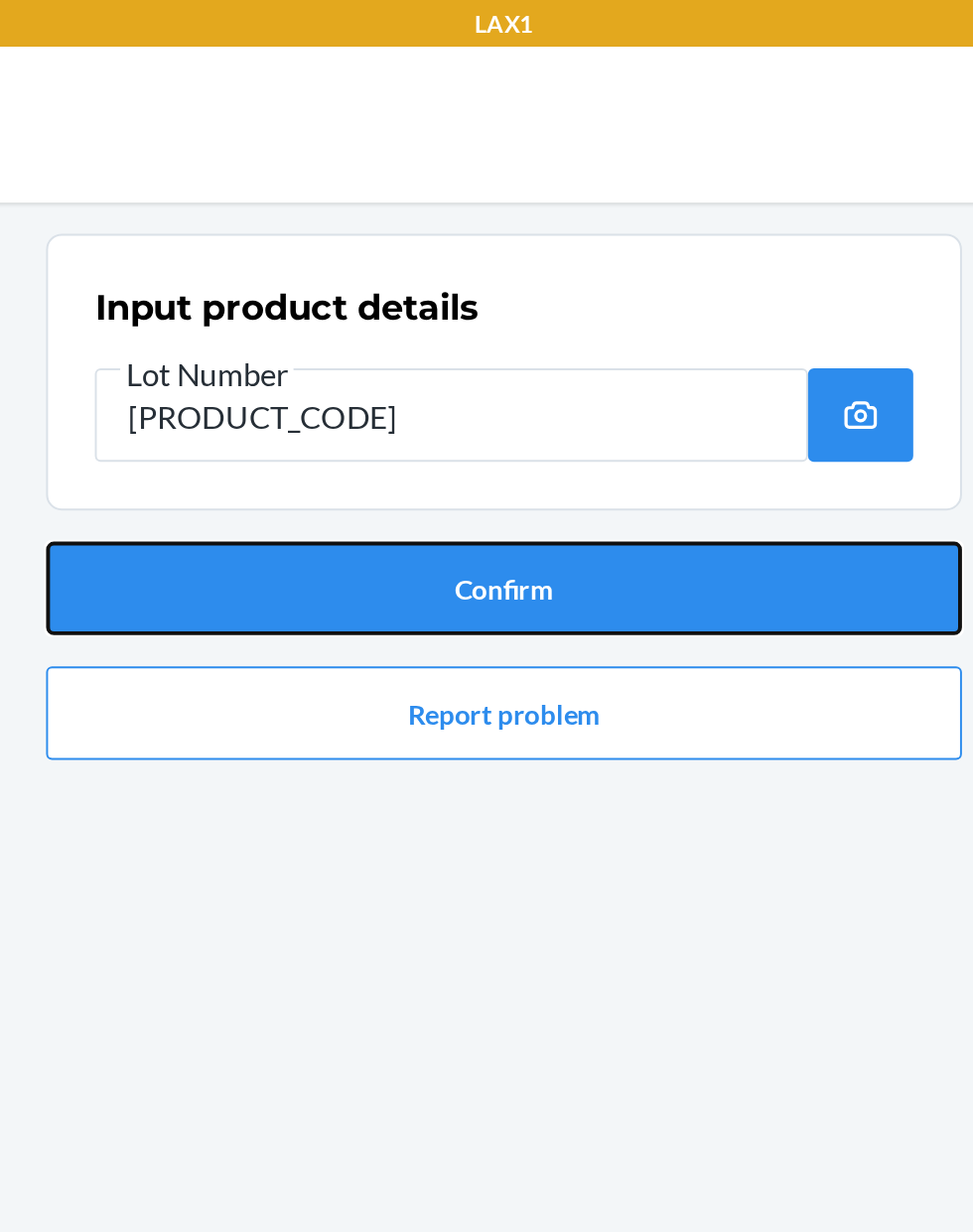 click on "Confirm" at bounding box center [486, 300] 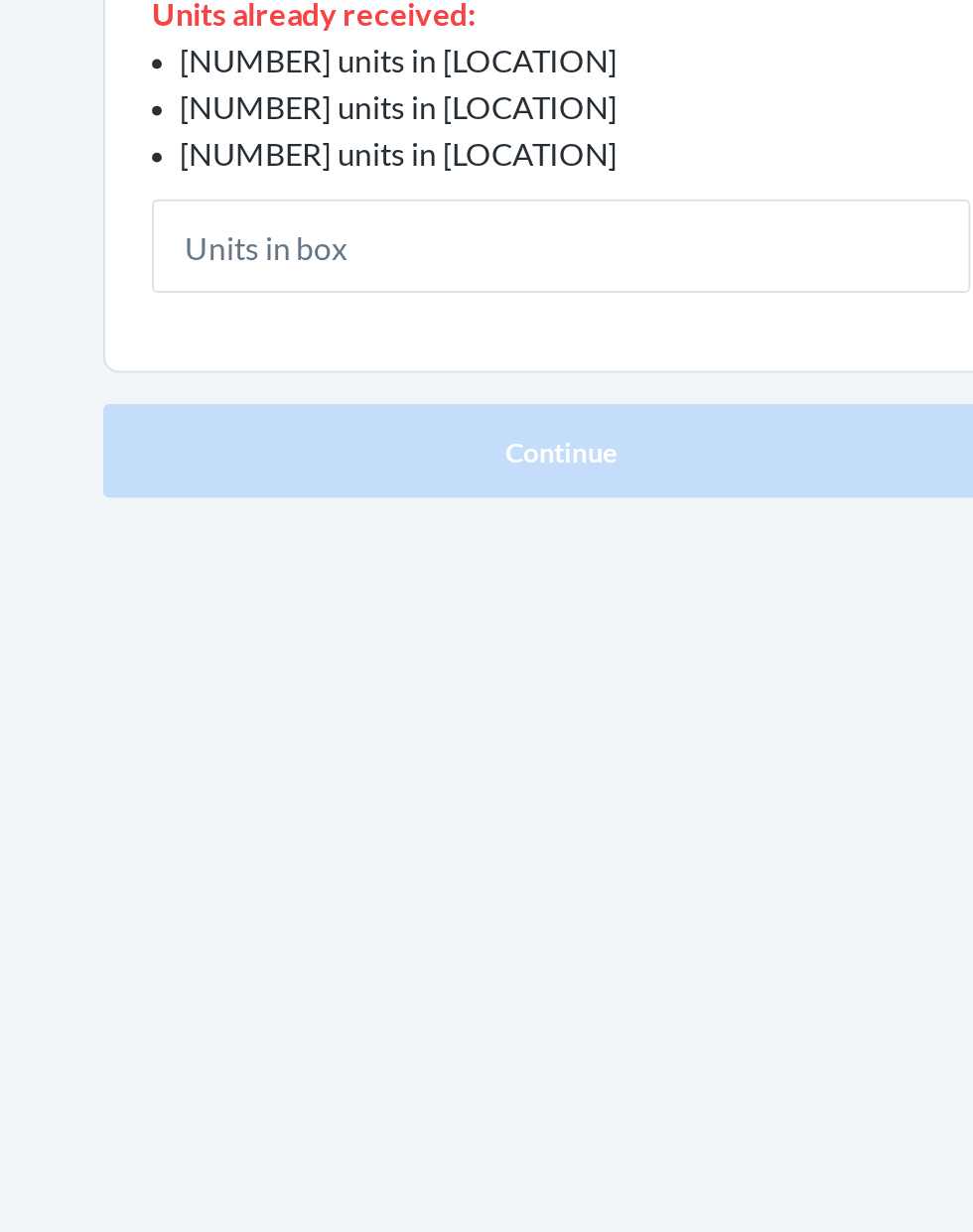 type on "8" 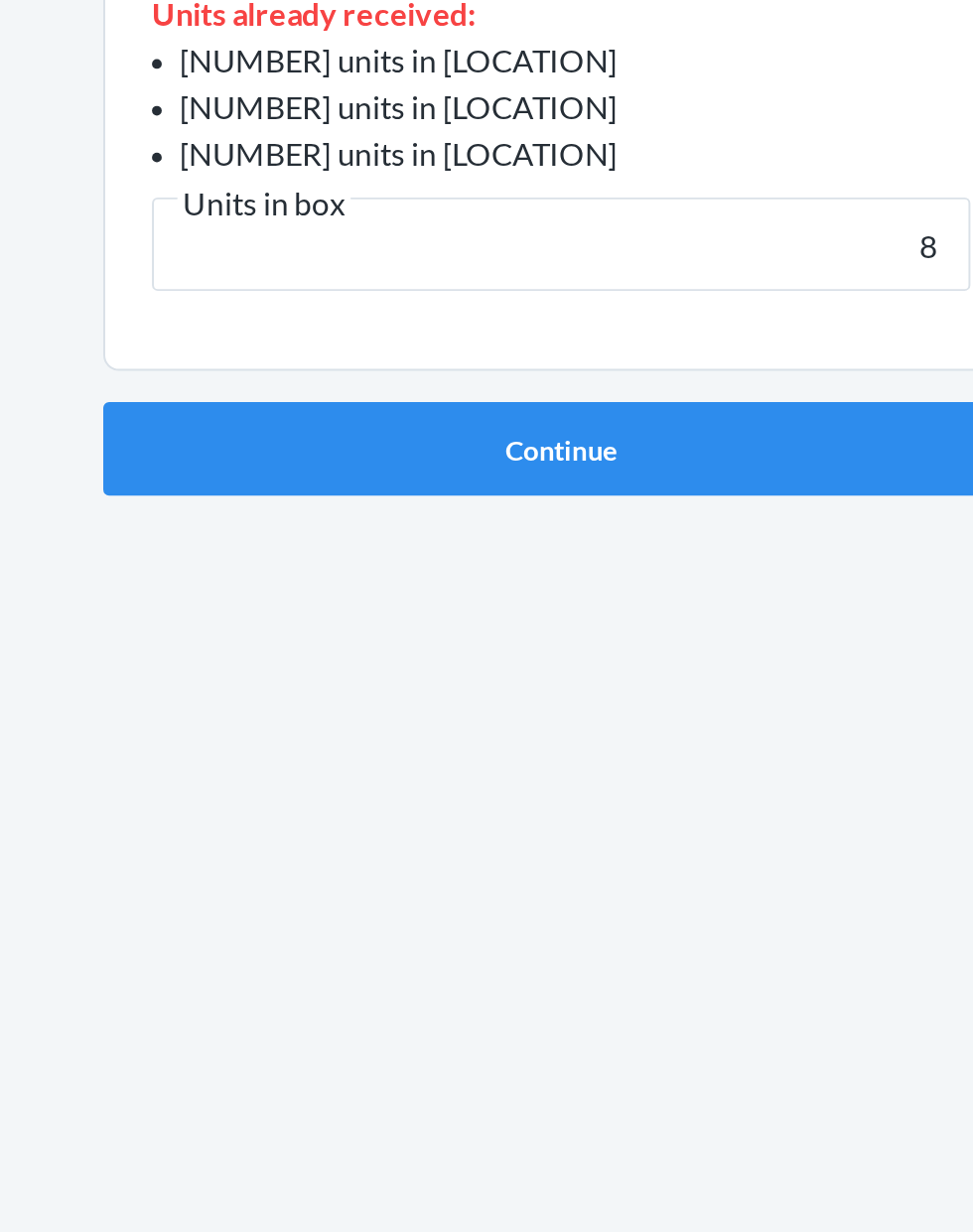 click on "Continue" at bounding box center (486, 585) 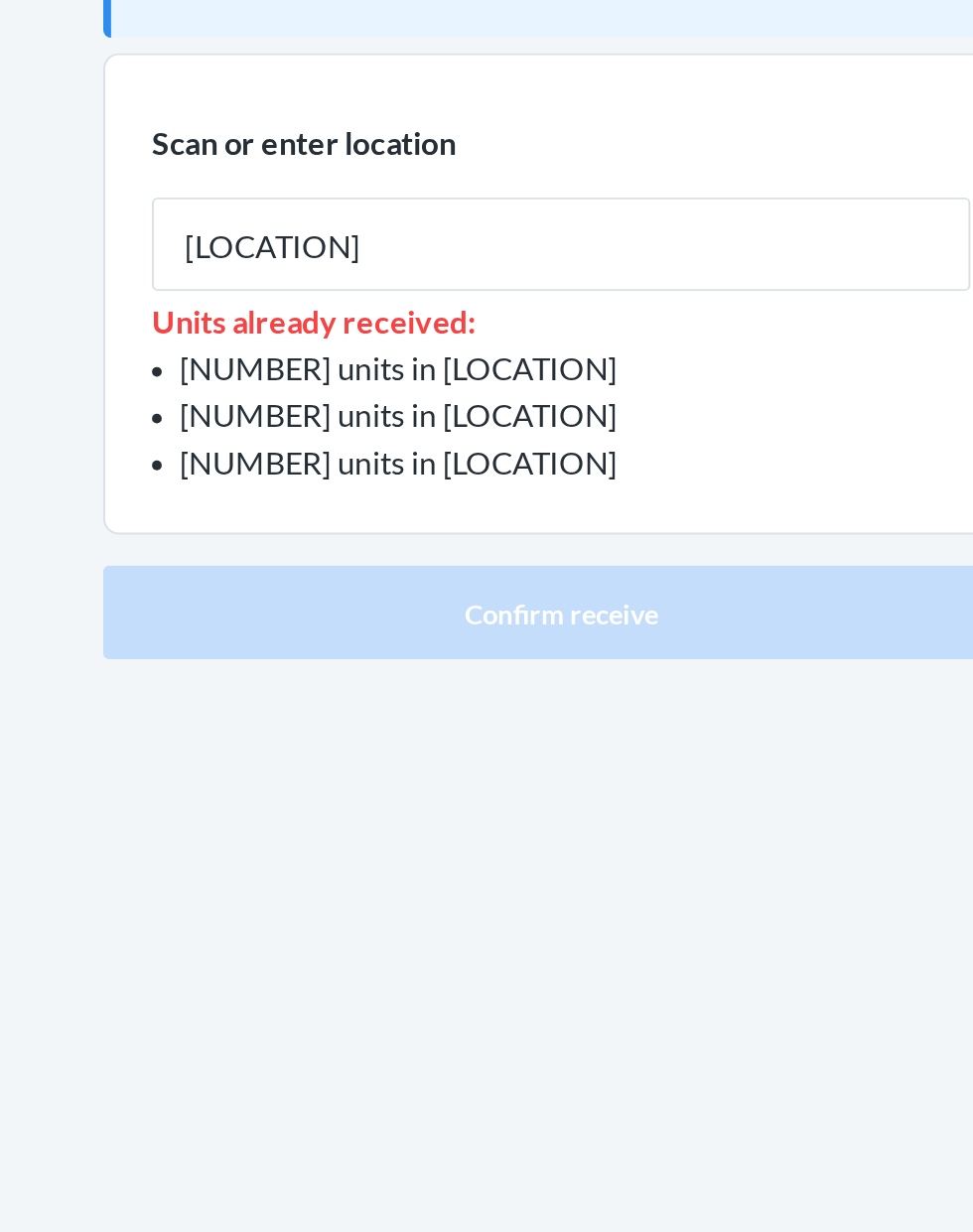 type on "[LOCATION]" 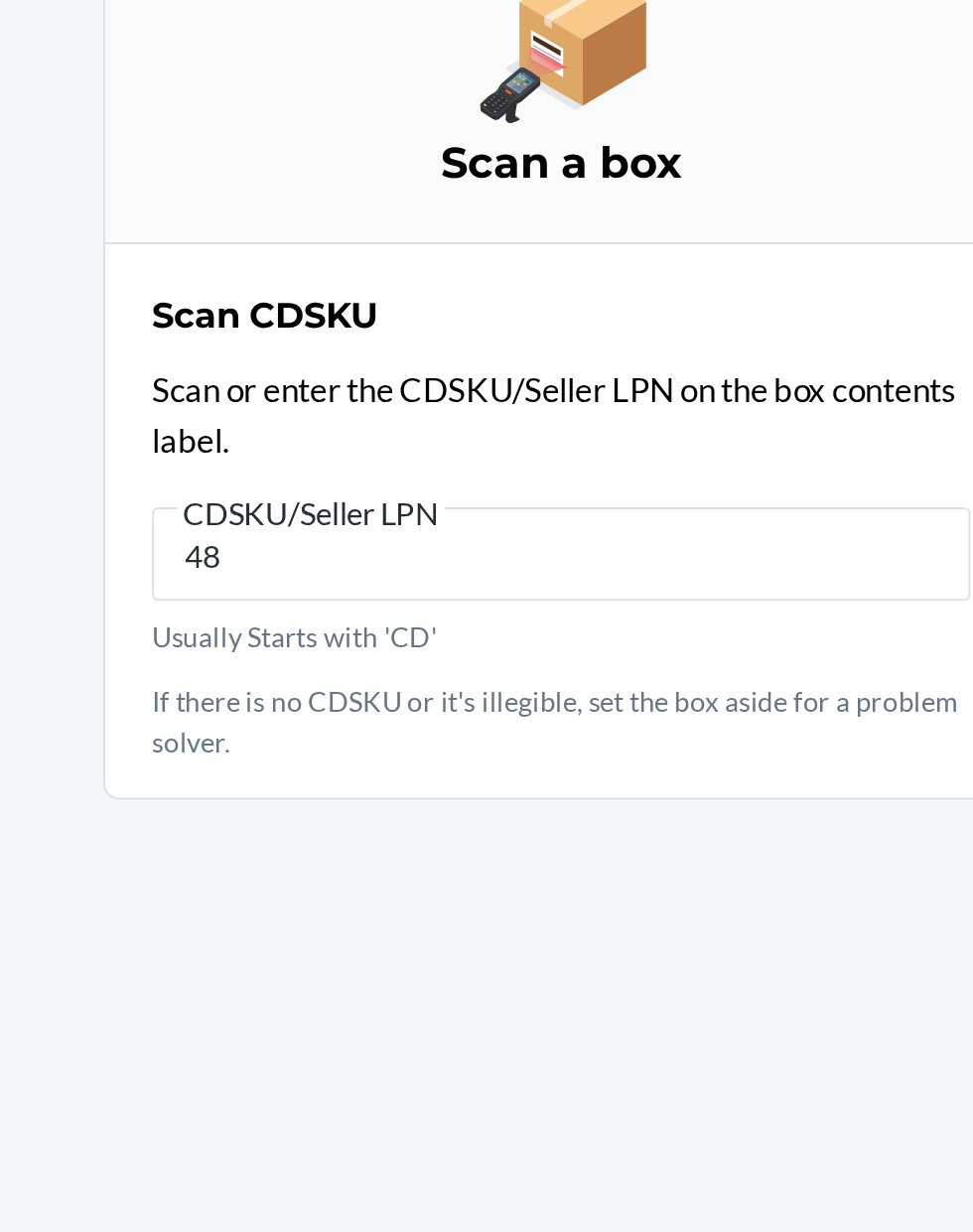 scroll, scrollTop: 152, scrollLeft: 0, axis: vertical 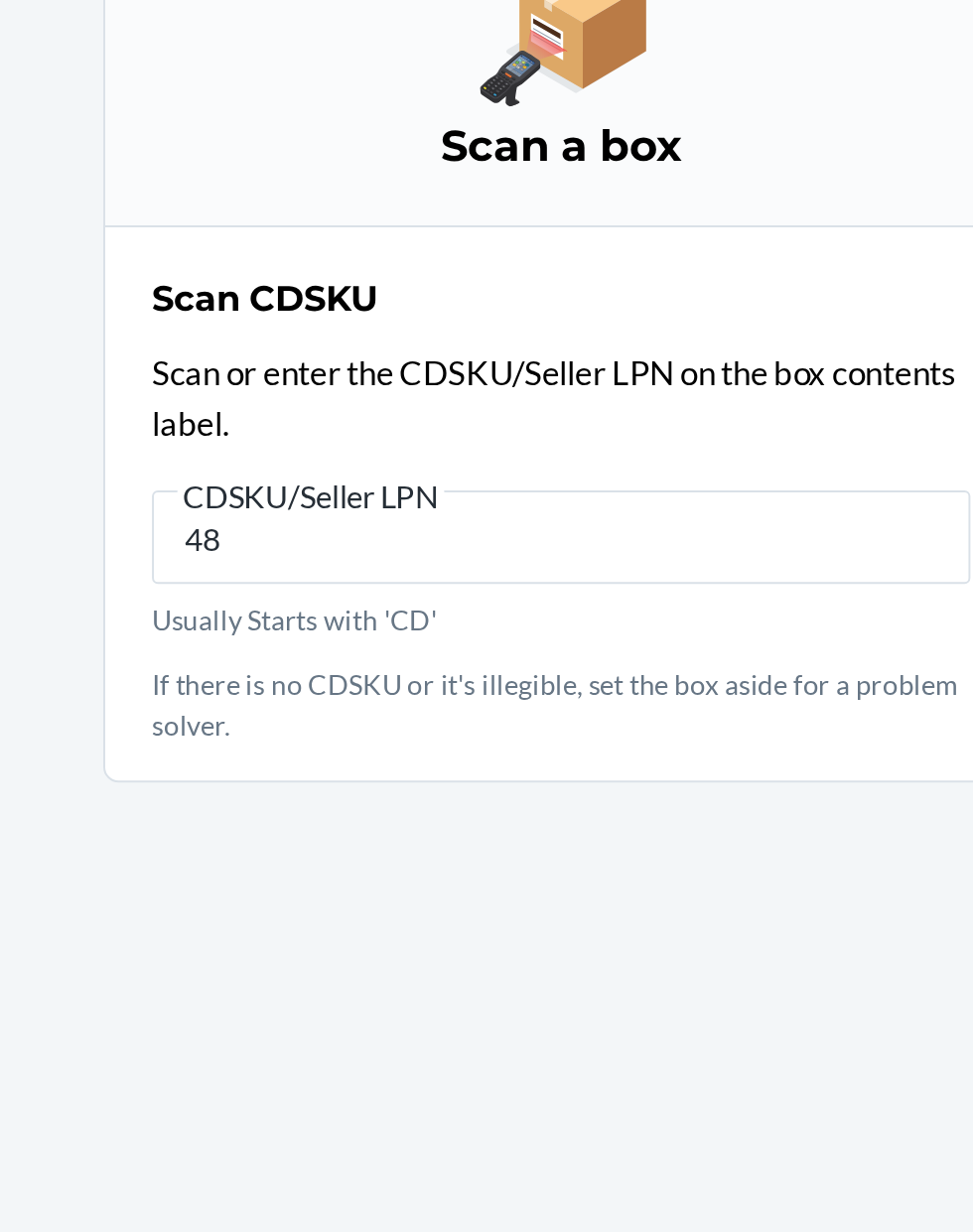 type on "4" 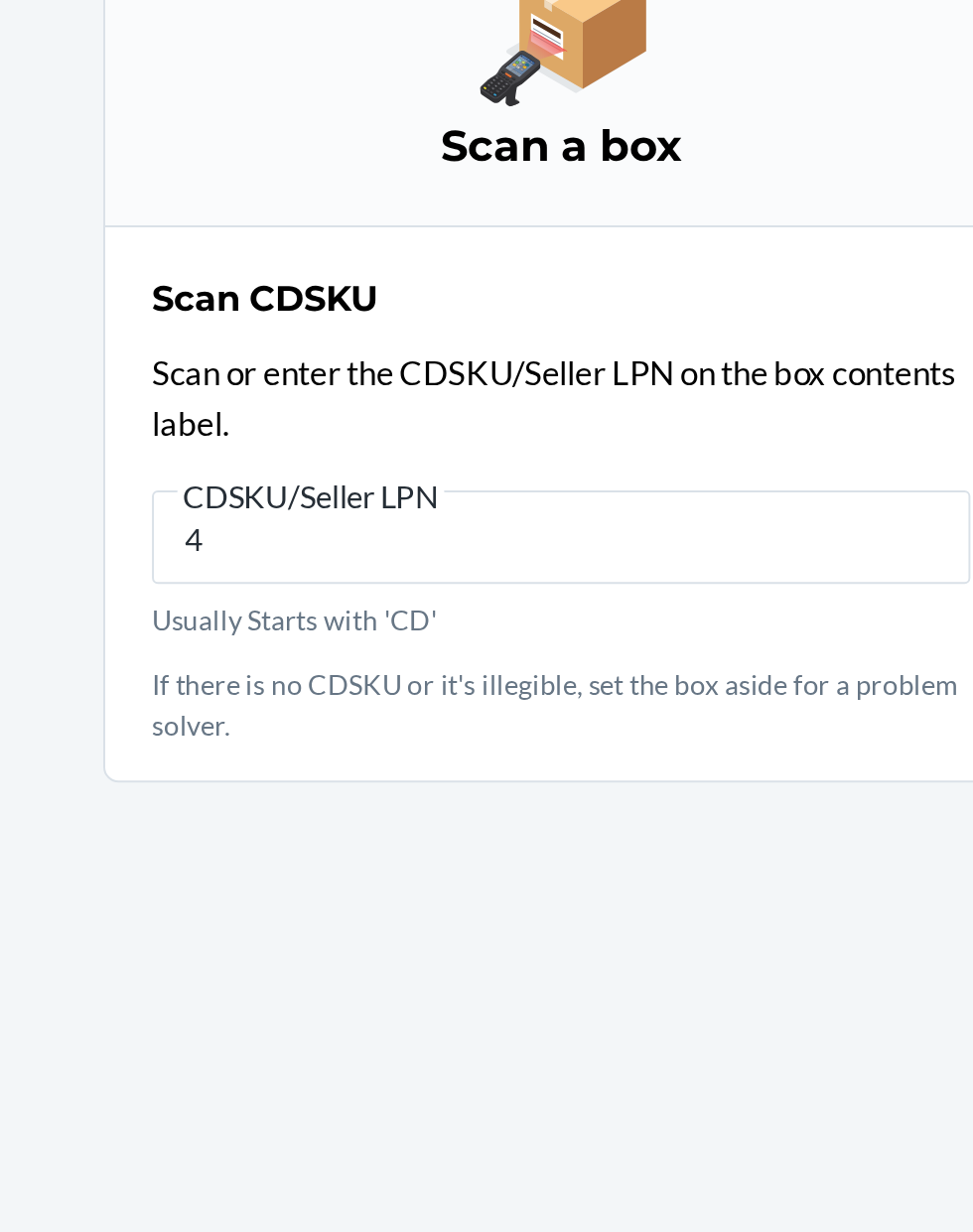 type 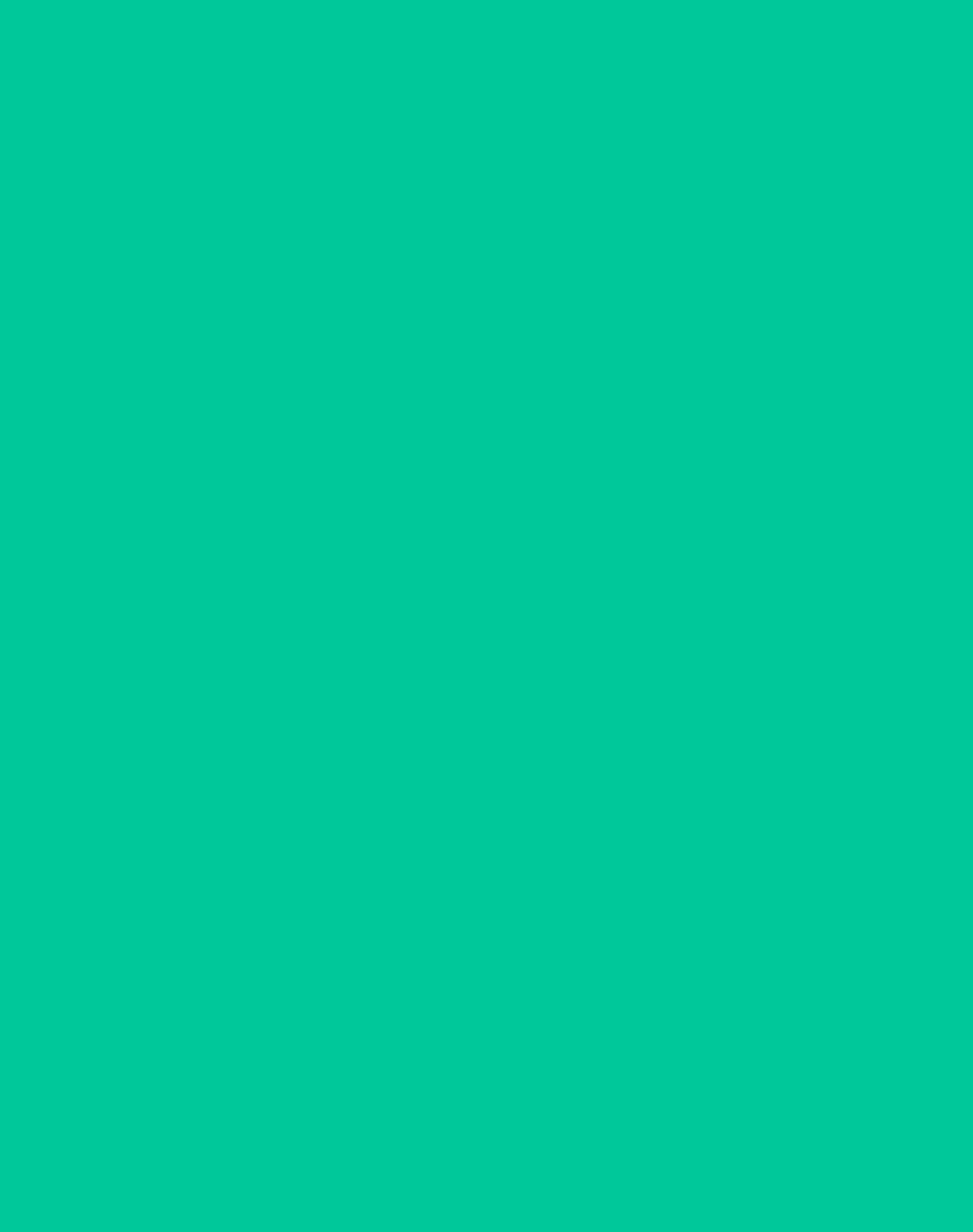 scroll, scrollTop: 0, scrollLeft: 0, axis: both 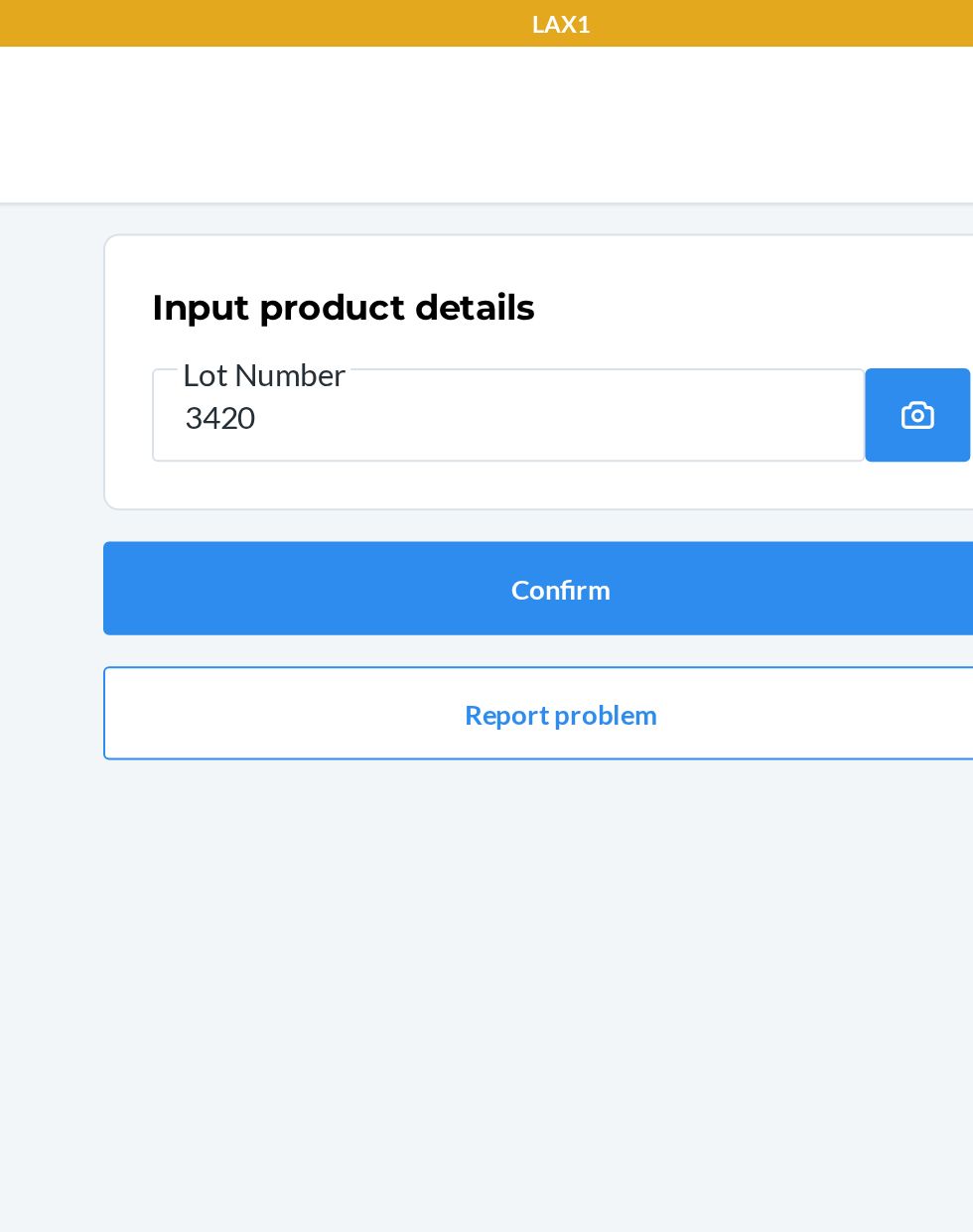 type on "[PRODUCT_CODE]" 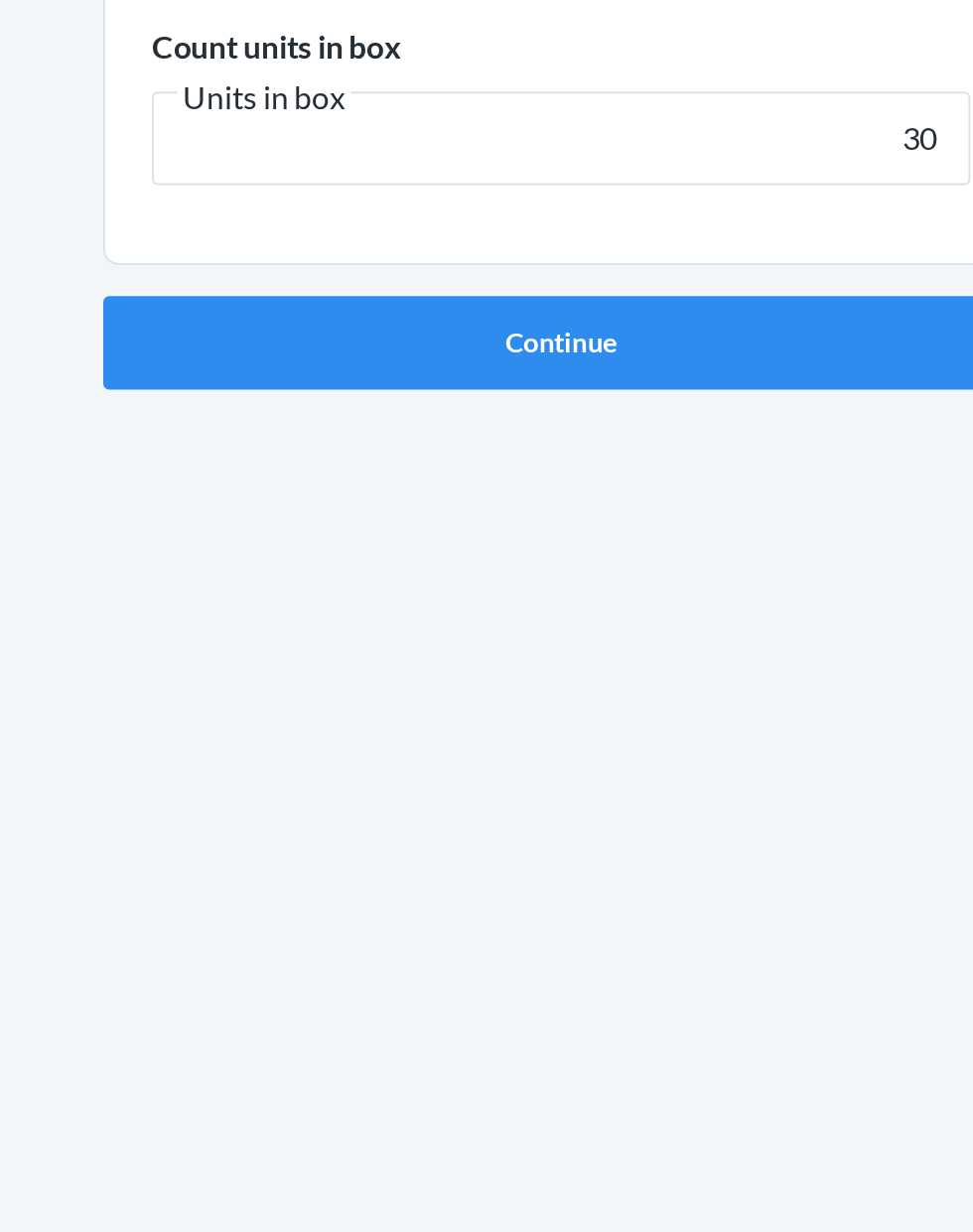 type on "30" 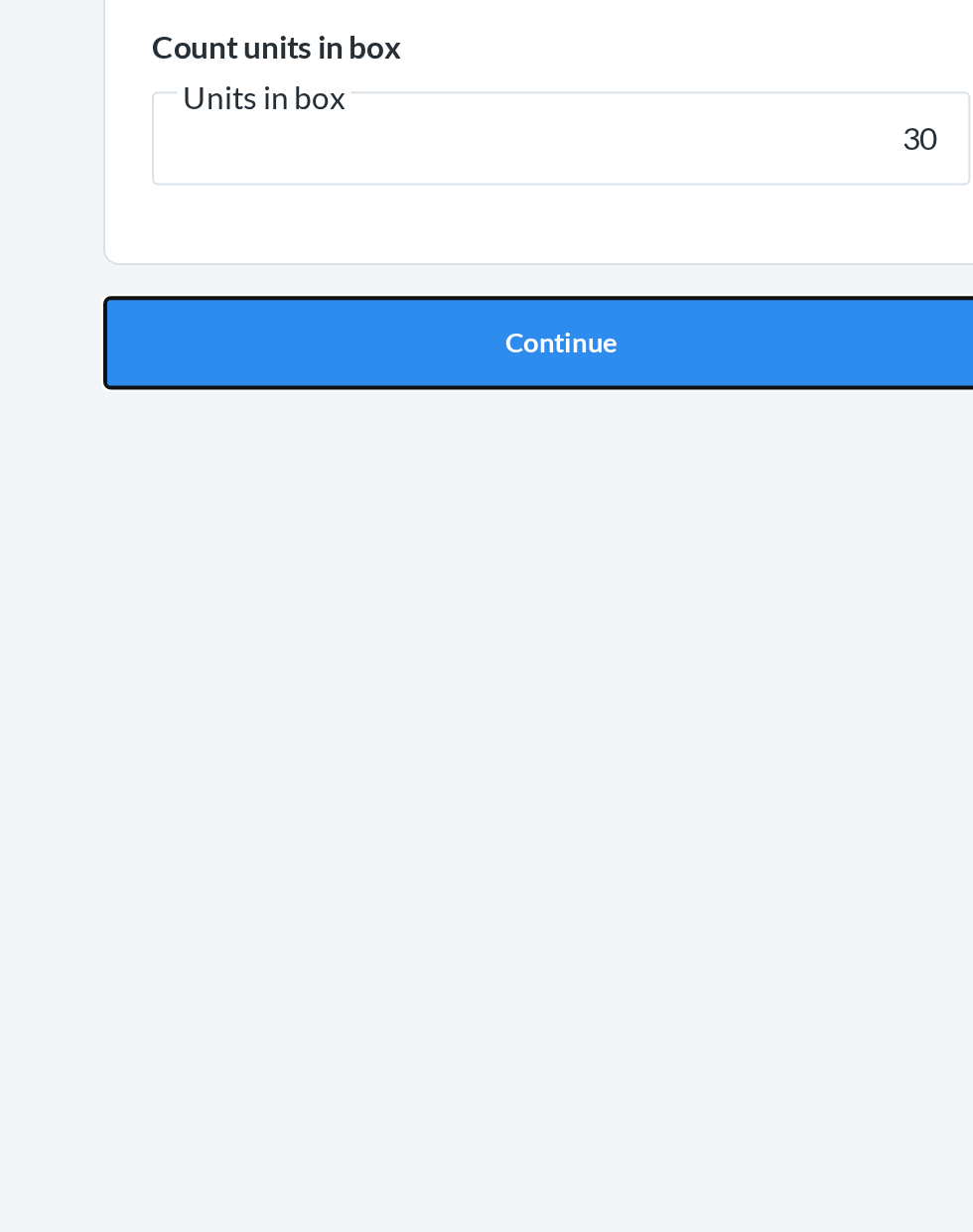 click on "Continue" at bounding box center (486, 421) 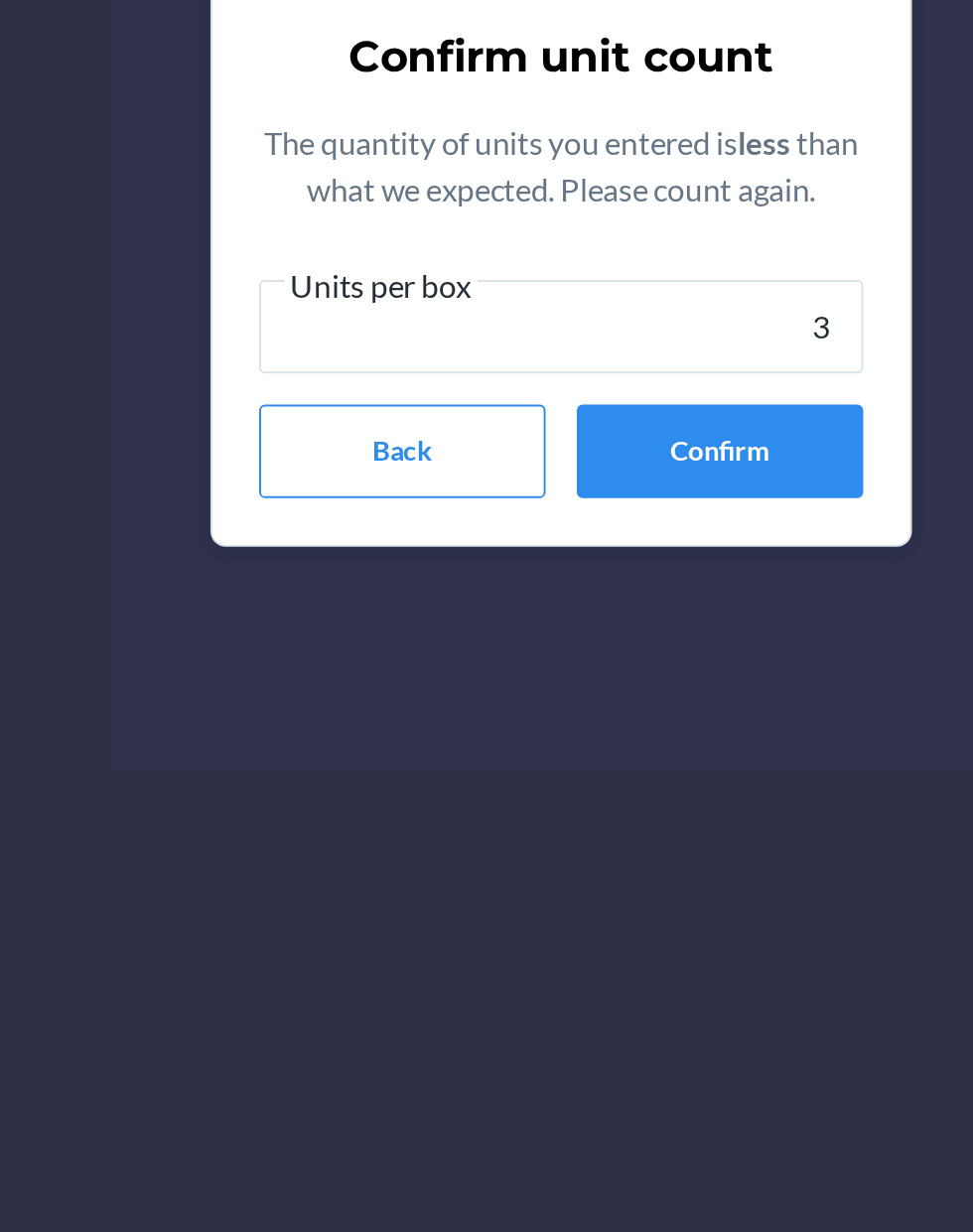 type on "30" 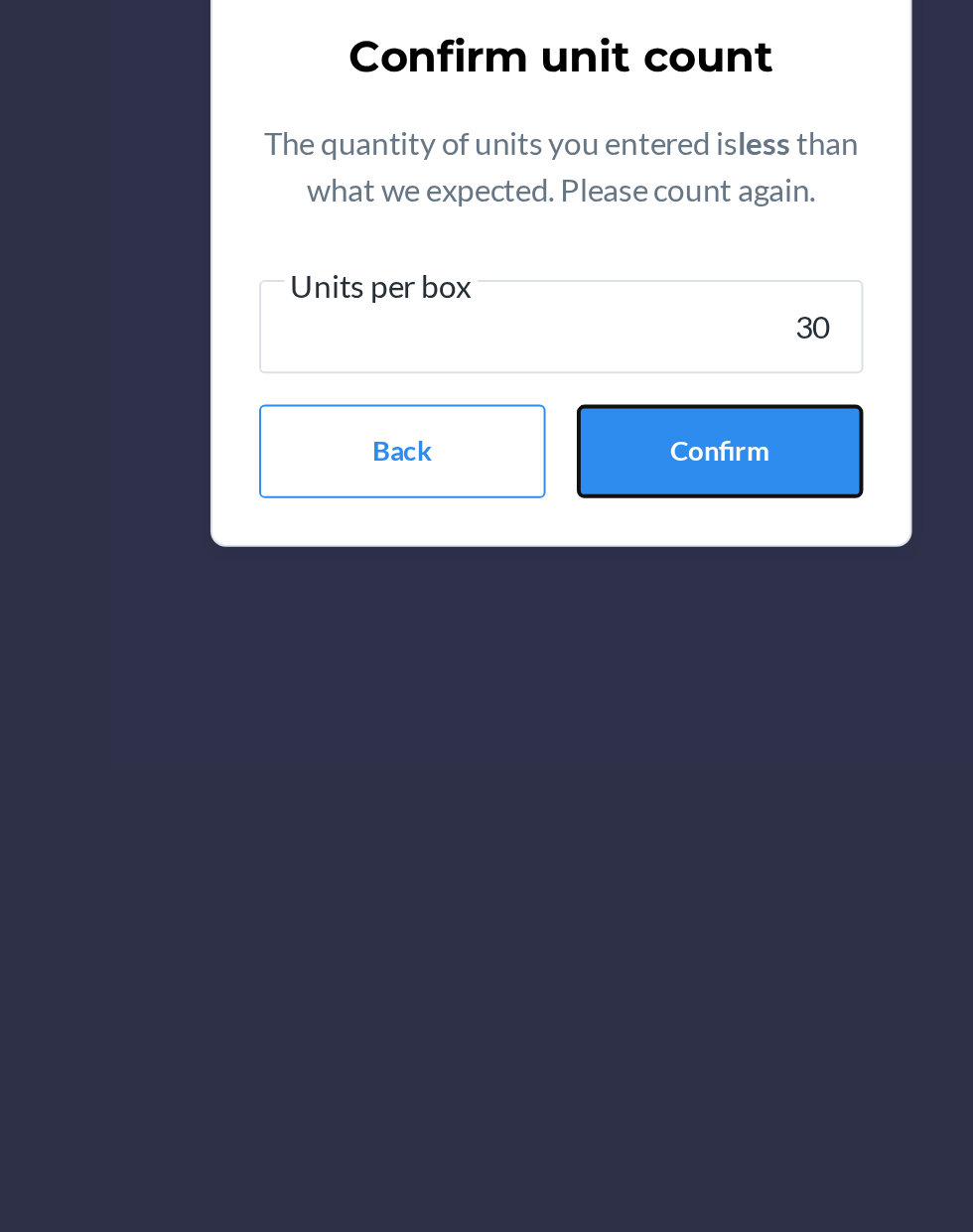 click on "Confirm" at bounding box center [567, 738] 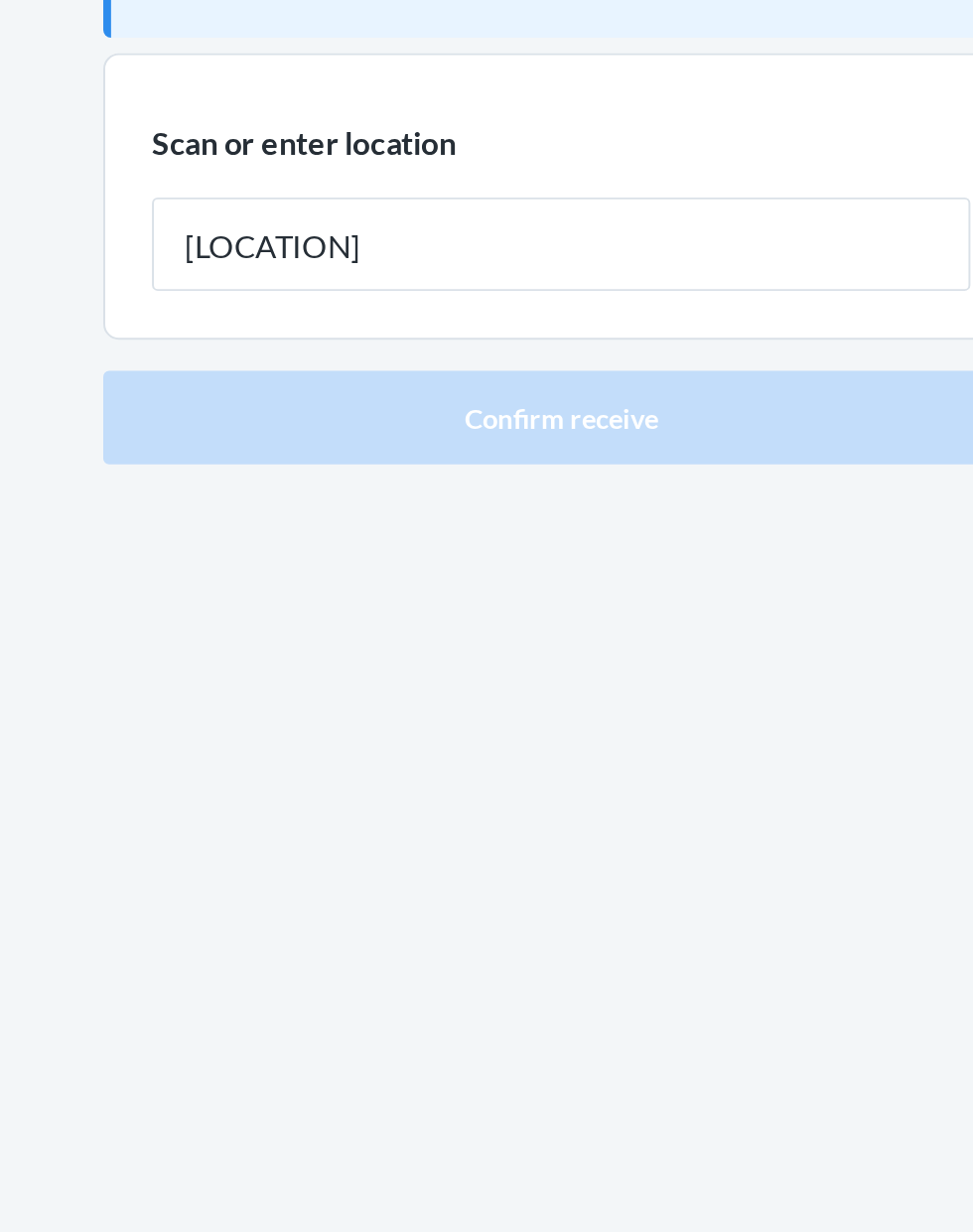 type on "[LOCATION]" 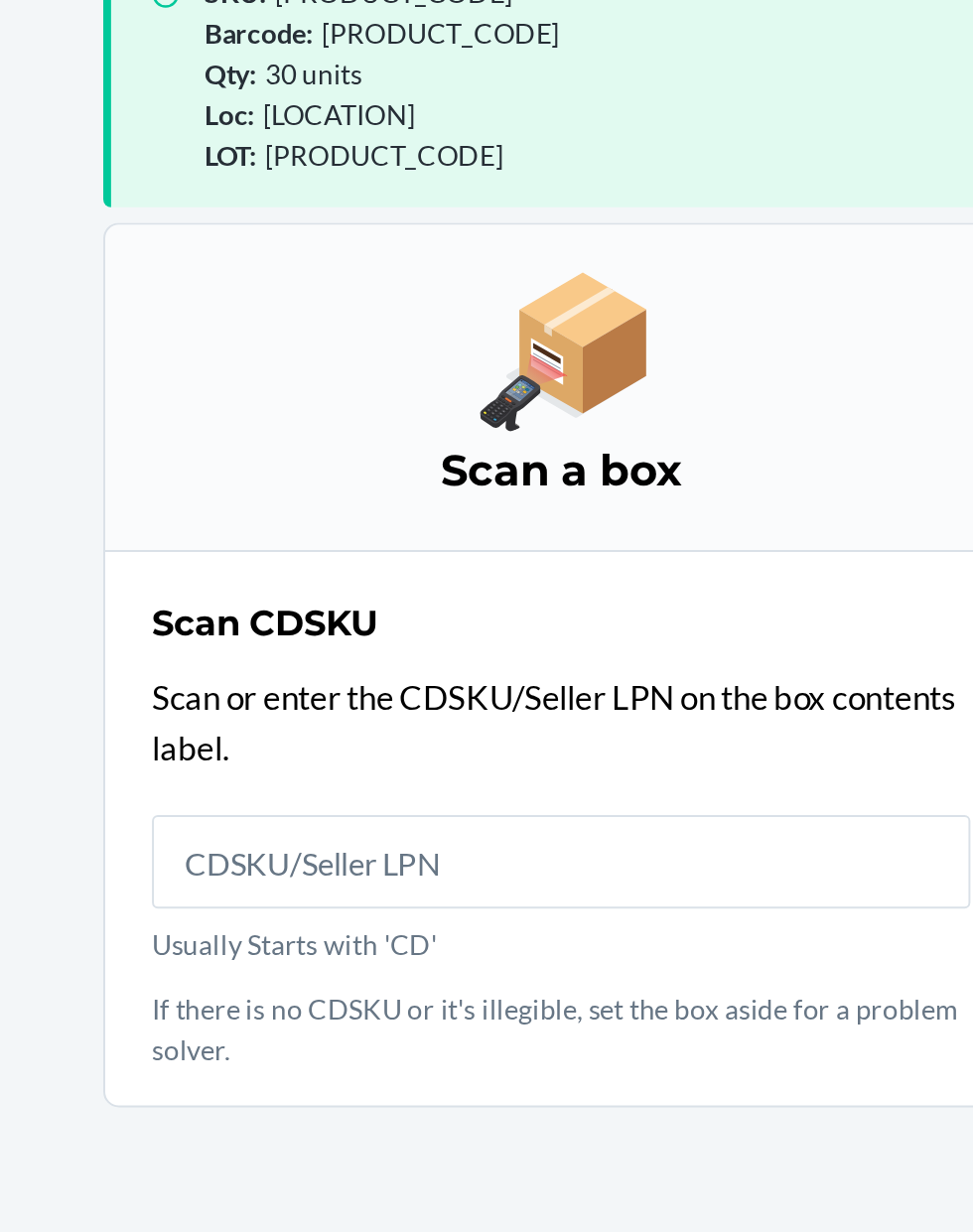 scroll, scrollTop: 152, scrollLeft: 0, axis: vertical 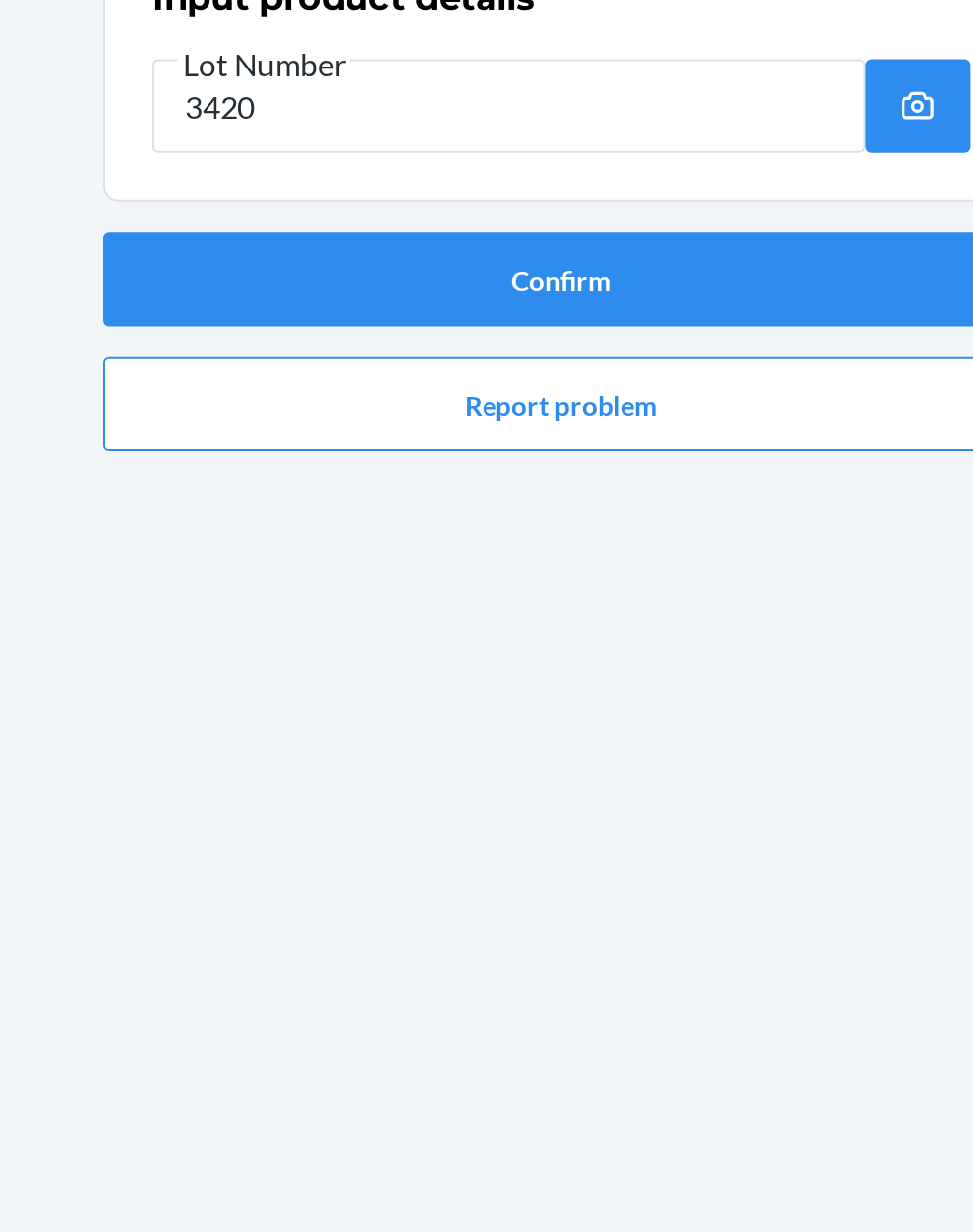 type on "[PRODUCT_CODE]" 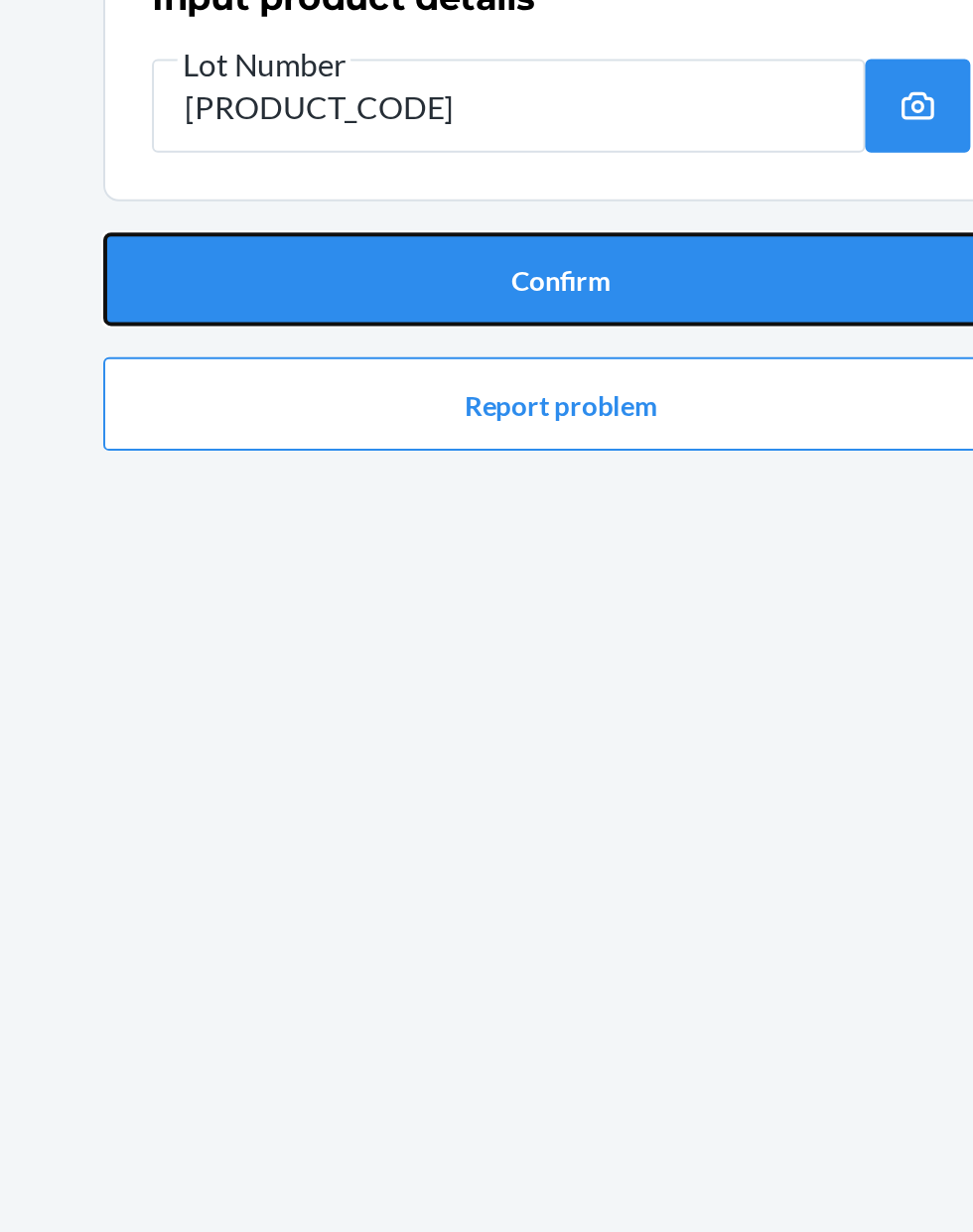 click on "Confirm" at bounding box center (486, 300) 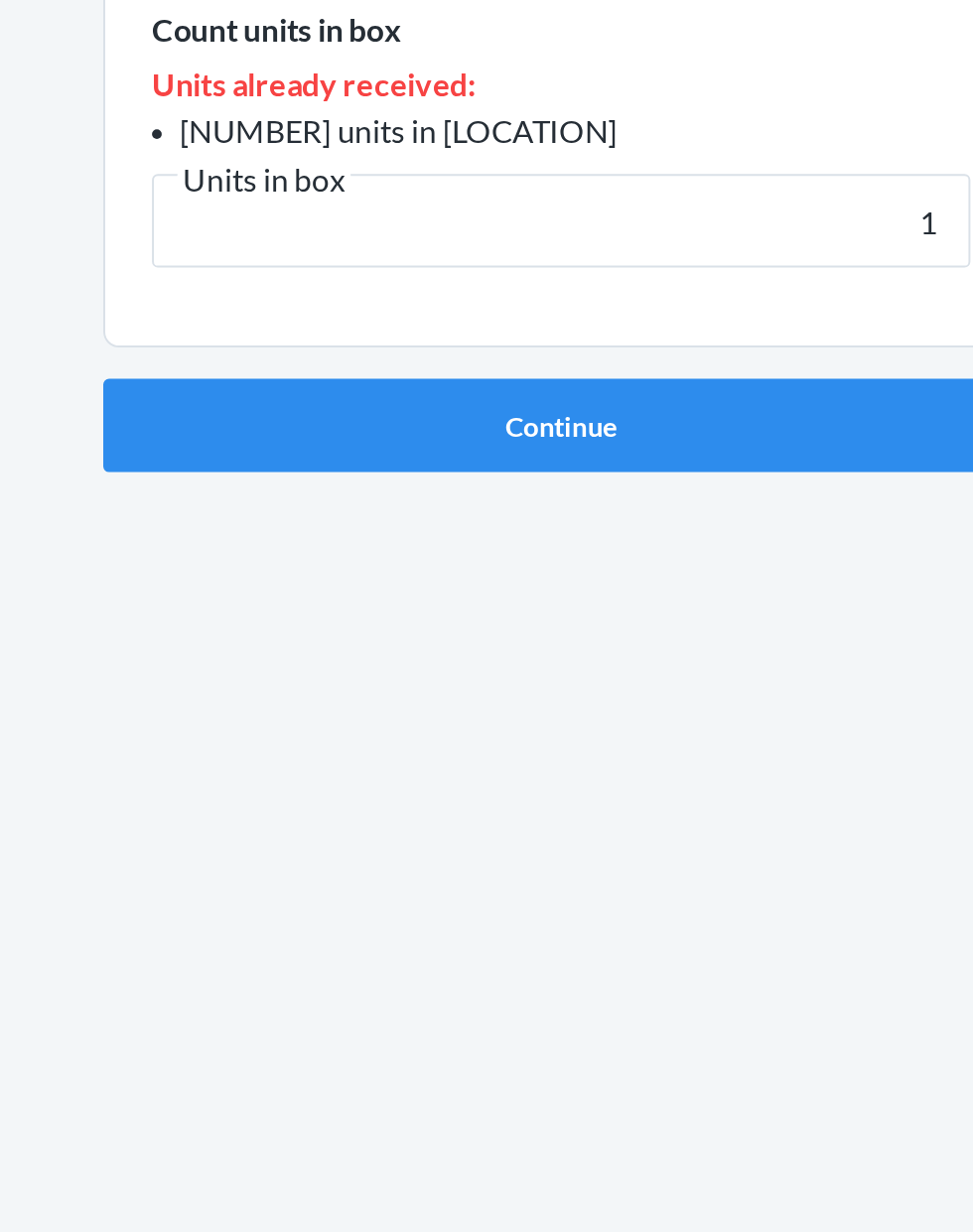 type on "18" 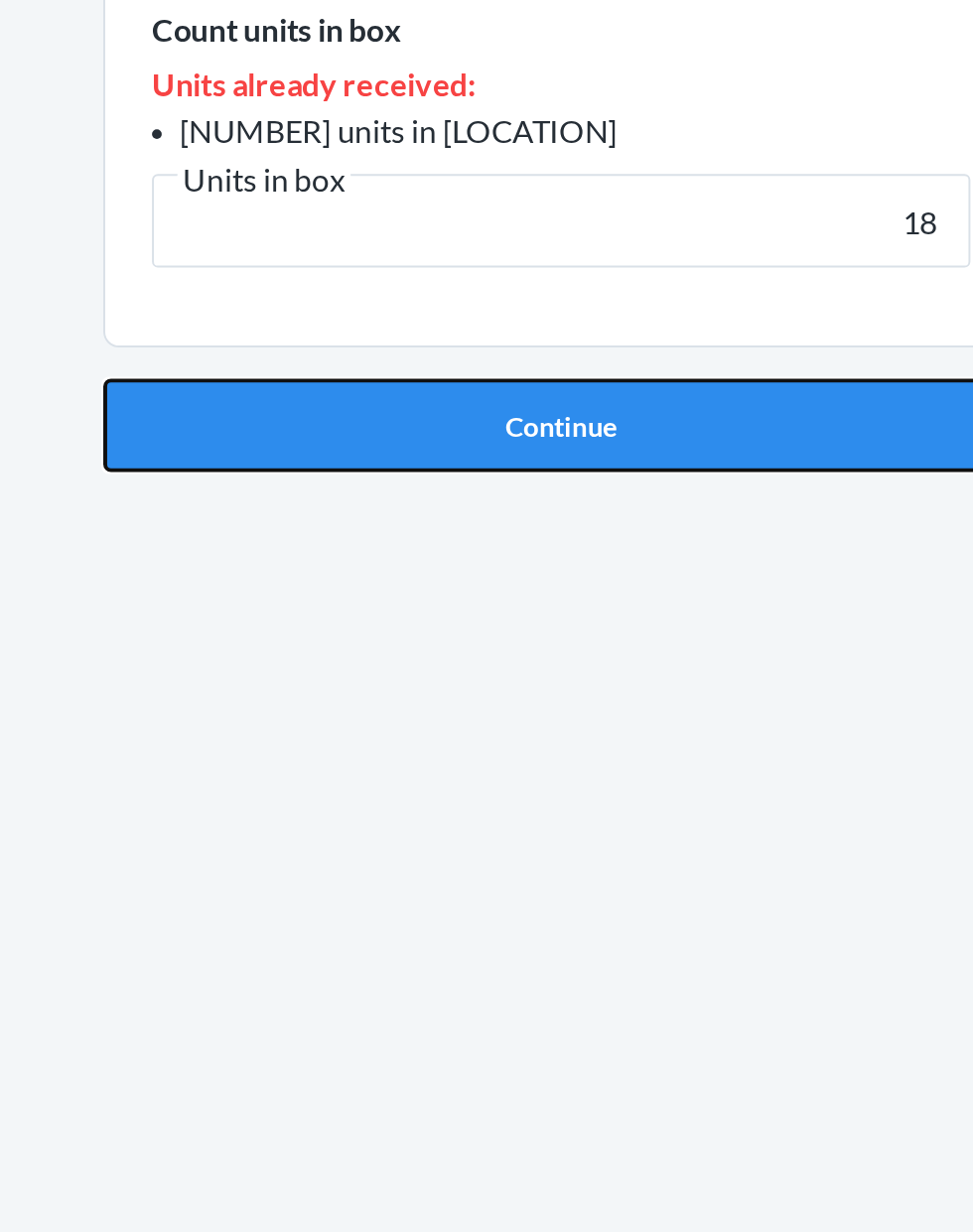 click on "Continue" at bounding box center [486, 537] 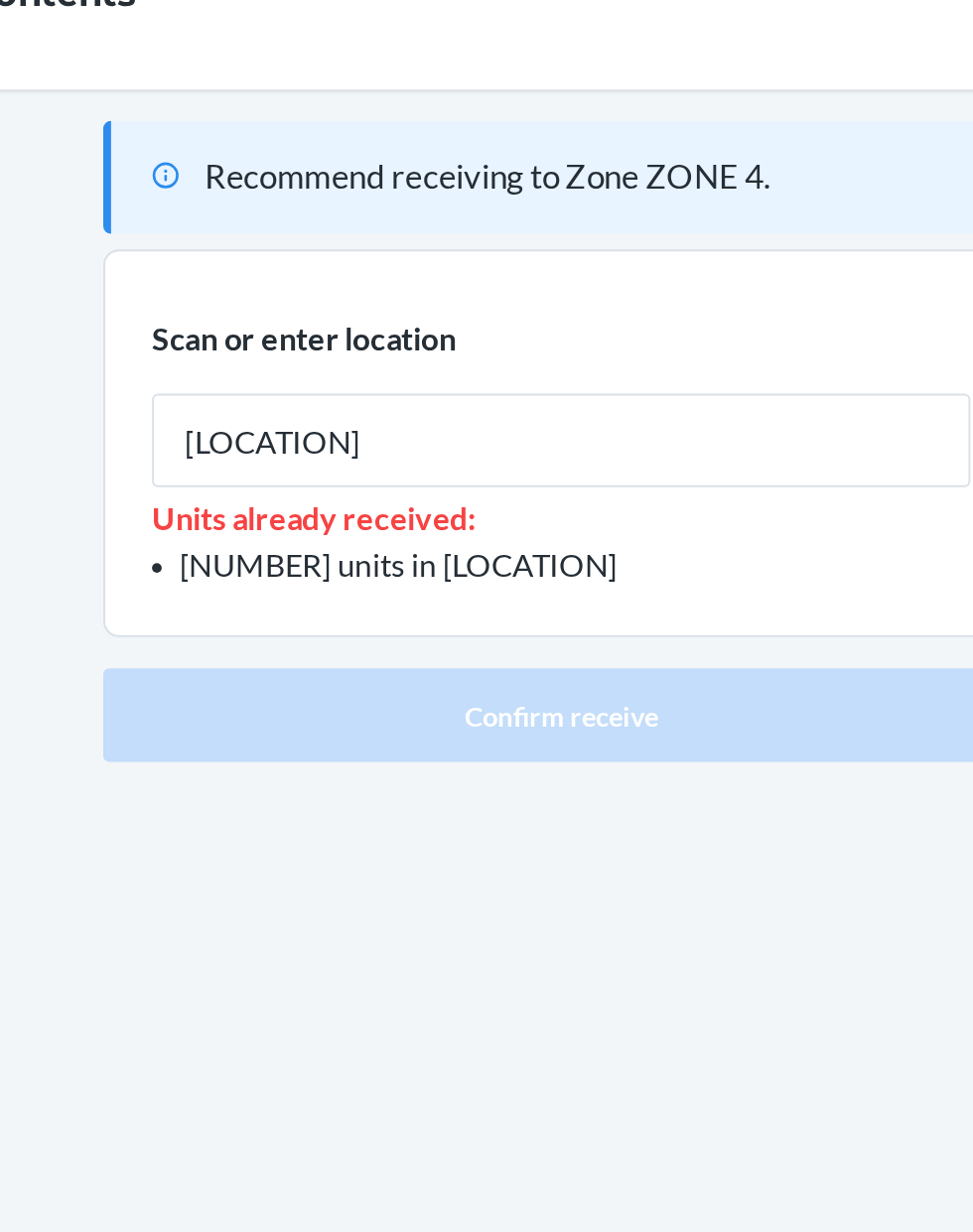 type on "[LOCATION]" 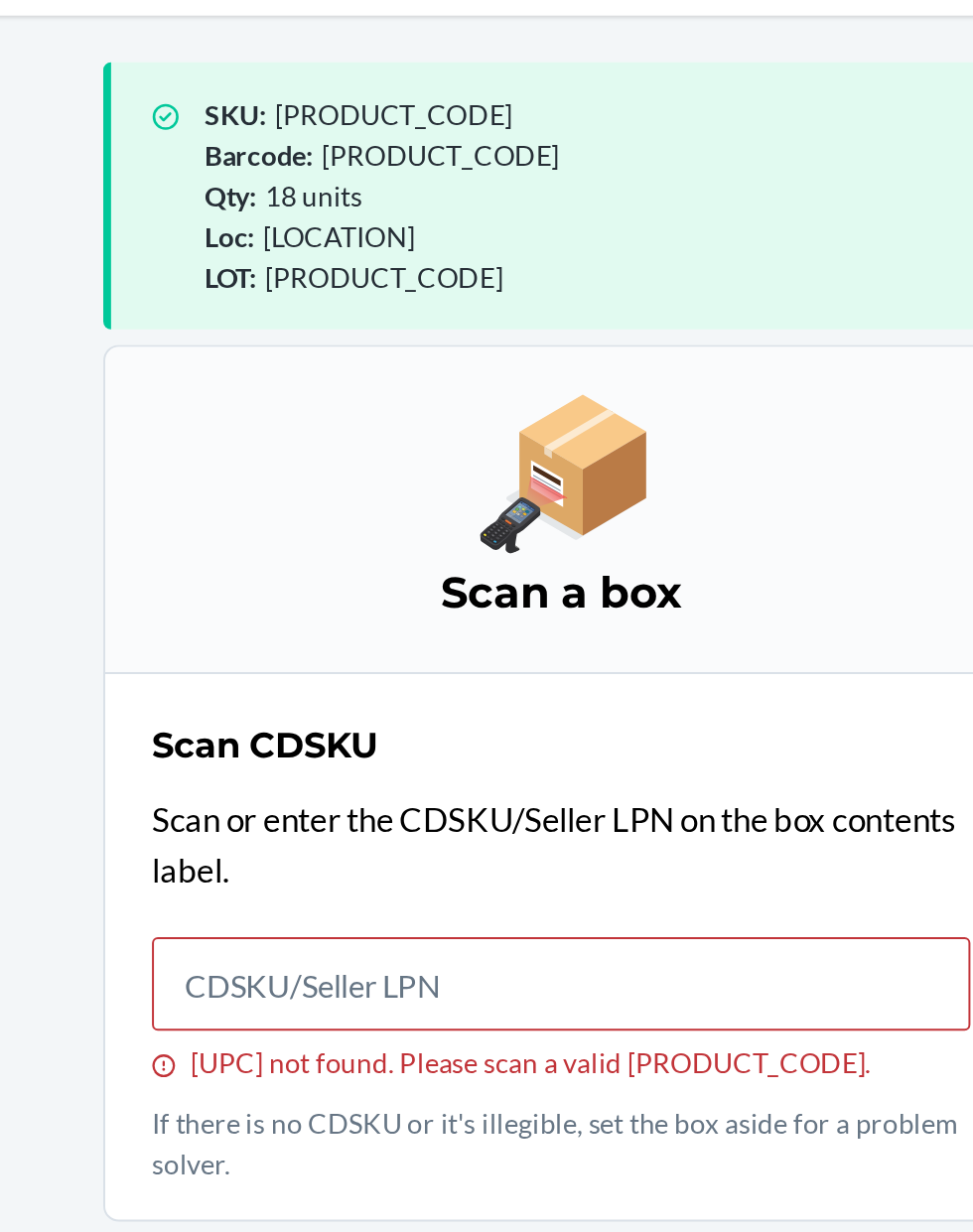 scroll, scrollTop: 9, scrollLeft: 0, axis: vertical 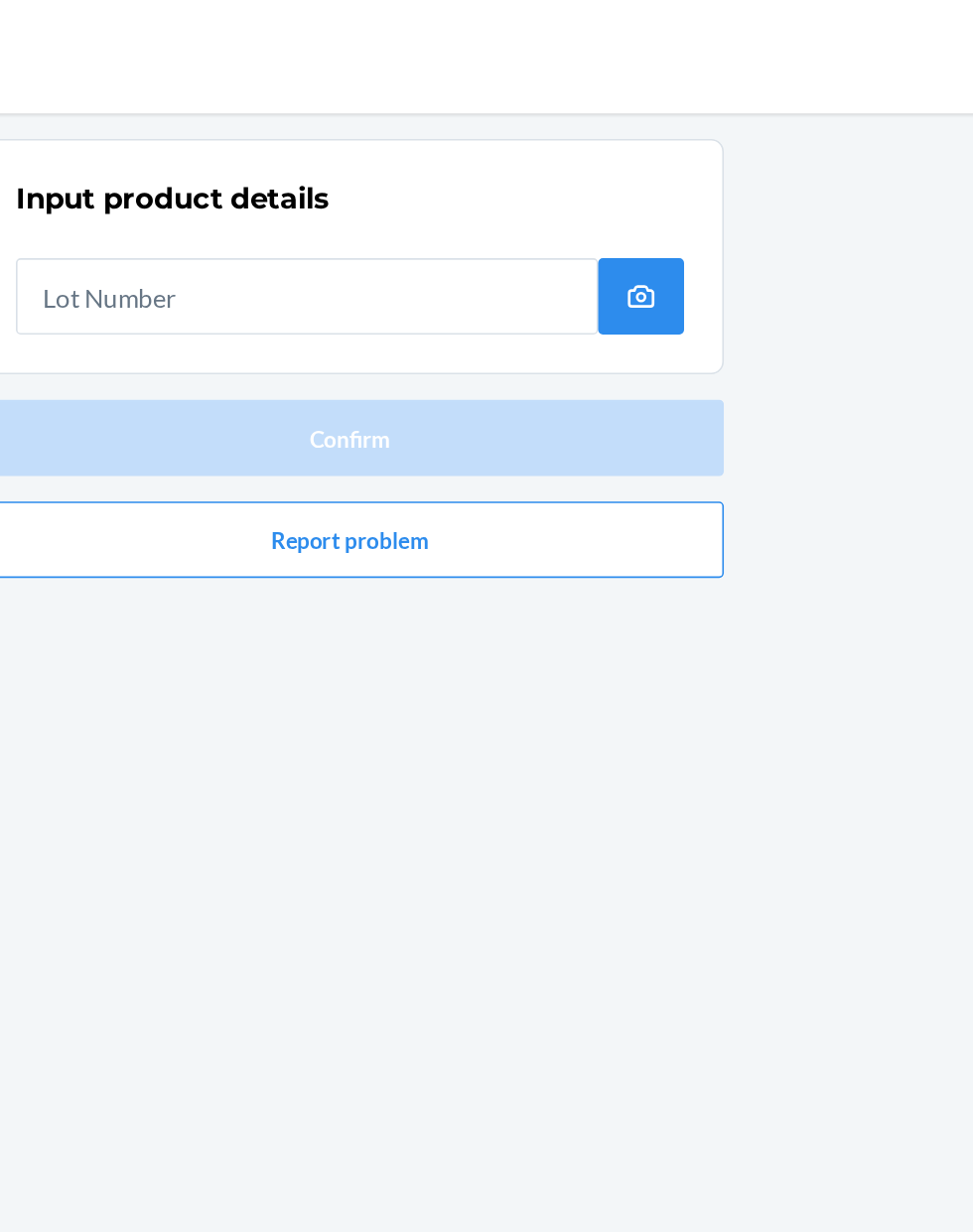 click at bounding box center [460, 217] 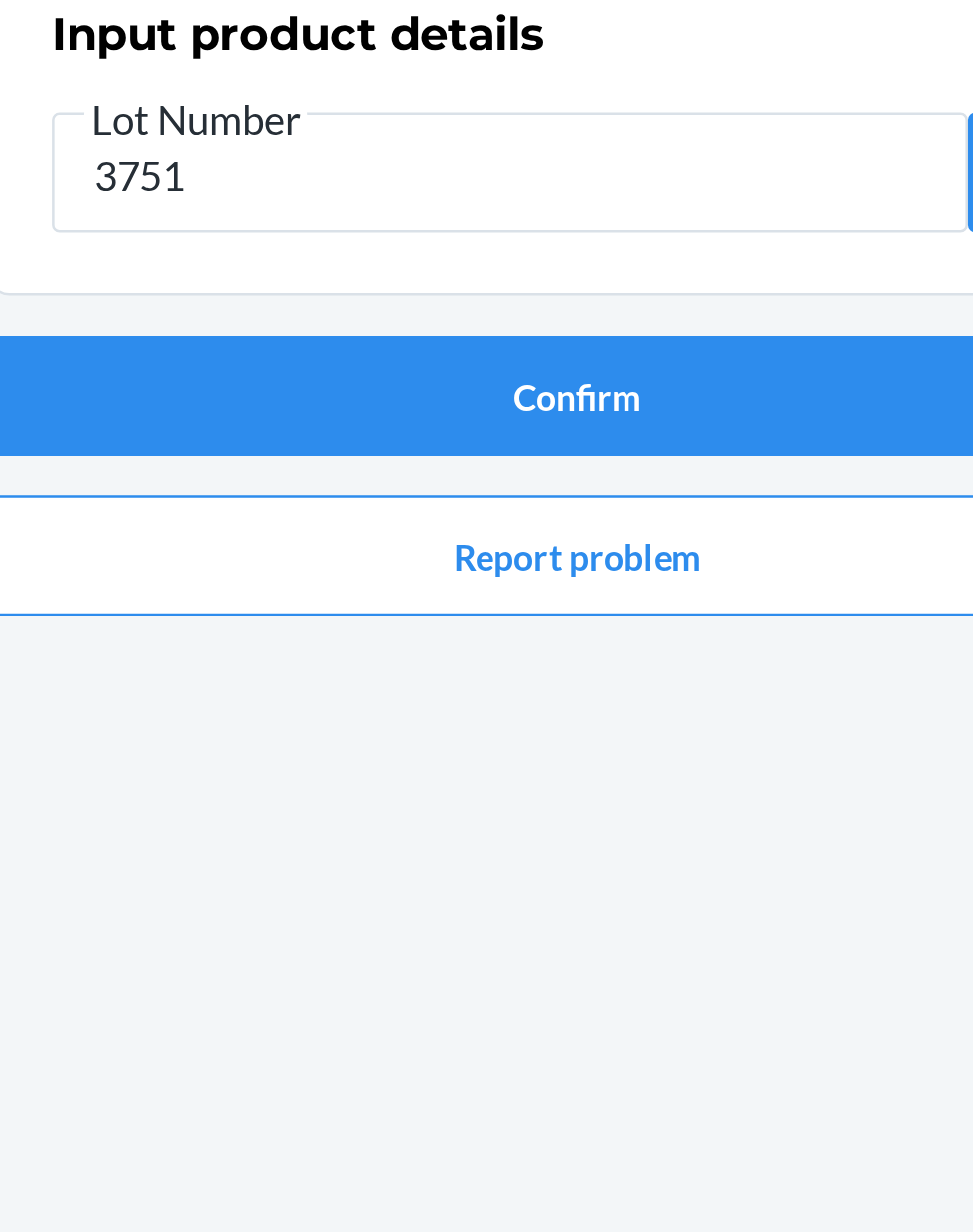 type on "[PRODUCT_CODE]" 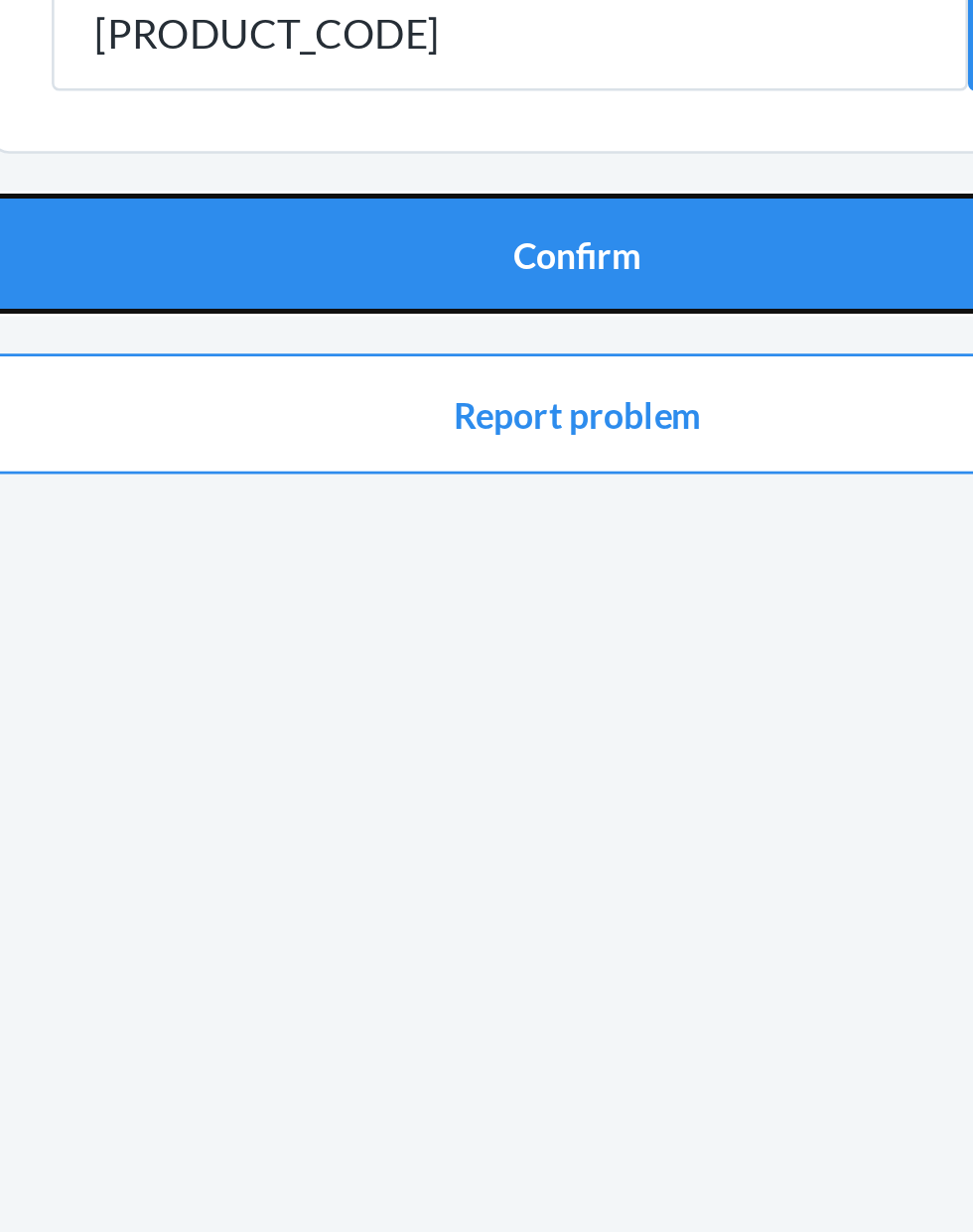 click on "Confirm" at bounding box center [486, 300] 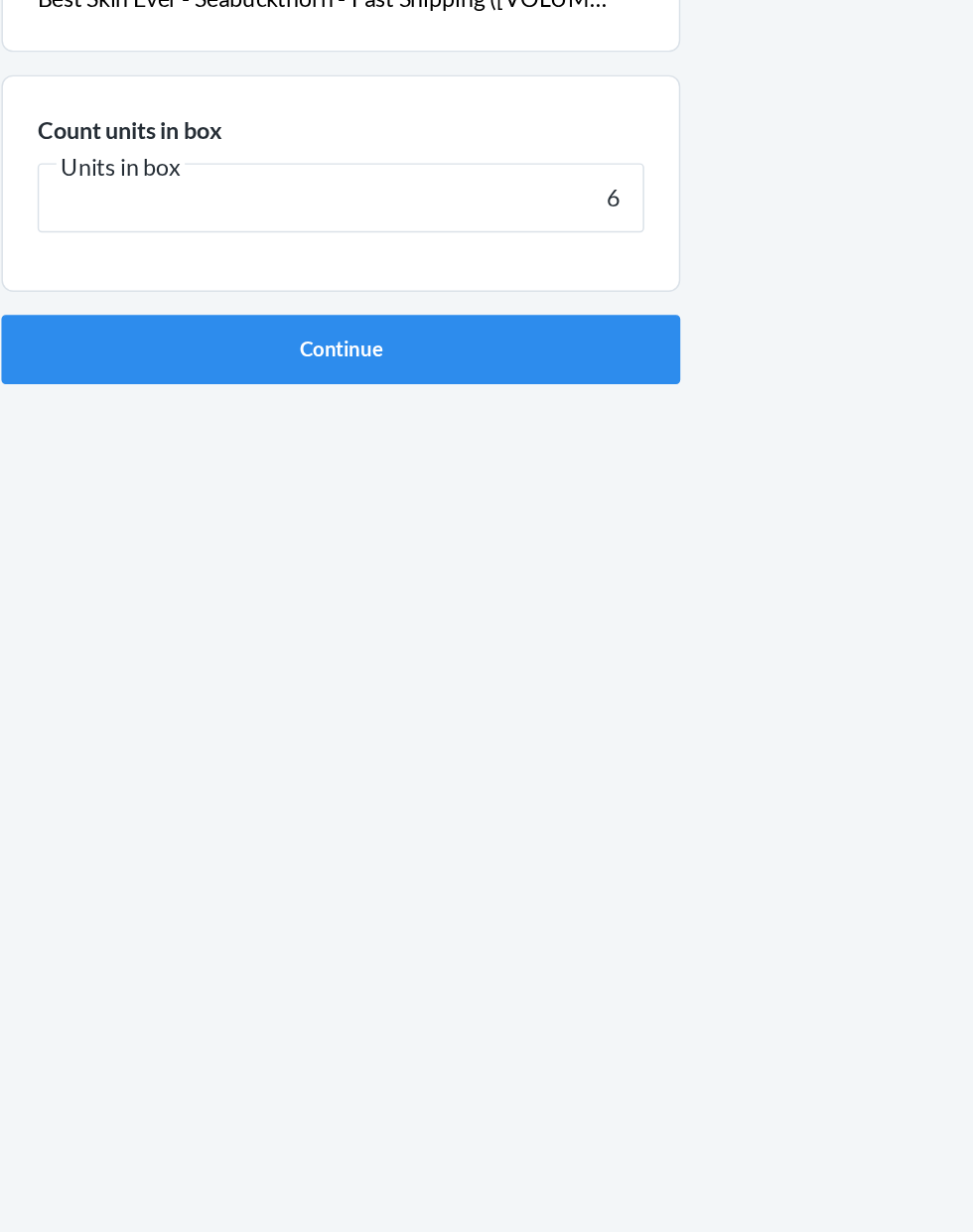 type on "6" 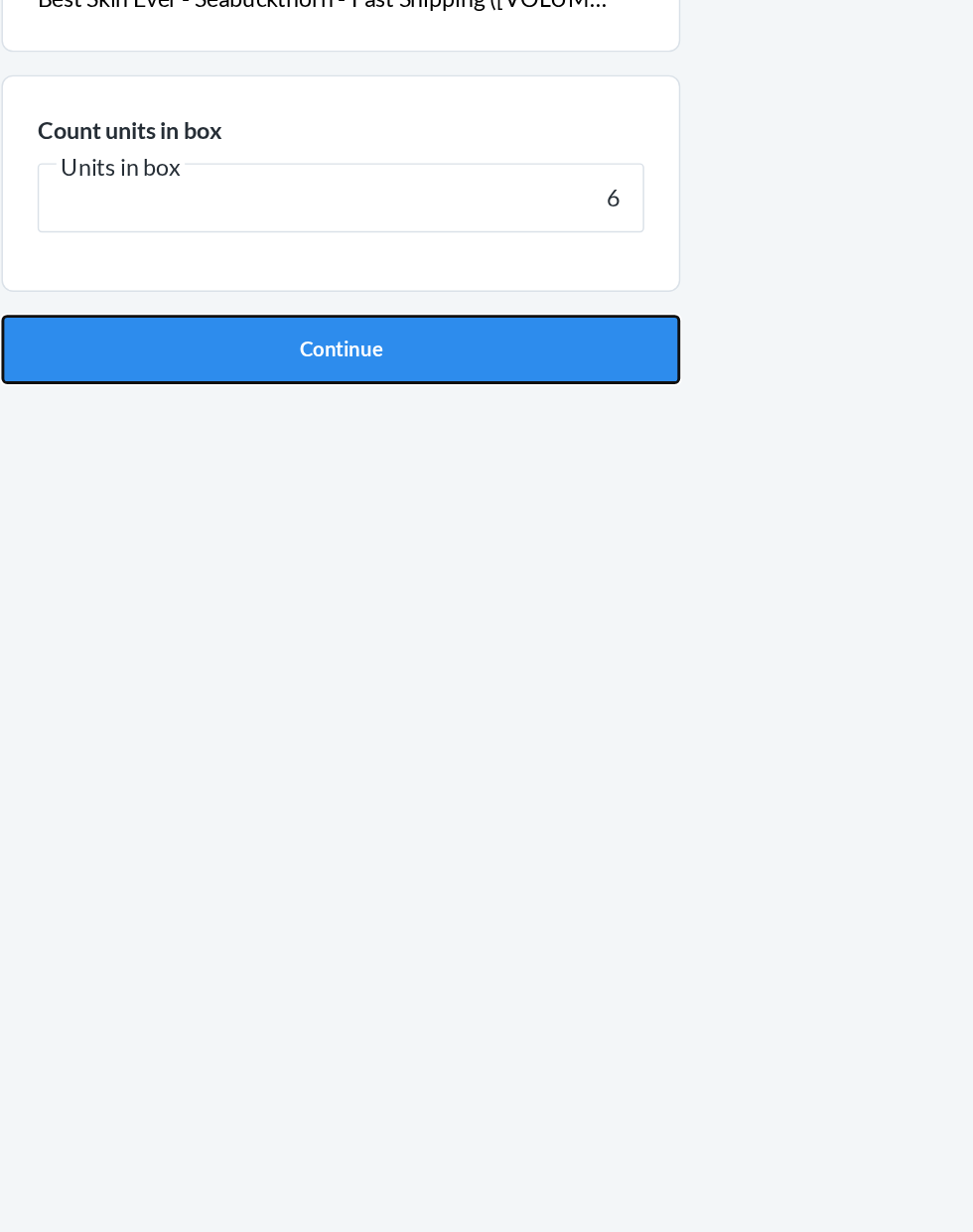 click on "Continue" at bounding box center (486, 421) 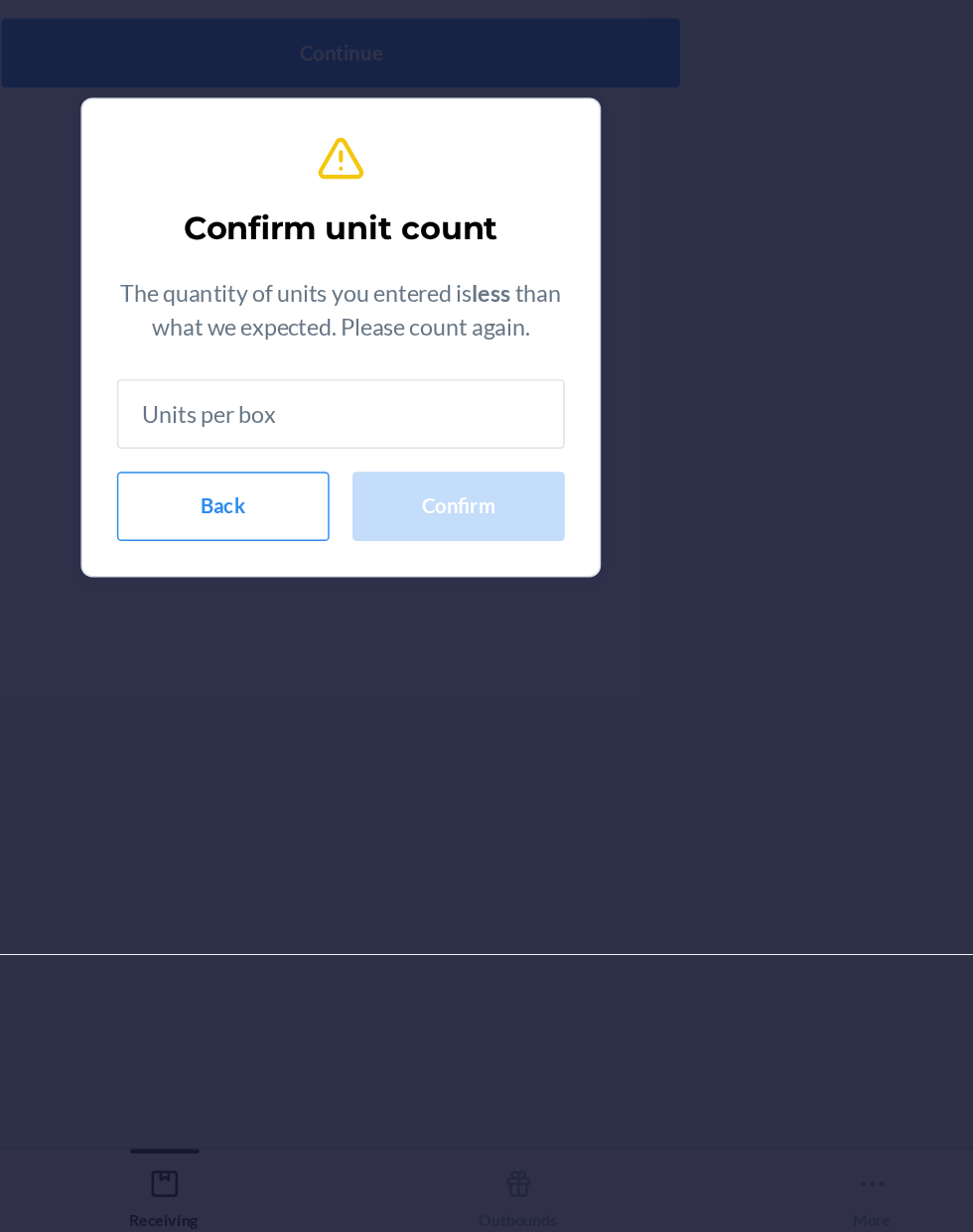 scroll, scrollTop: 0, scrollLeft: 0, axis: both 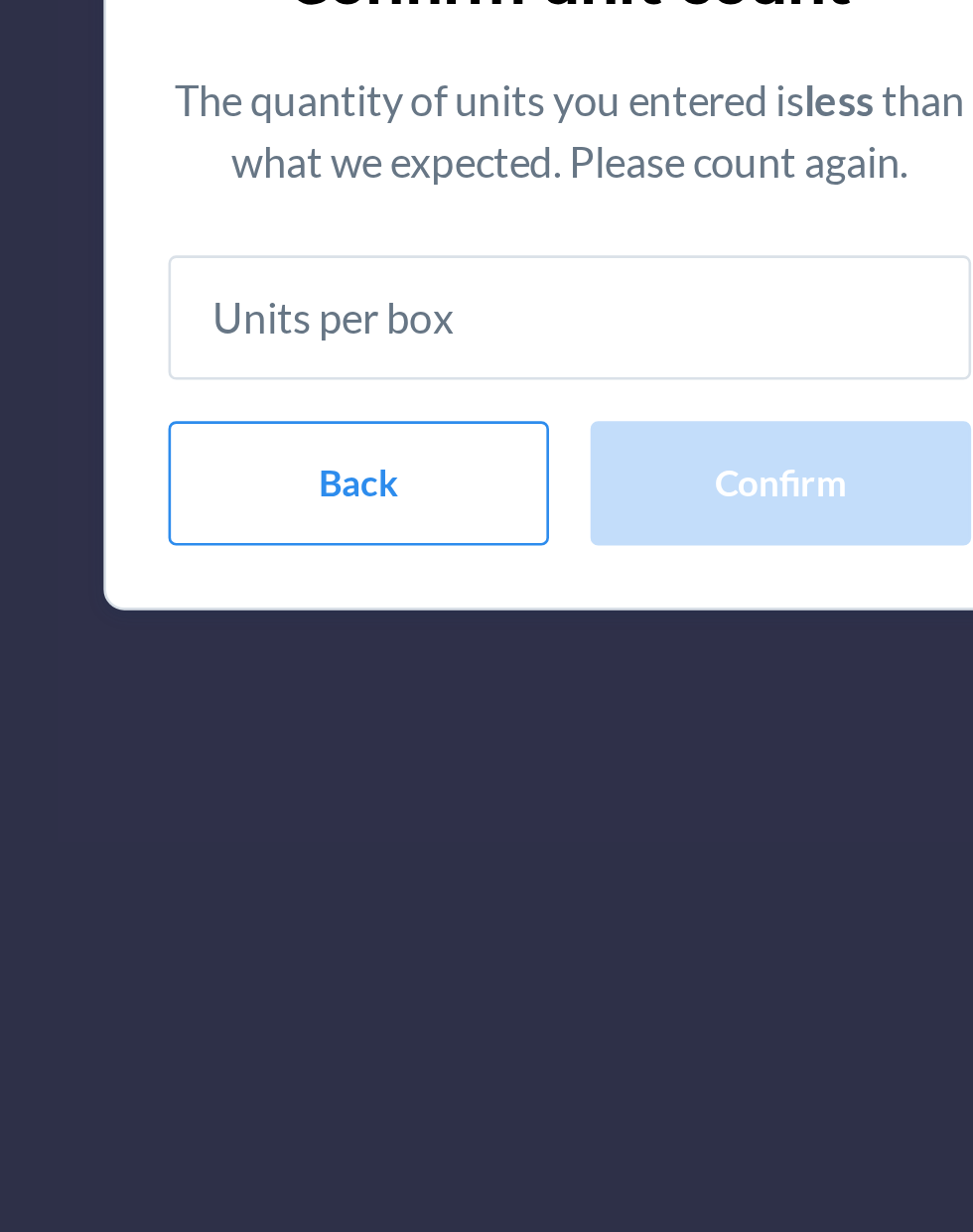 type on "6" 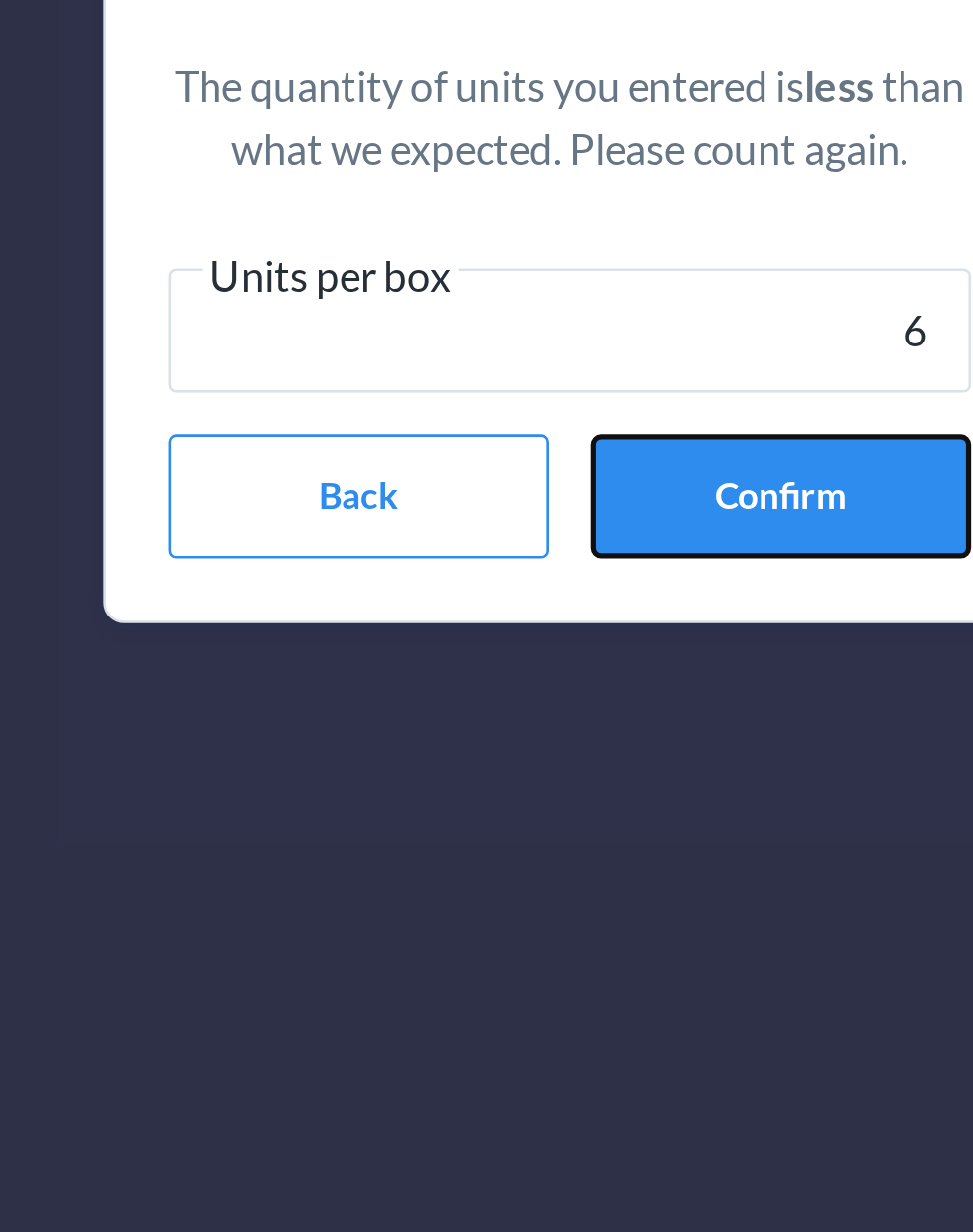 click on "Confirm" at bounding box center [567, 738] 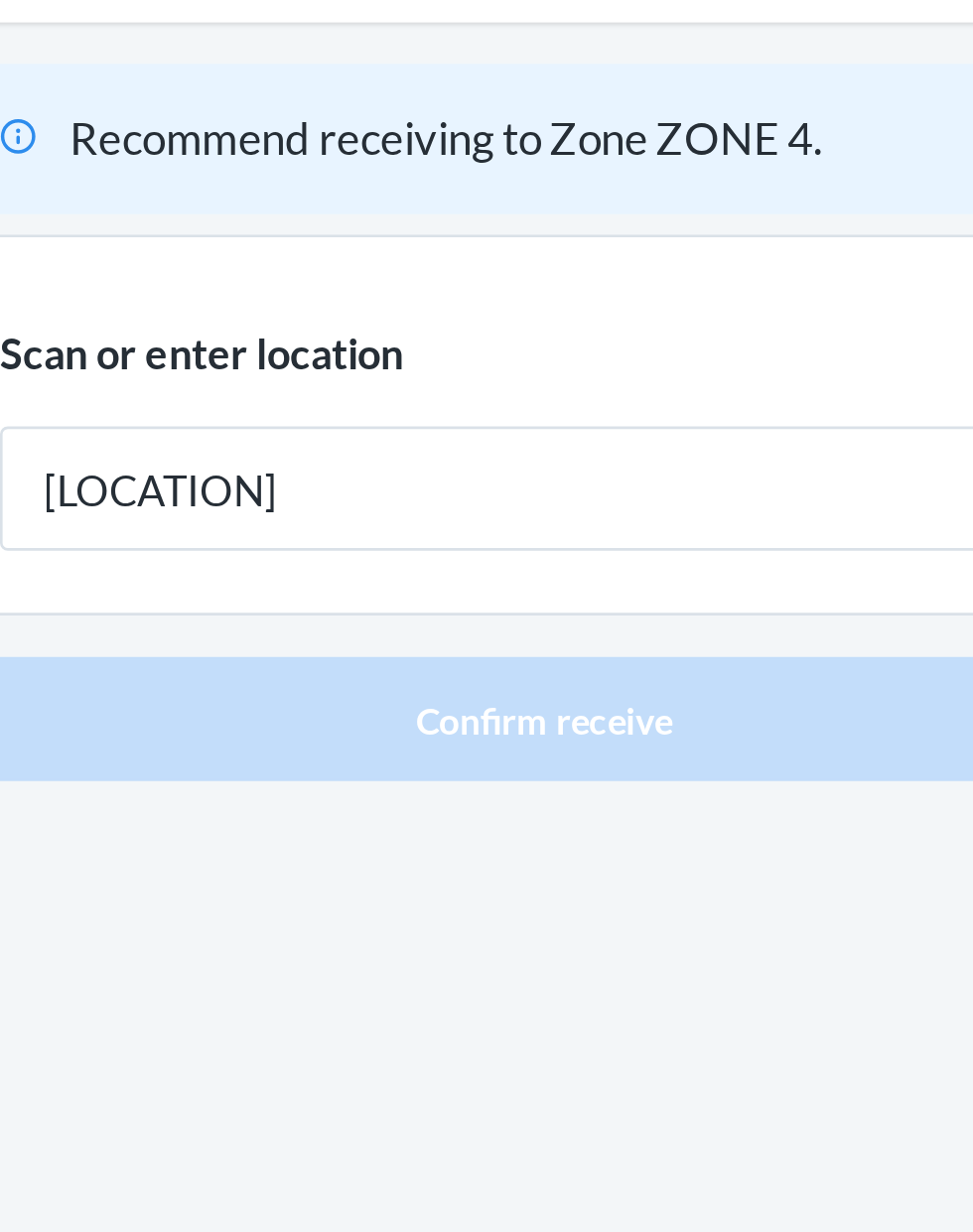 type on "[LOCATION]" 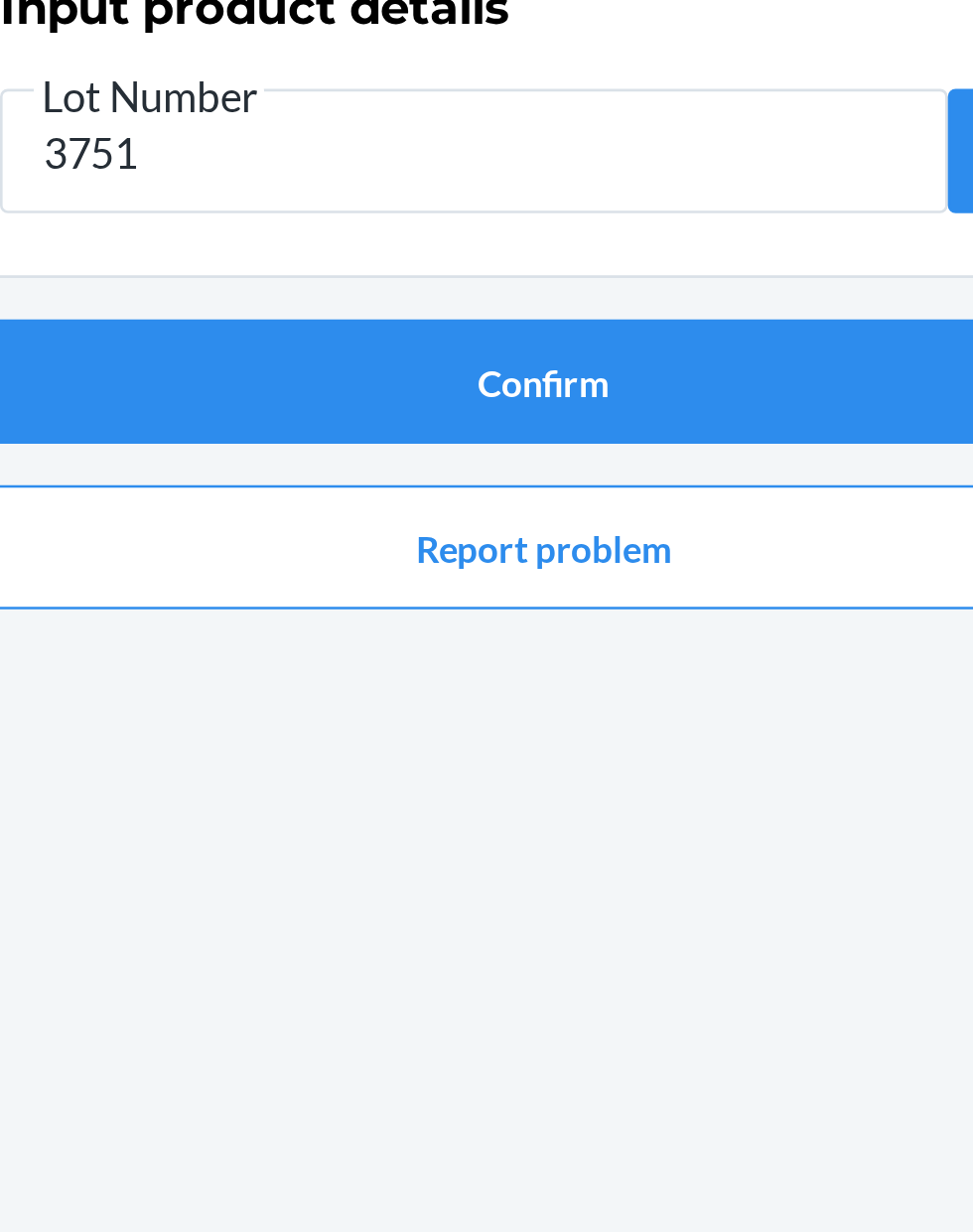 type on "[PRODUCT_CODE]" 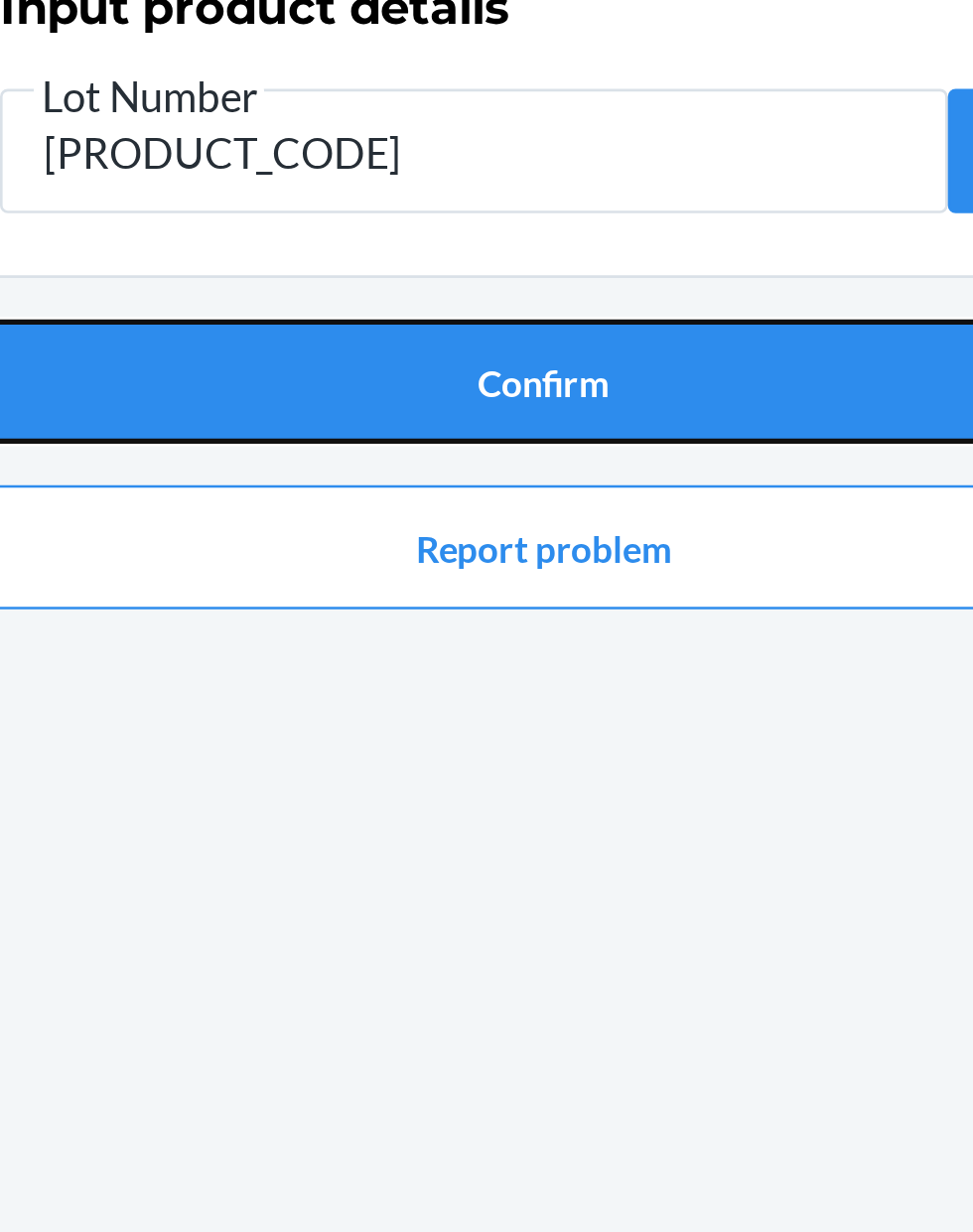 click on "Confirm" at bounding box center [486, 300] 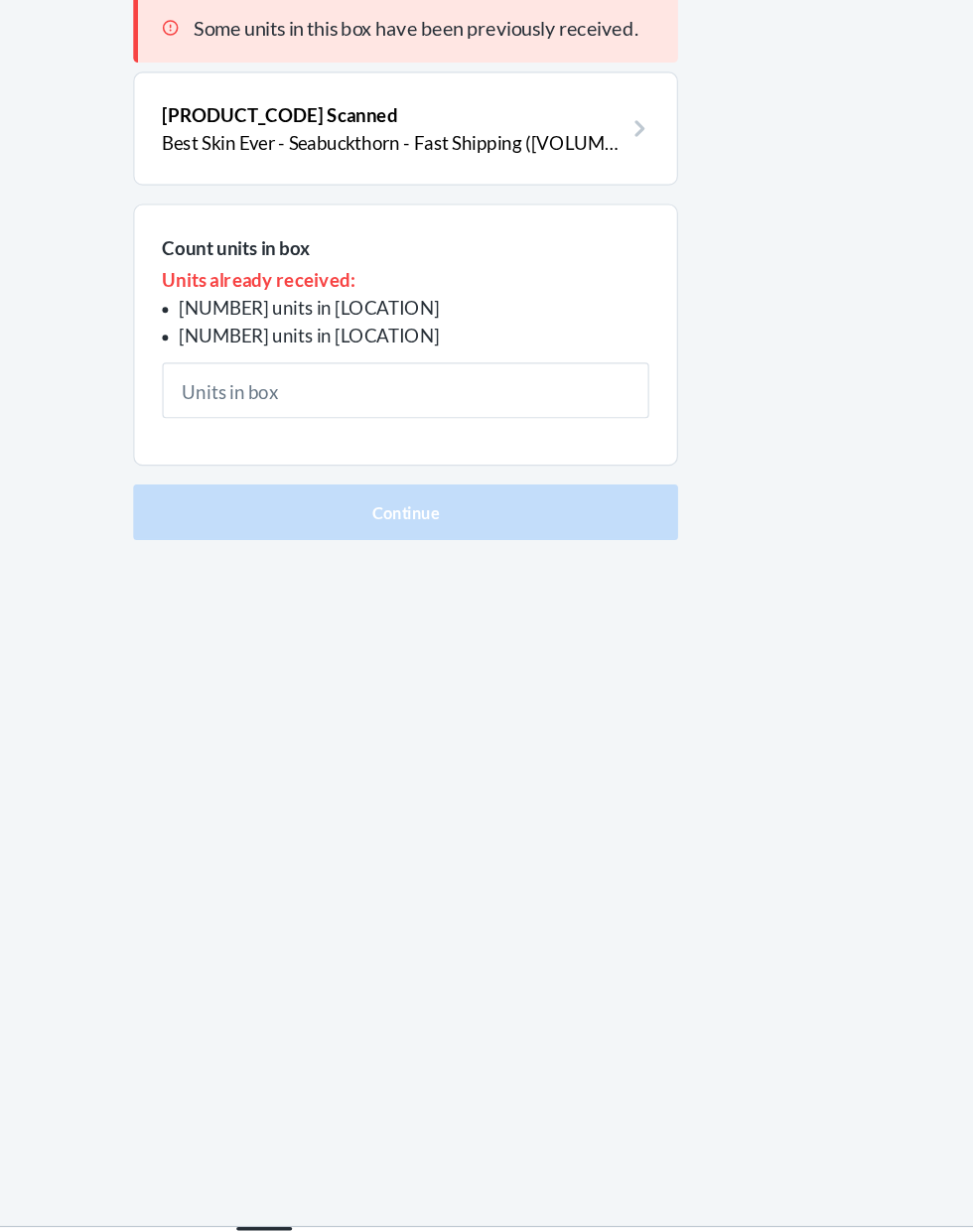 scroll, scrollTop: 0, scrollLeft: 0, axis: both 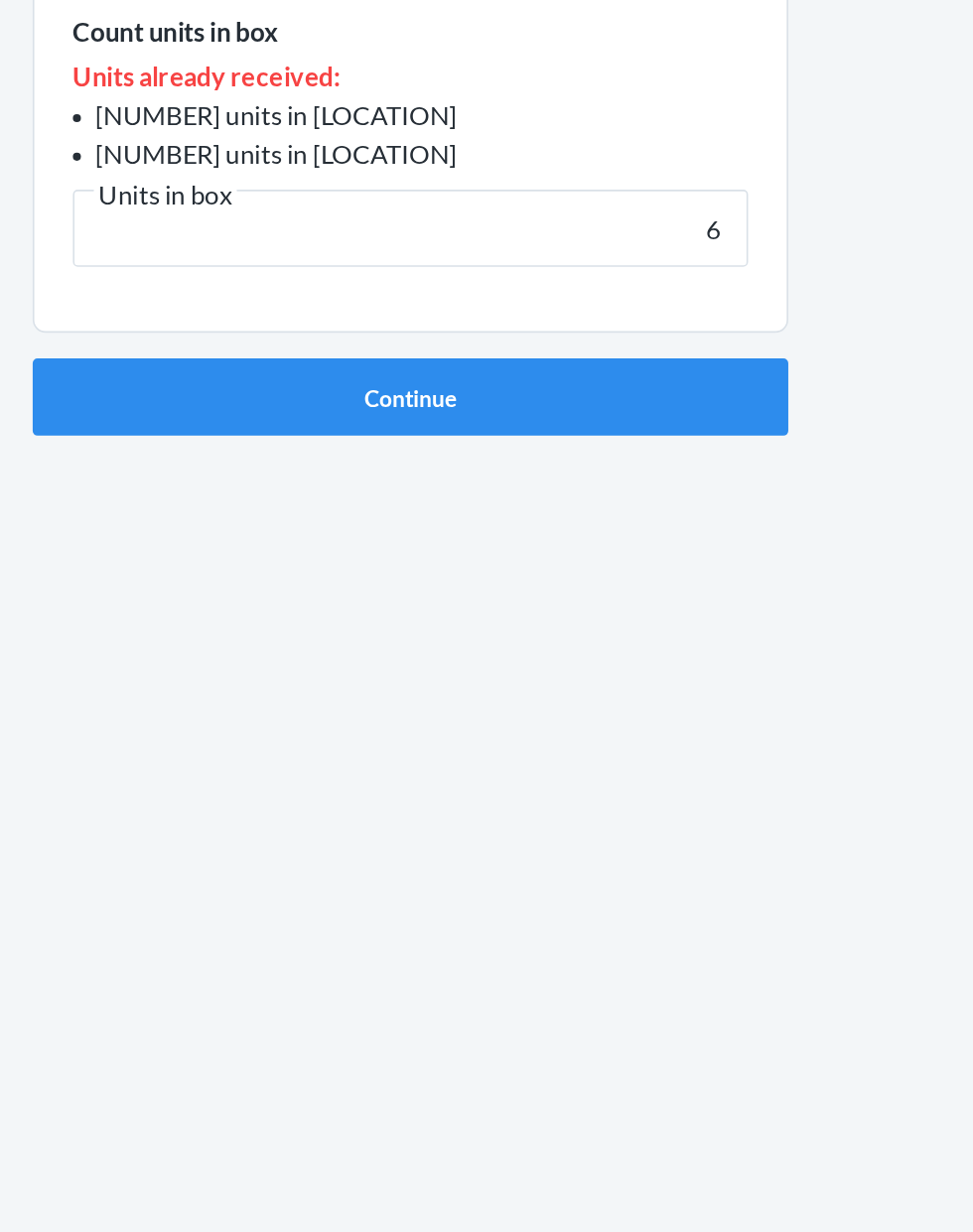 type on "6" 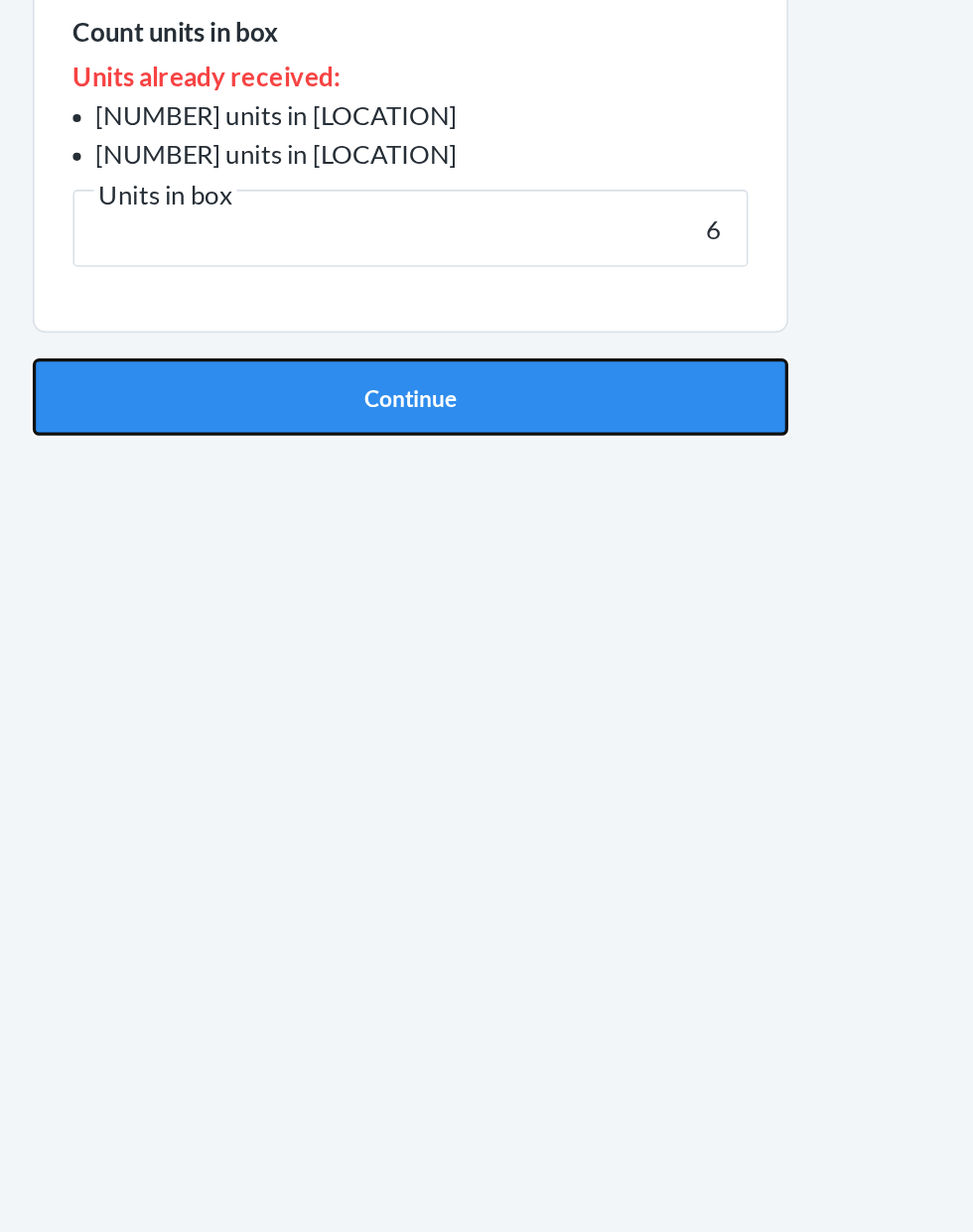 click on "Continue" at bounding box center [486, 561] 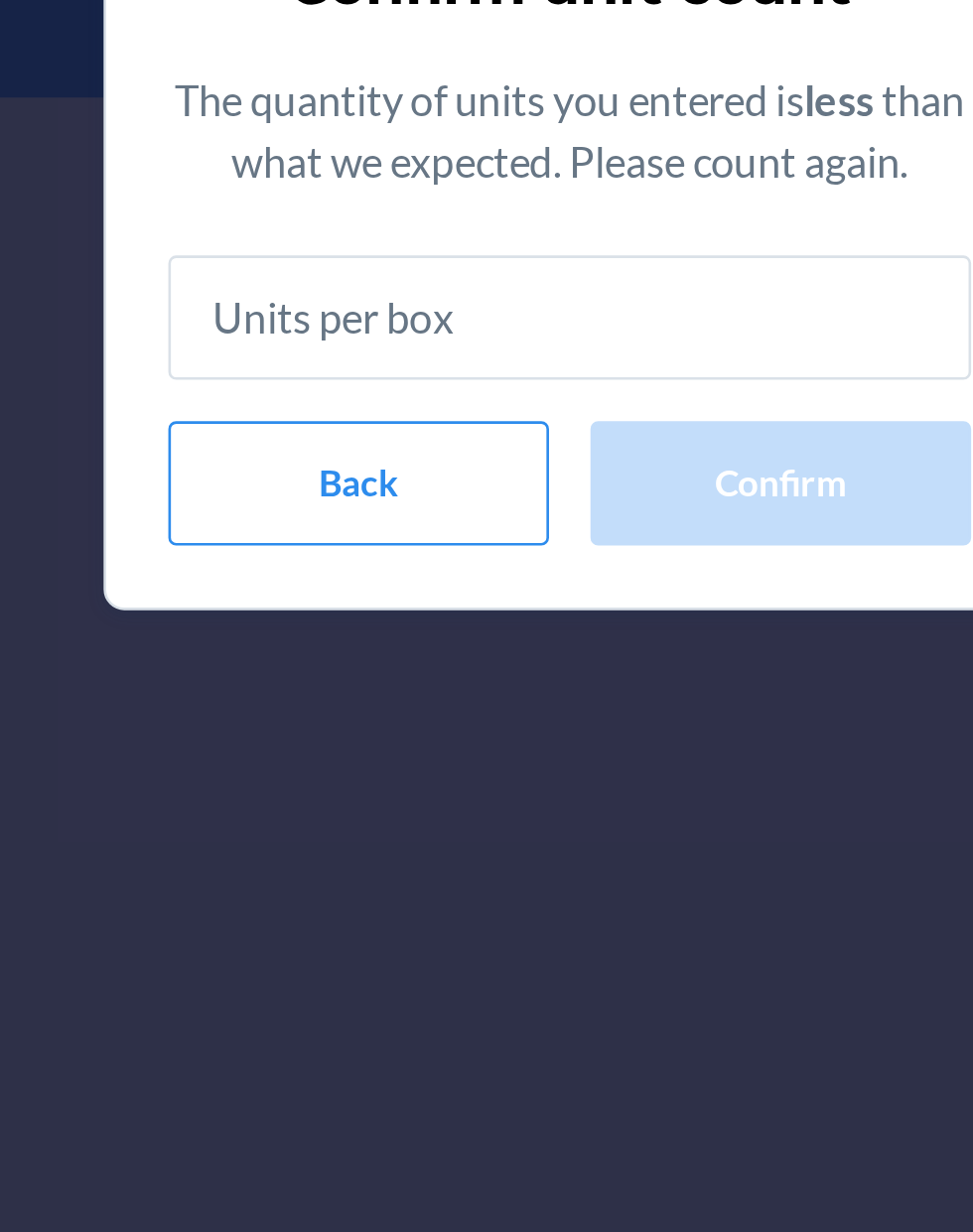 type on "6" 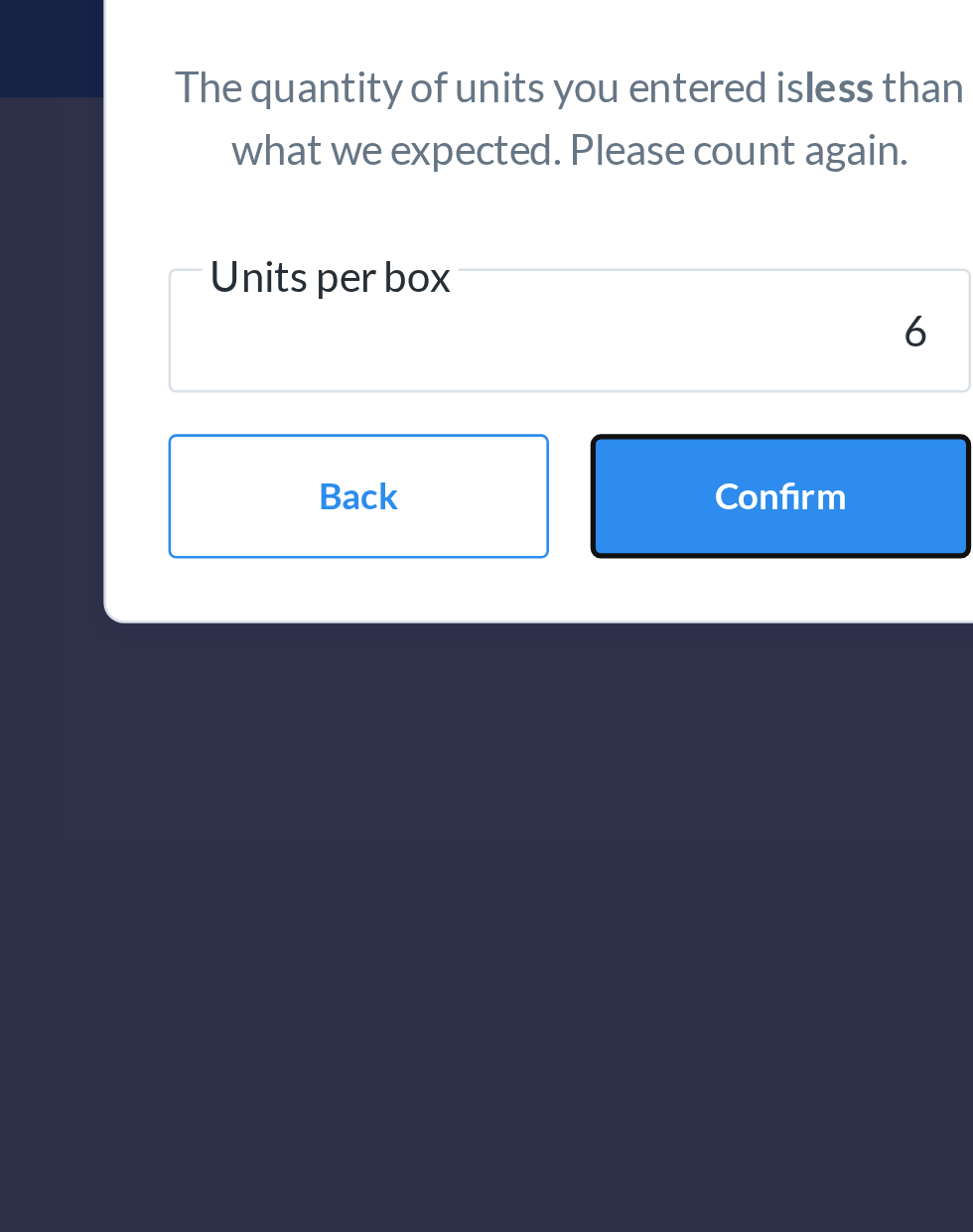 click on "Confirm" at bounding box center [567, 738] 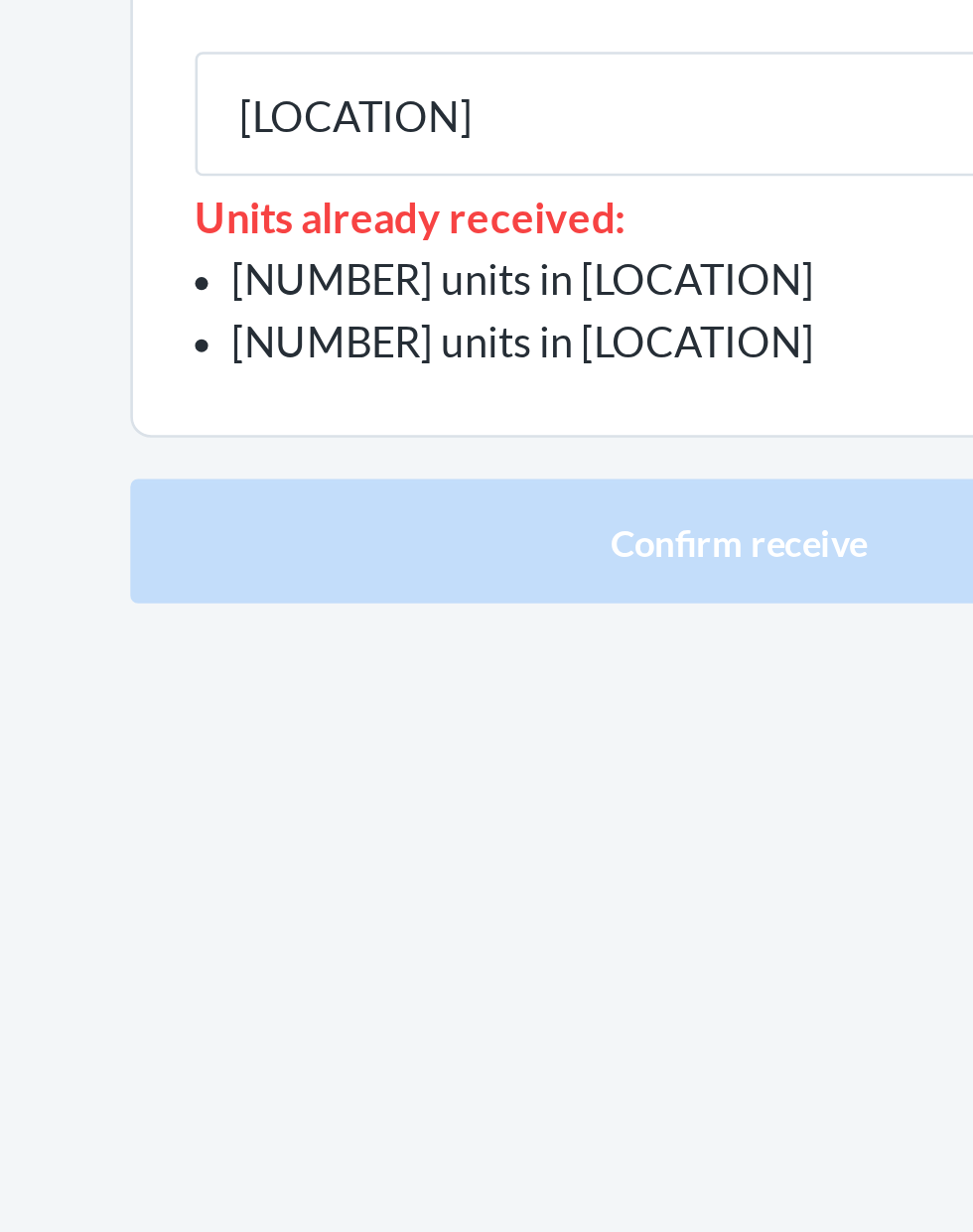 type on "[LOCATION]" 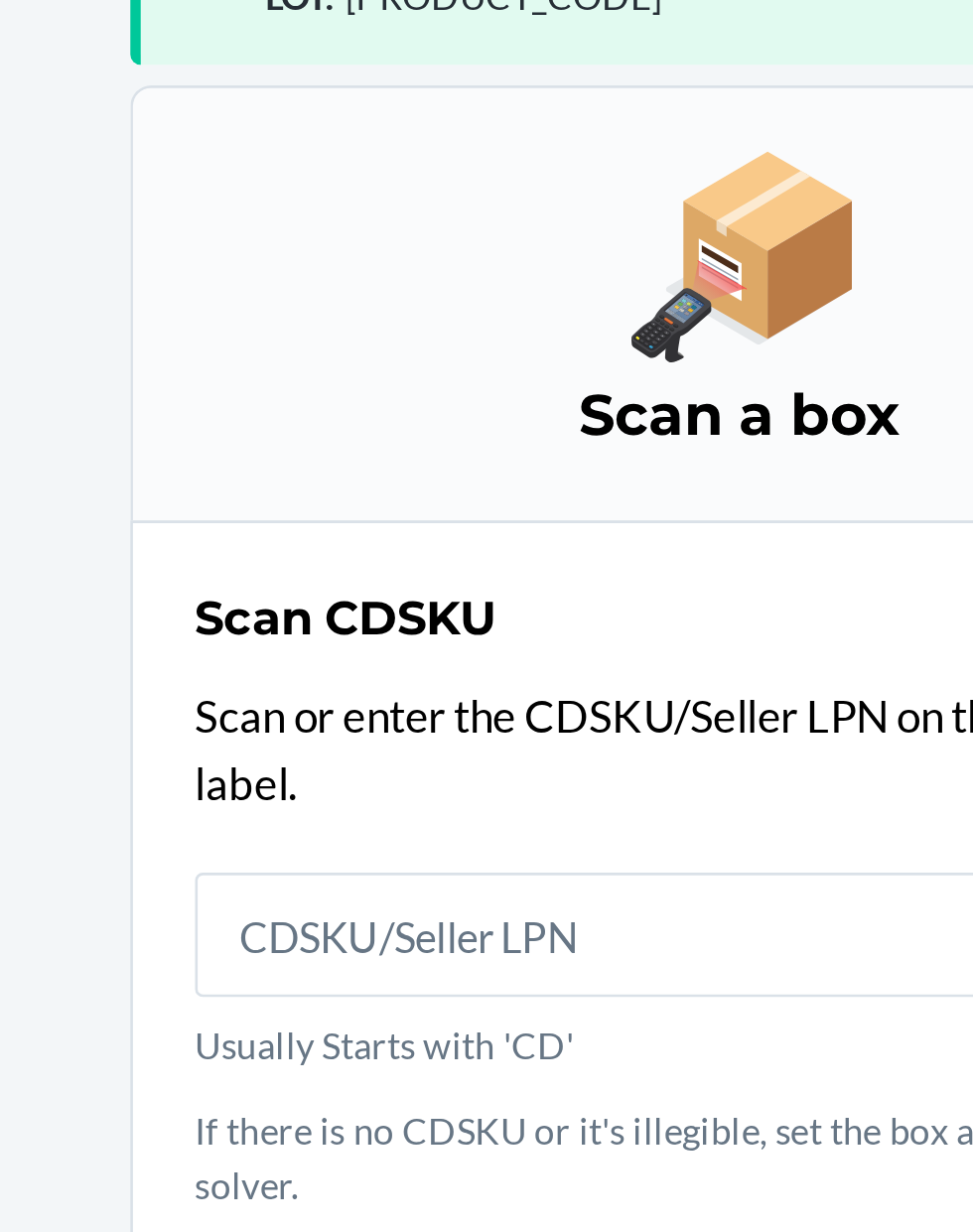 scroll, scrollTop: 152, scrollLeft: 0, axis: vertical 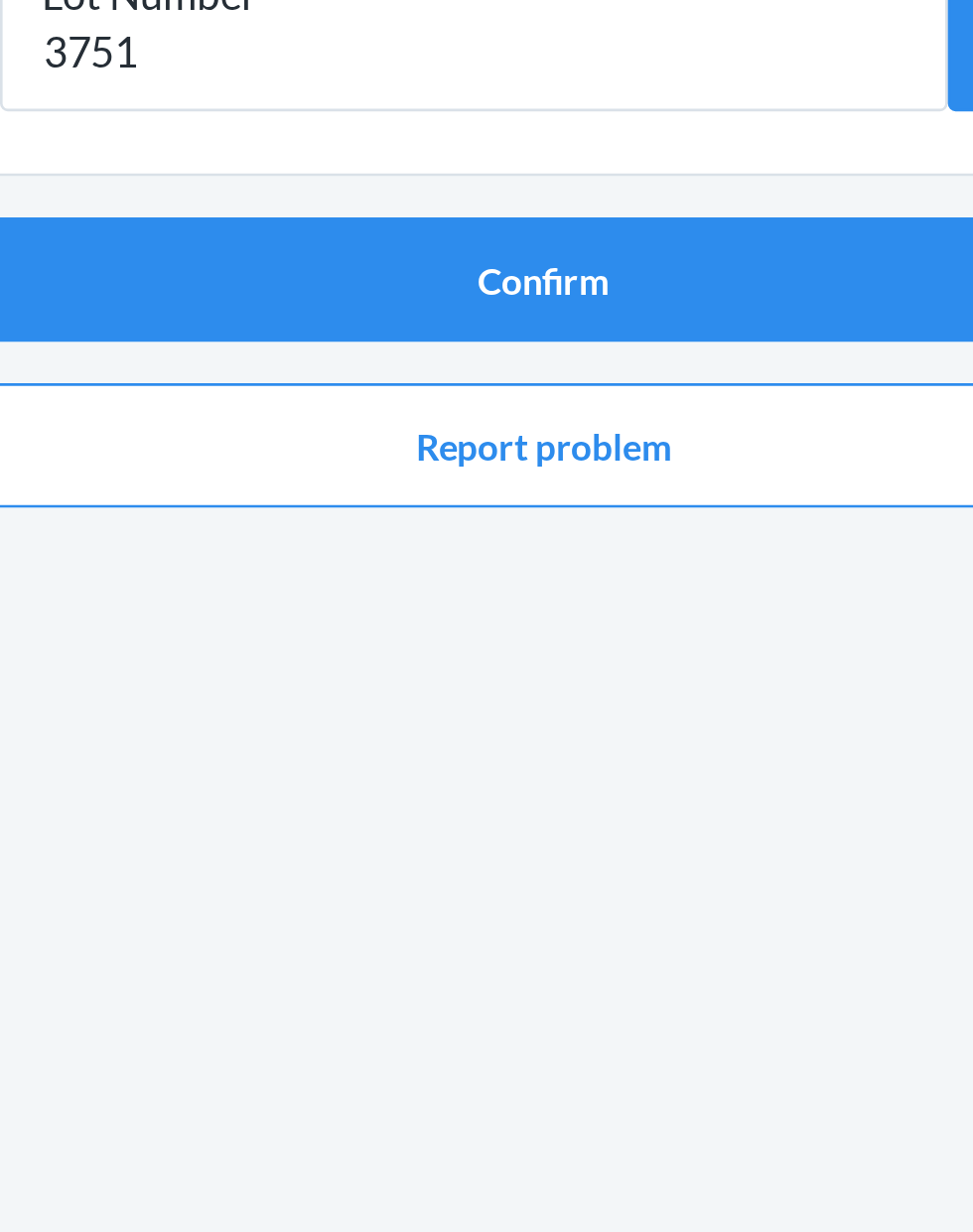 type on "[PRODUCT_CODE]" 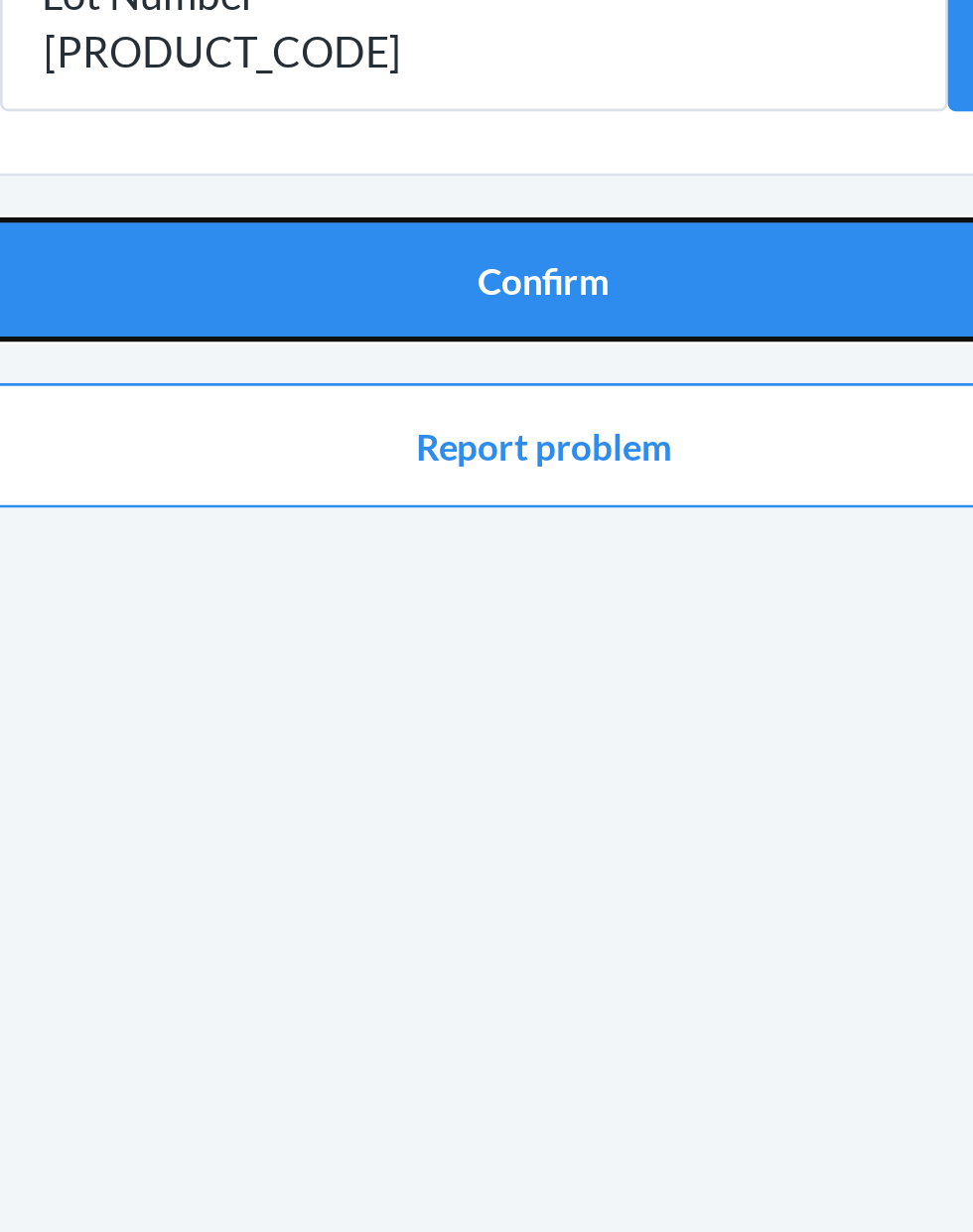click on "Confirm" at bounding box center [486, 300] 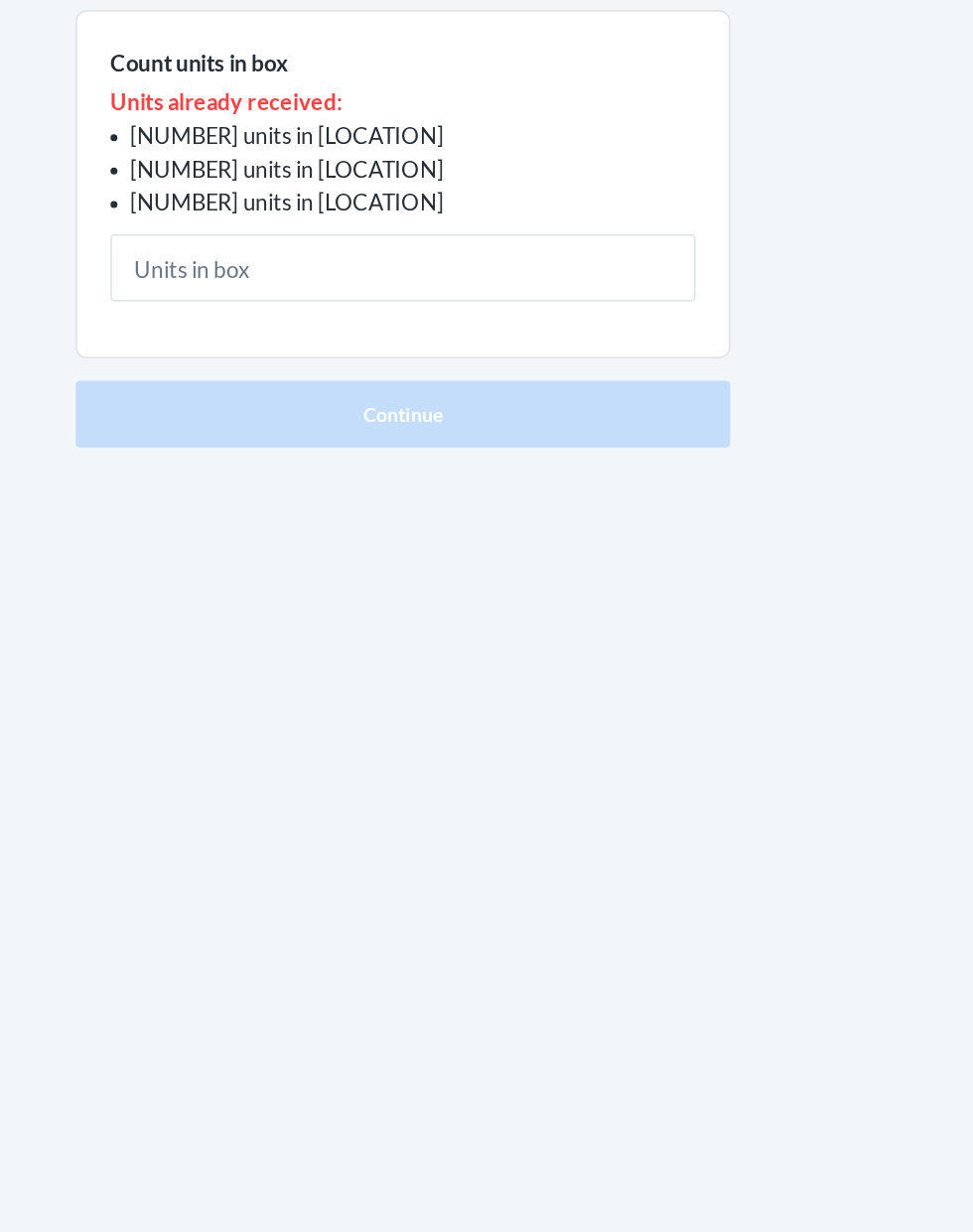 scroll, scrollTop: 0, scrollLeft: 0, axis: both 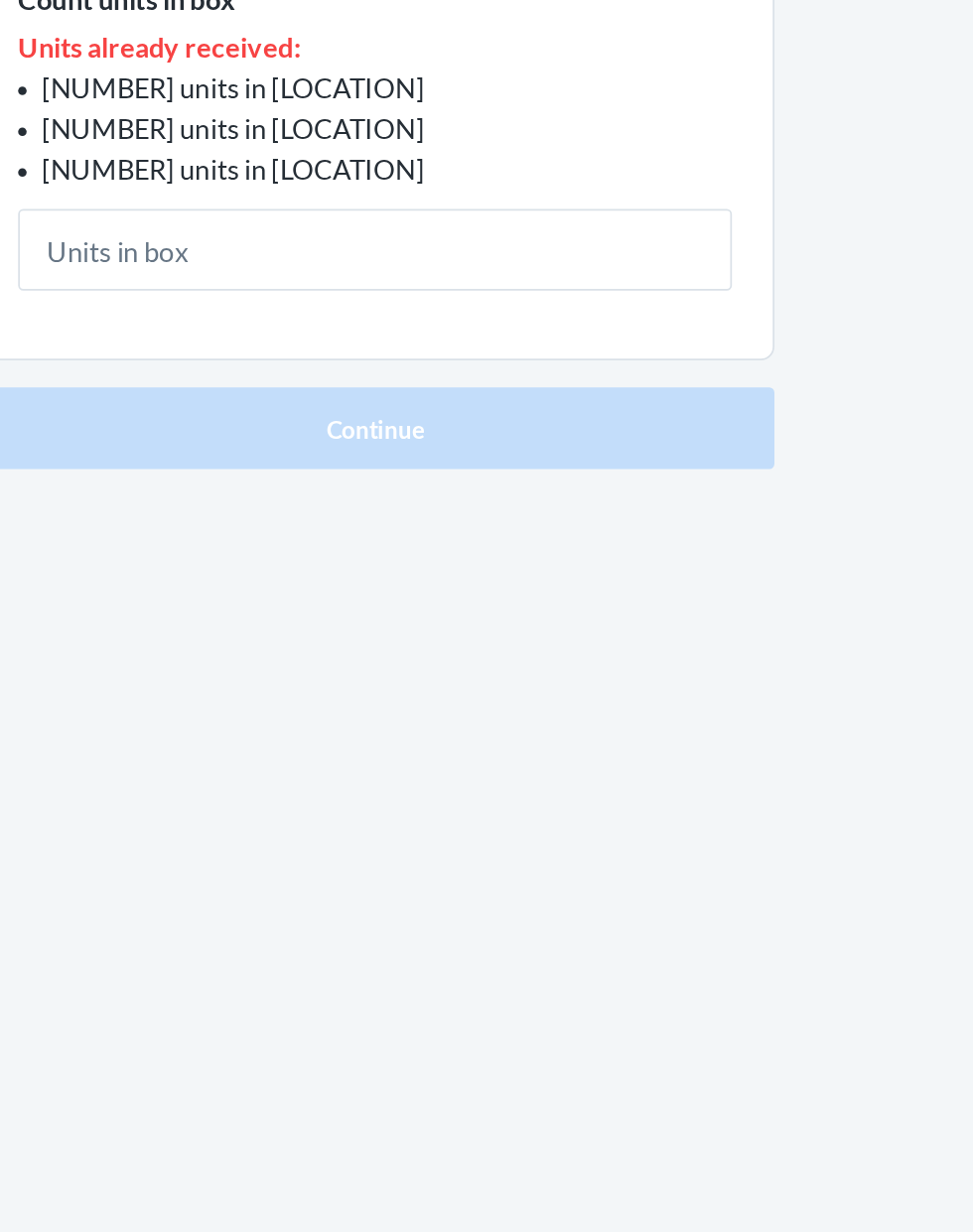 type on "2" 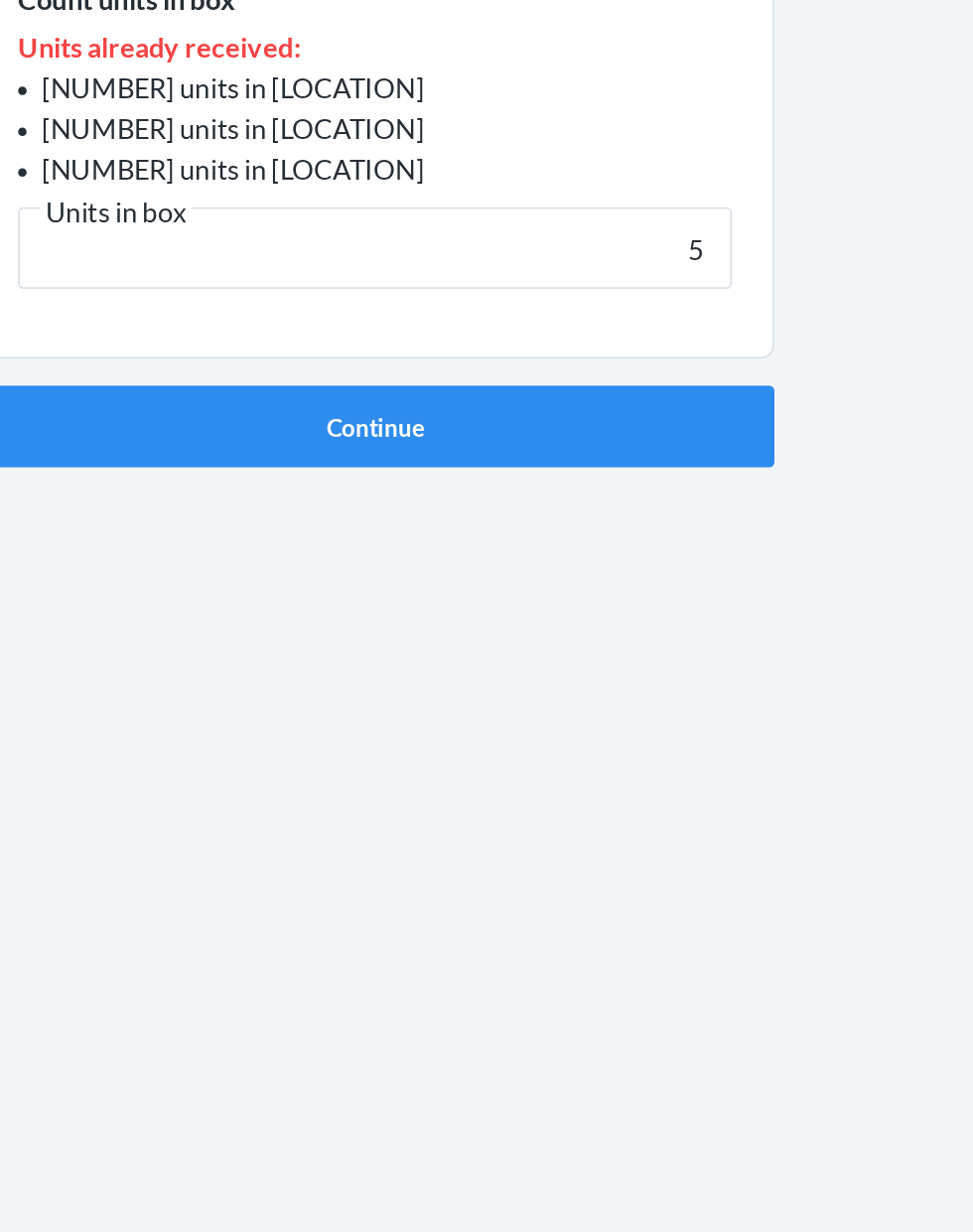 type on "5" 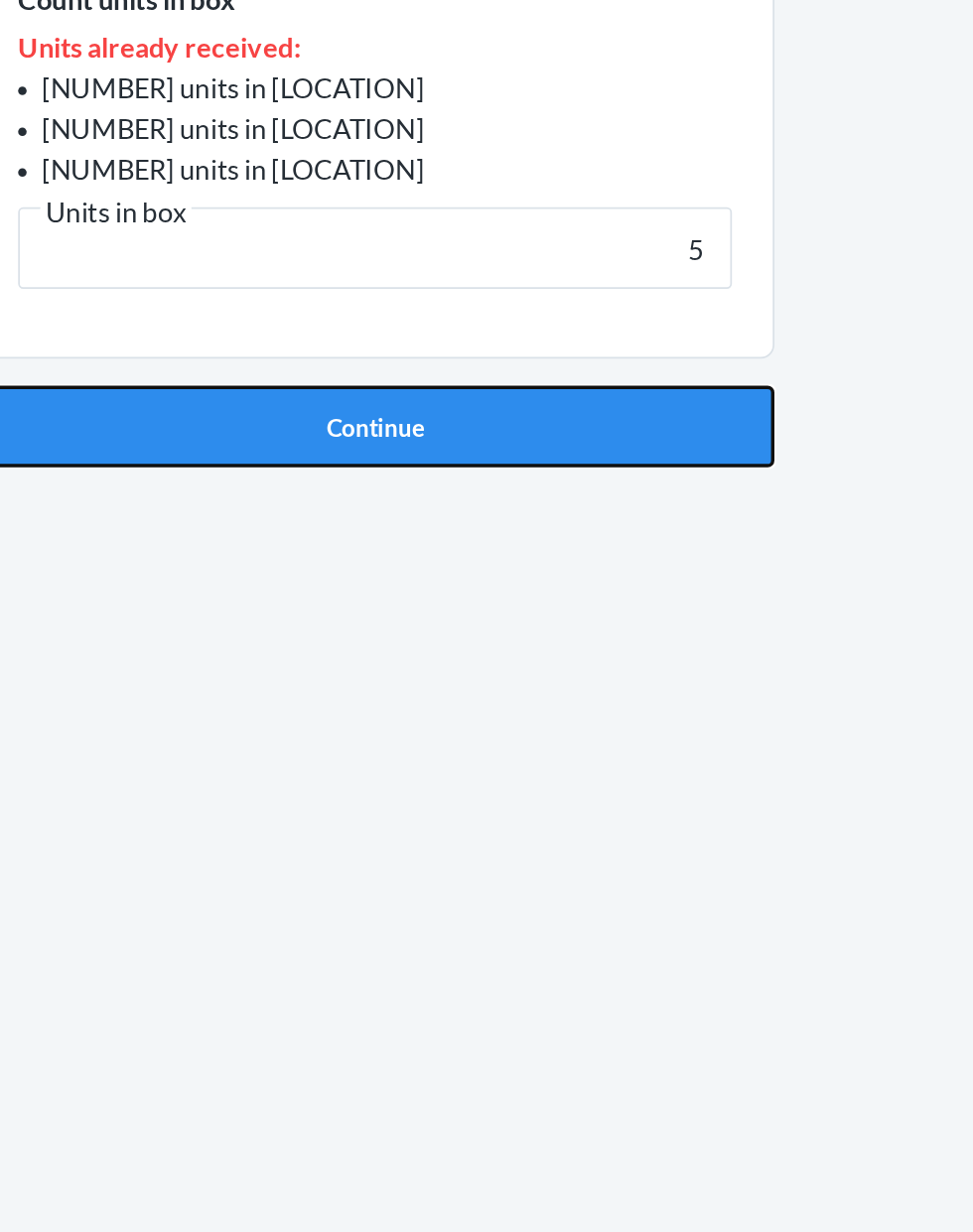 click on "Continue" at bounding box center (486, 585) 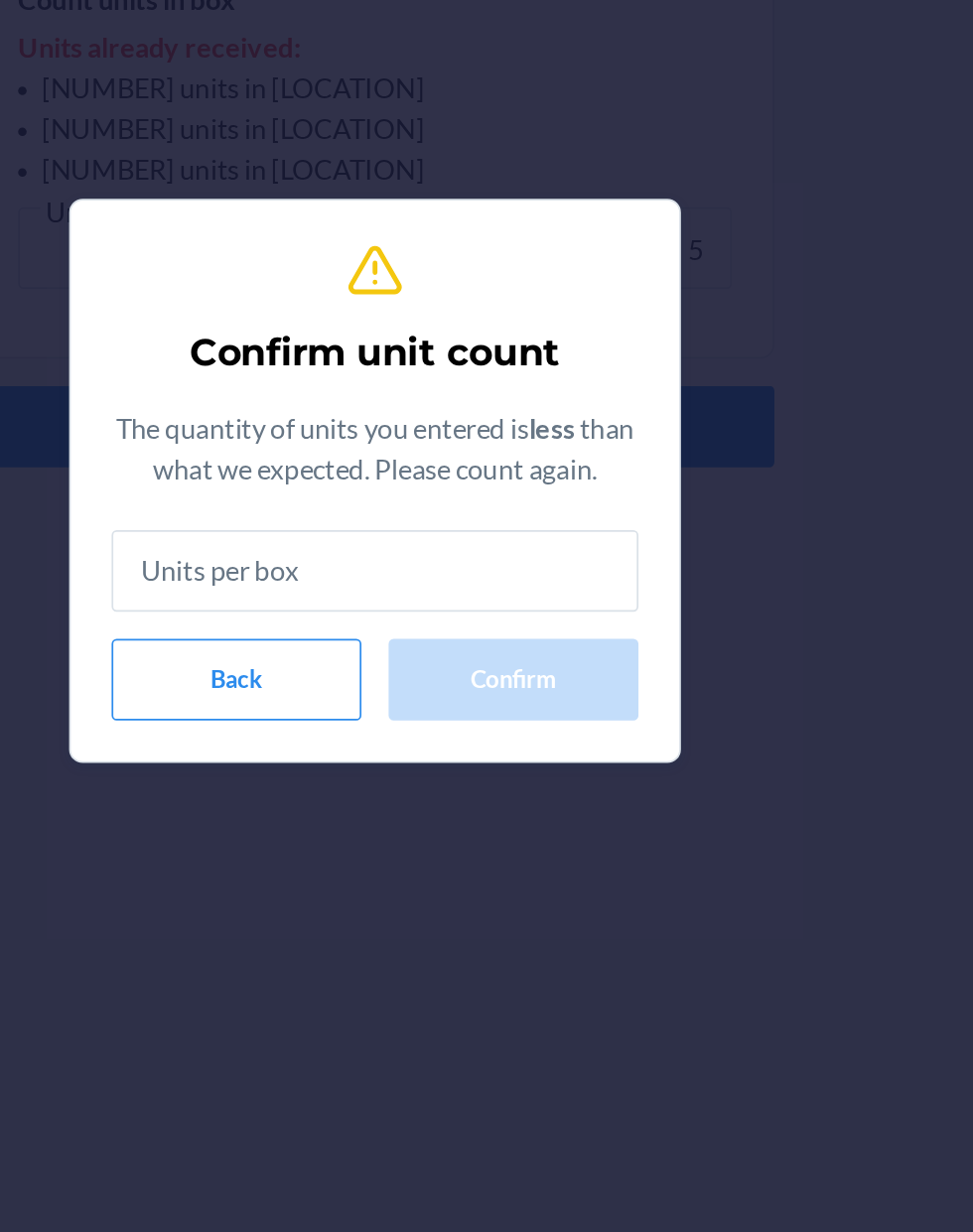 scroll, scrollTop: 0, scrollLeft: 0, axis: both 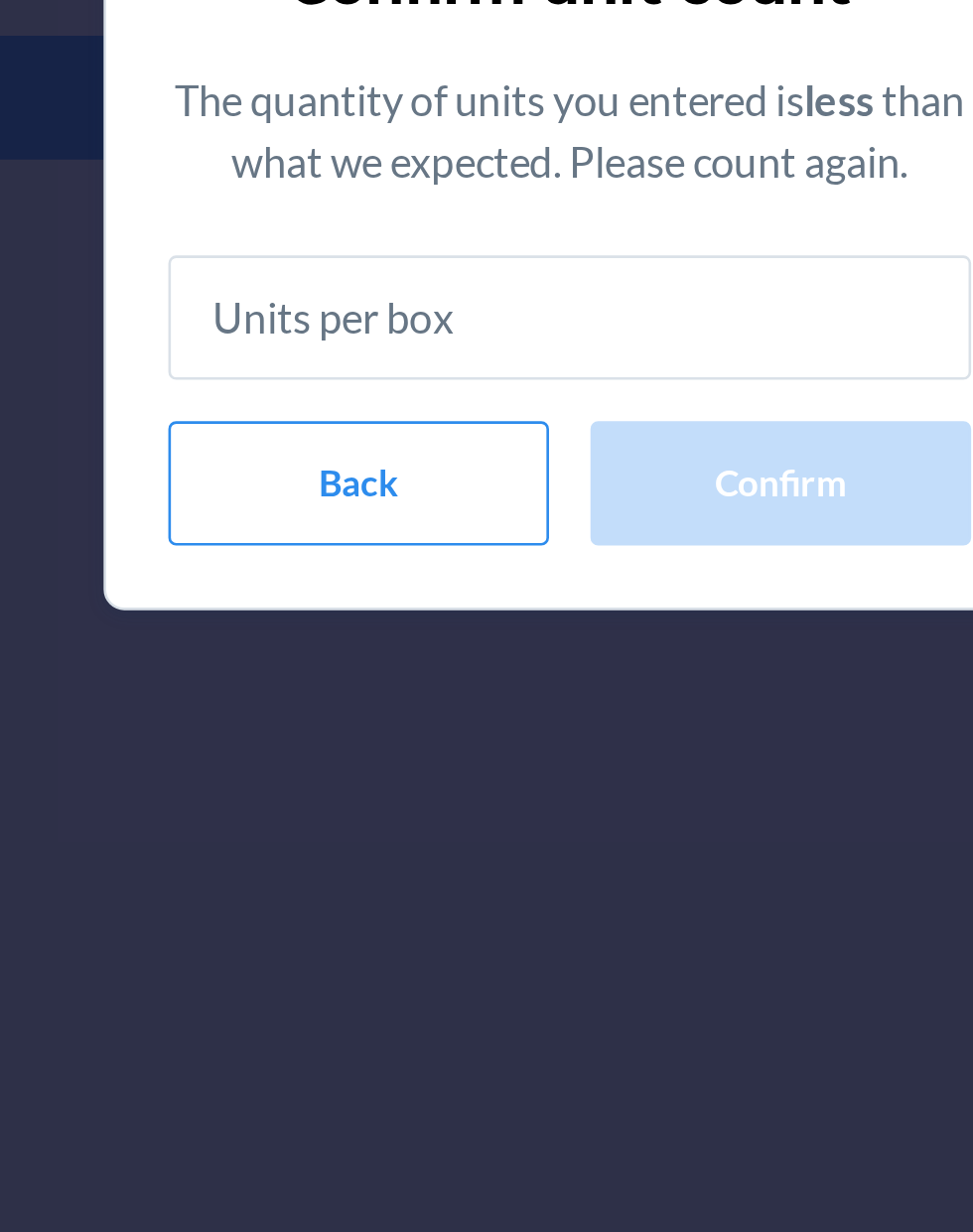 type on "5" 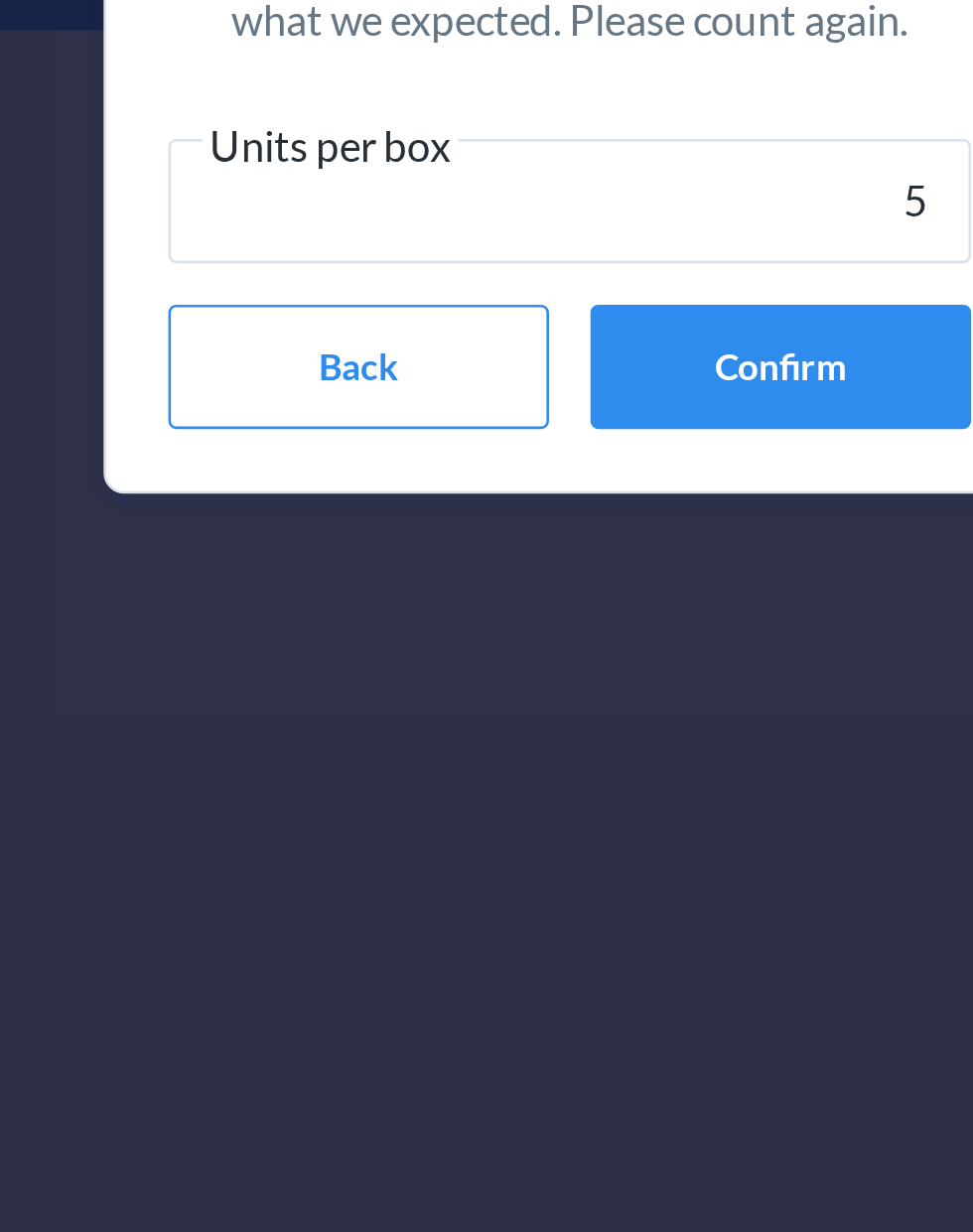 scroll, scrollTop: 0, scrollLeft: 0, axis: both 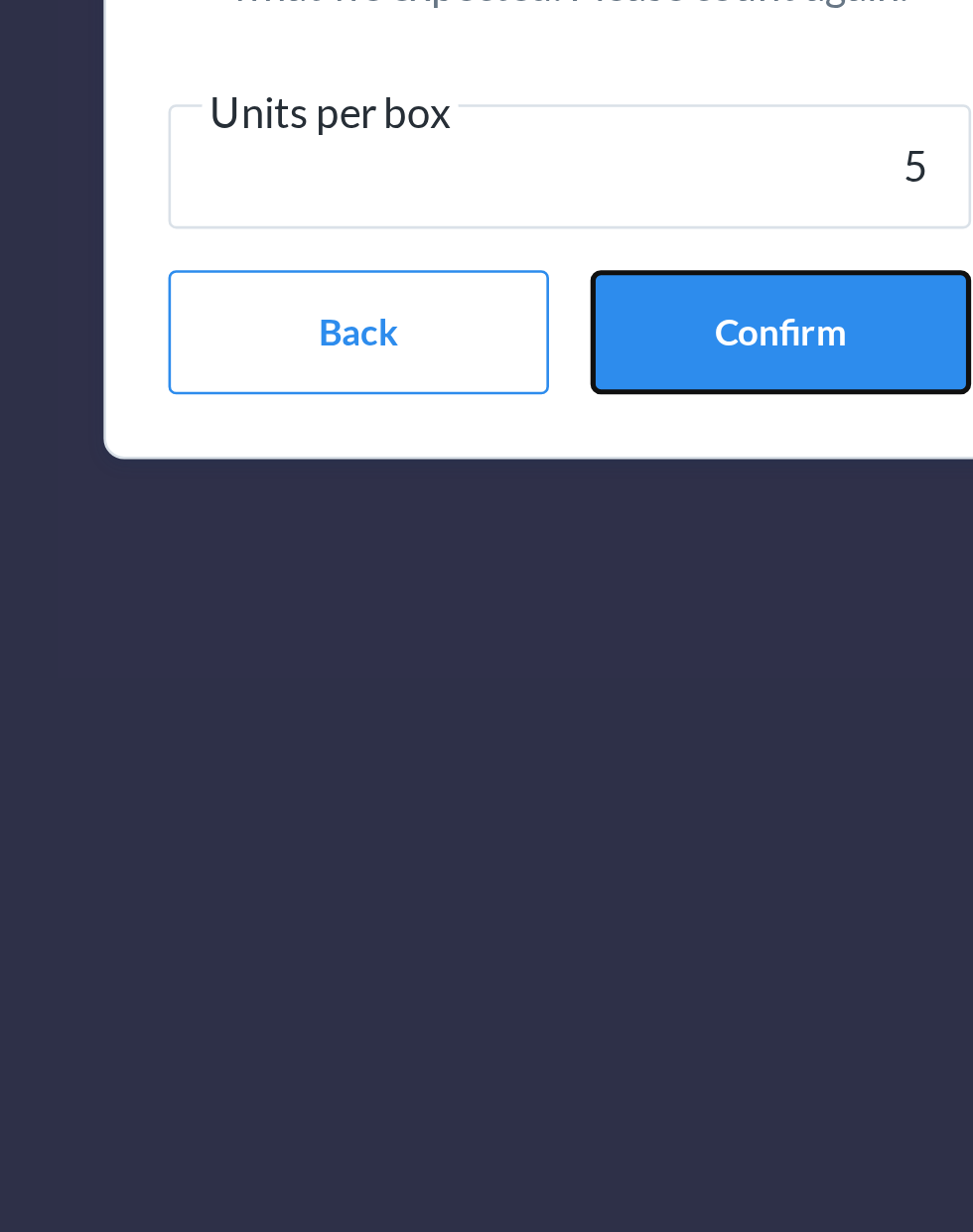 click on "Confirm" at bounding box center [567, 738] 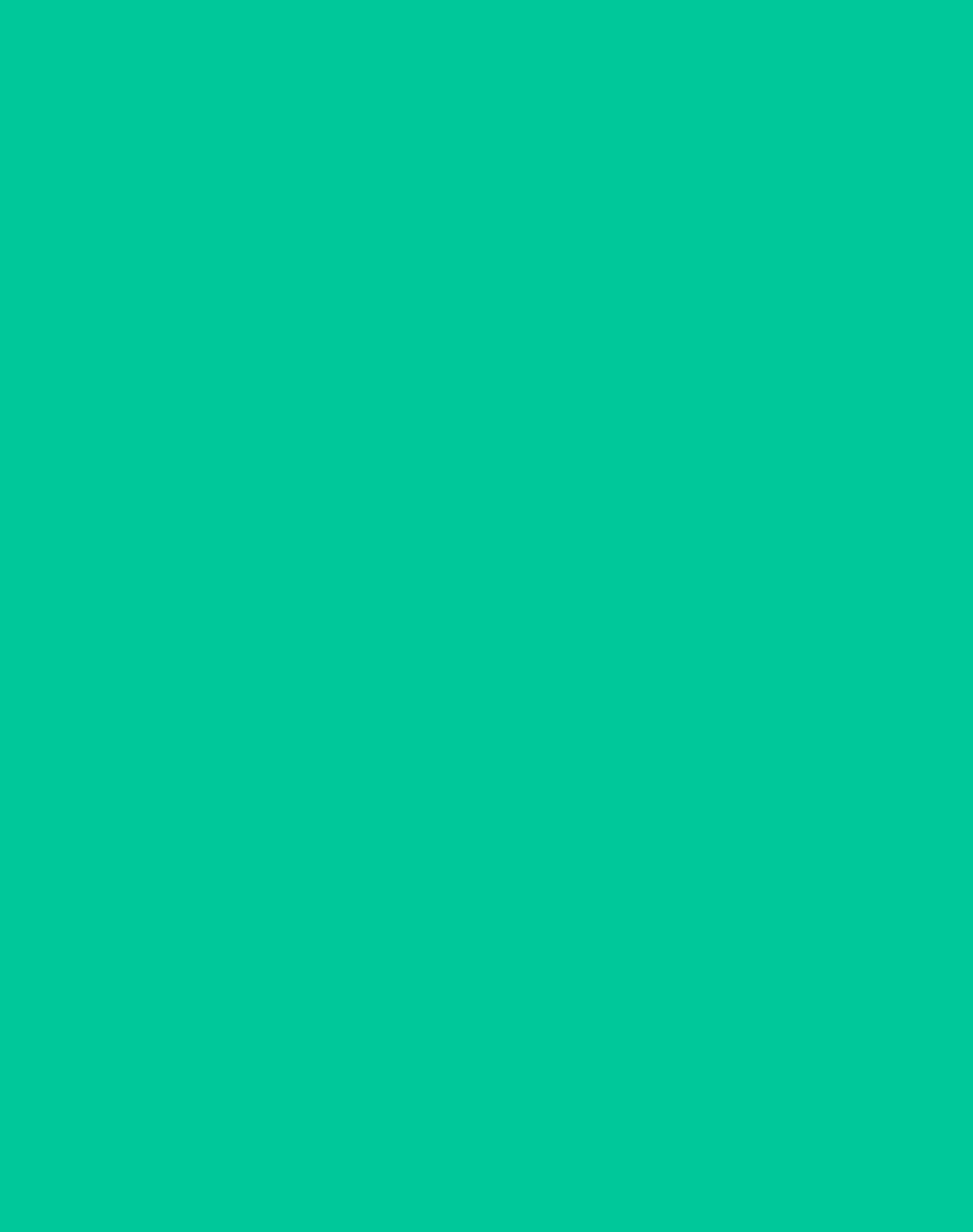 scroll, scrollTop: 0, scrollLeft: 0, axis: both 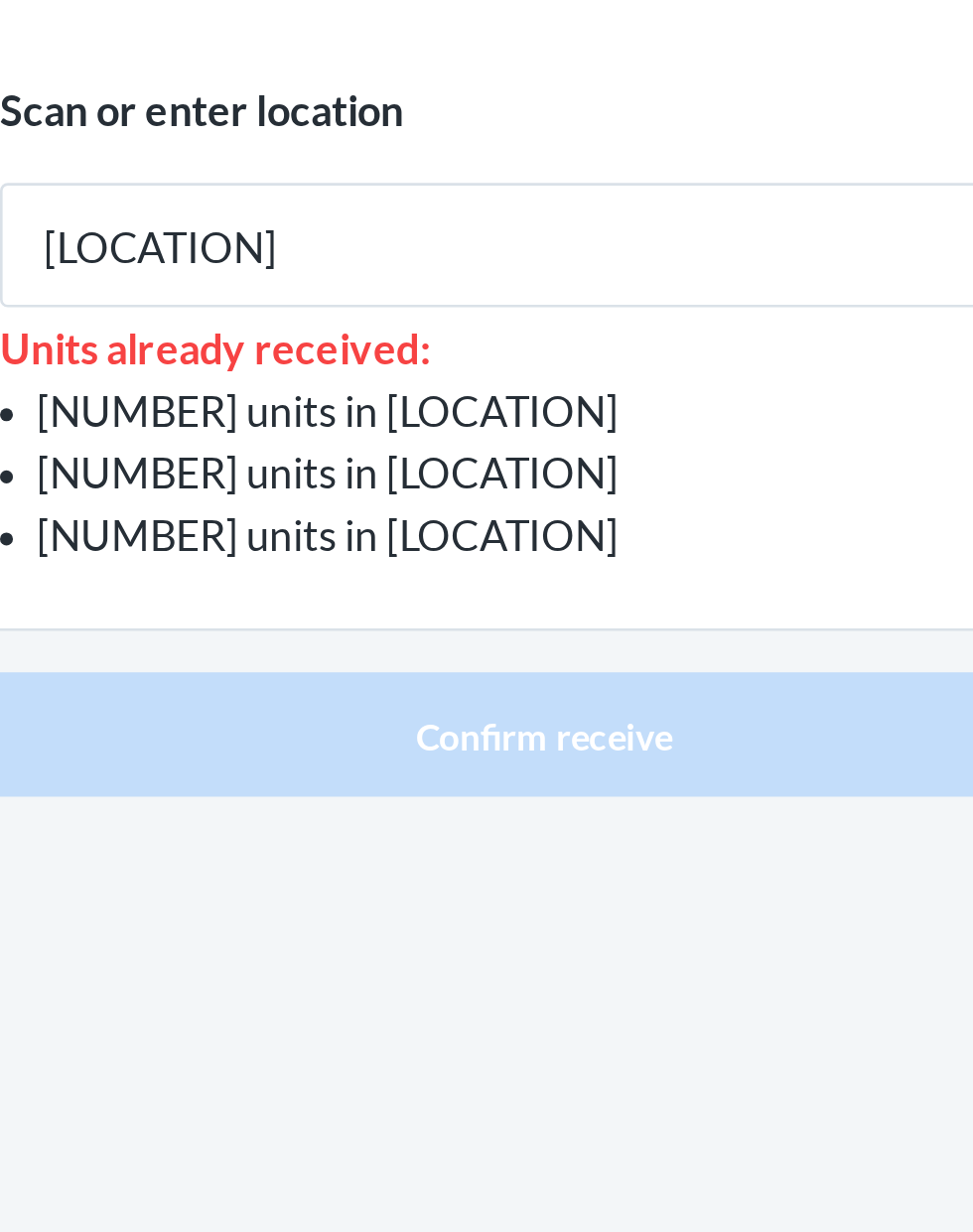 type on "[LOCATION]" 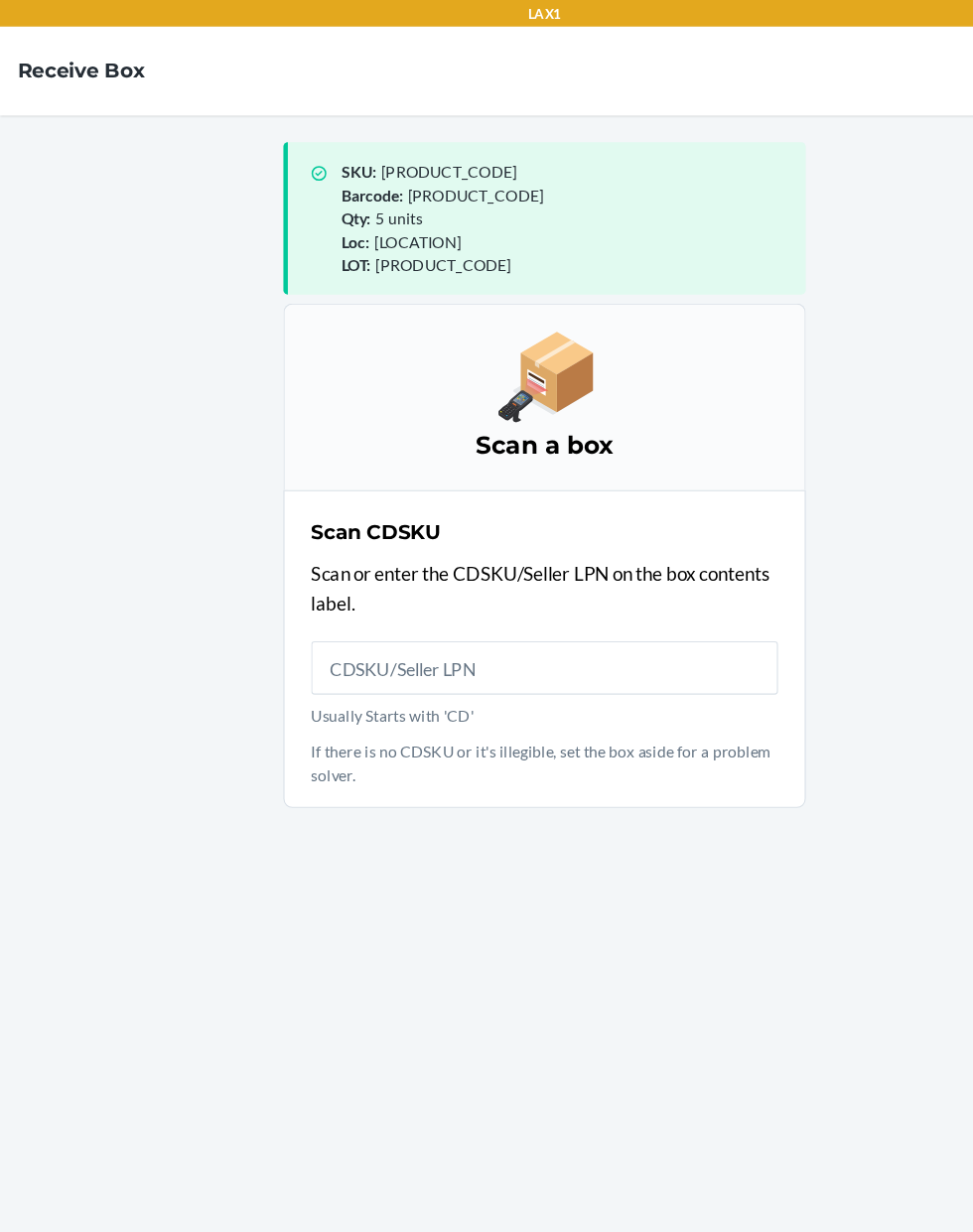 scroll, scrollTop: 0, scrollLeft: 0, axis: both 